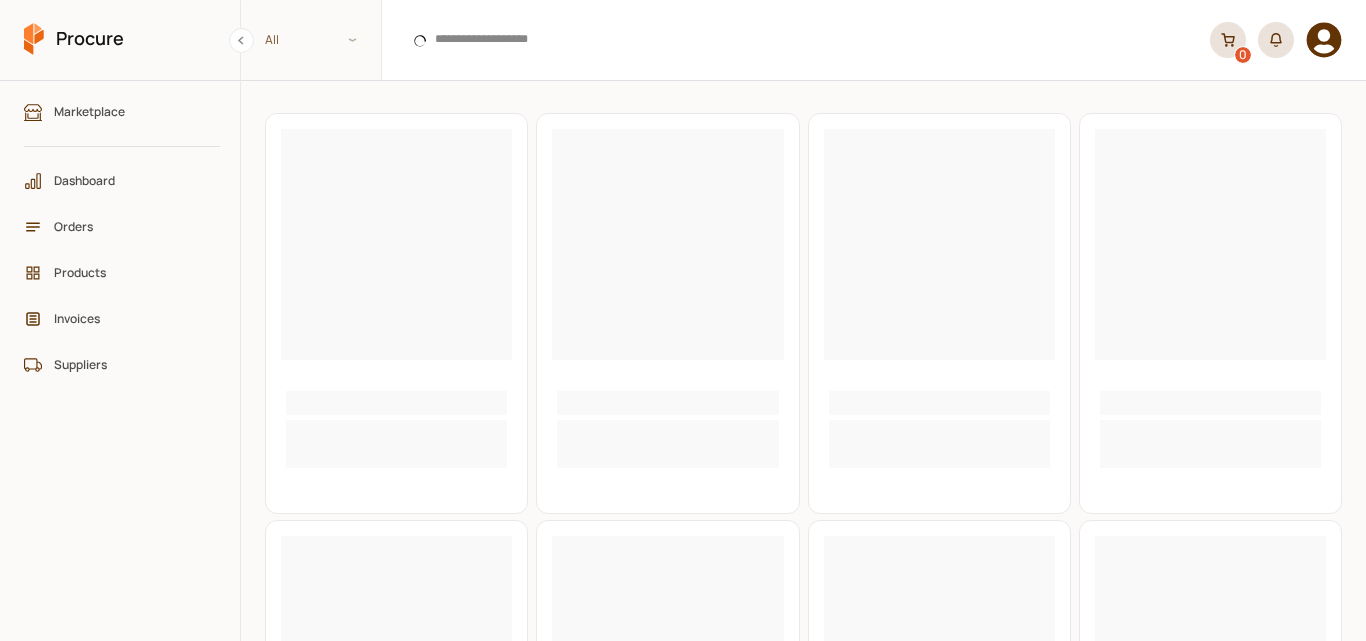 scroll, scrollTop: 0, scrollLeft: 0, axis: both 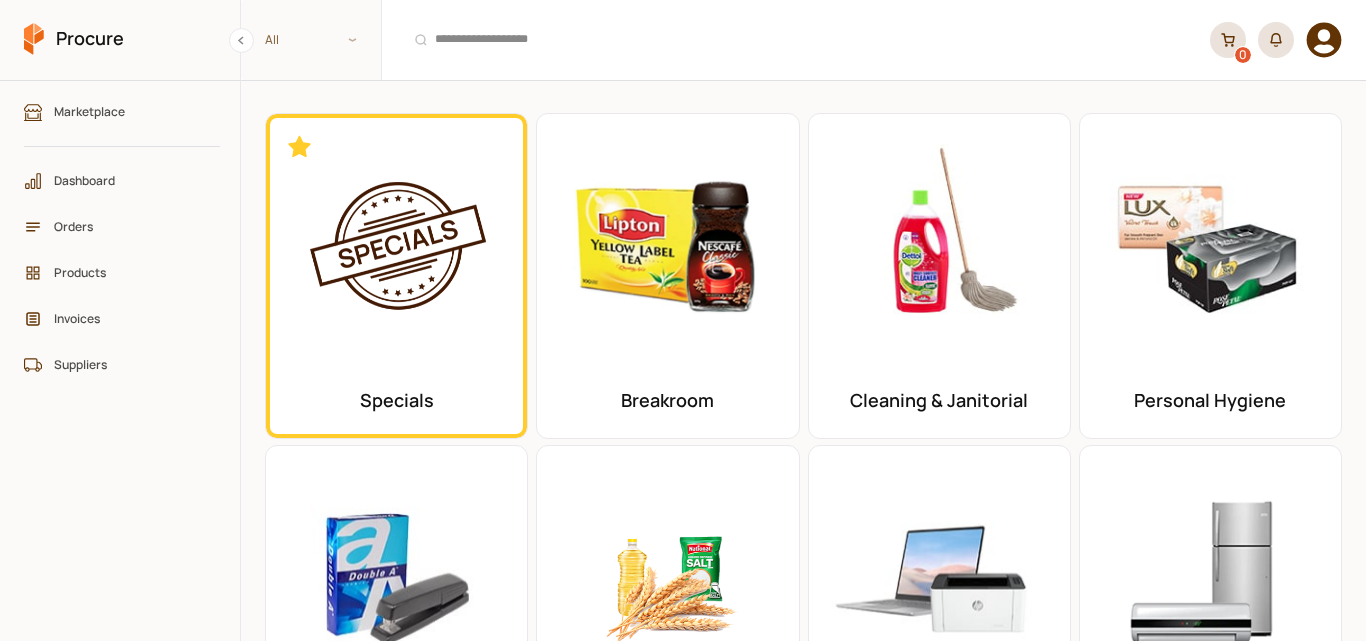 click at bounding box center (667, 244) 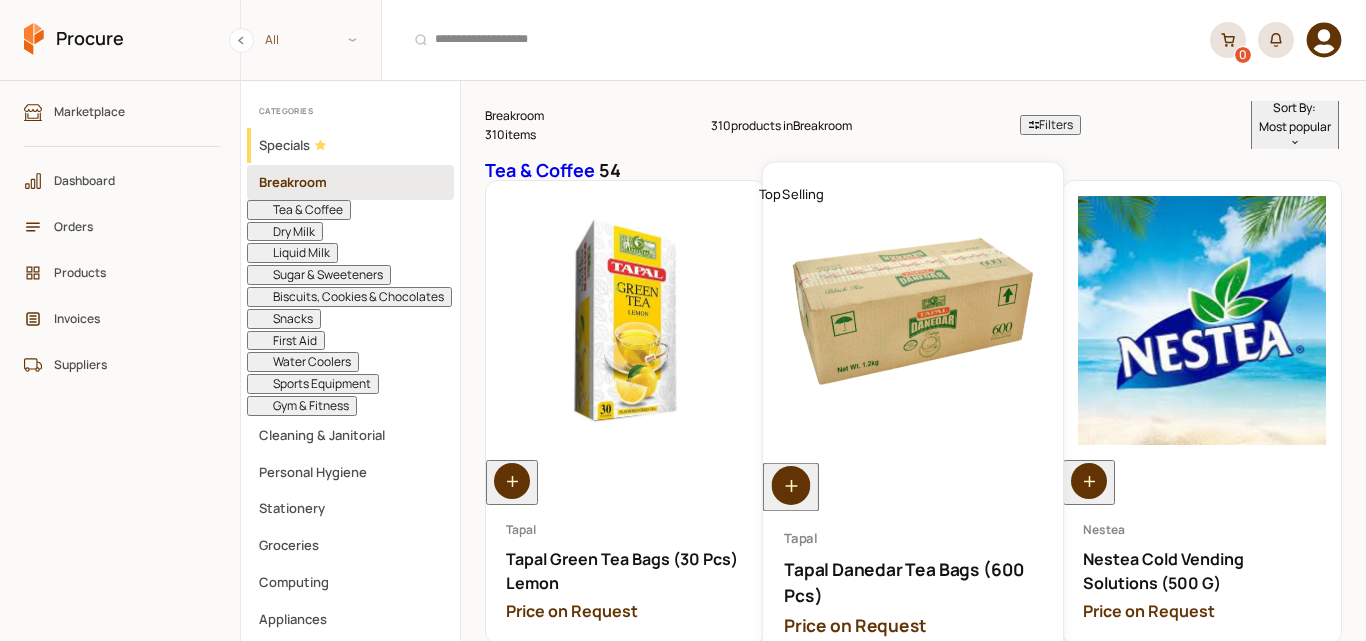 scroll, scrollTop: 100, scrollLeft: 0, axis: vertical 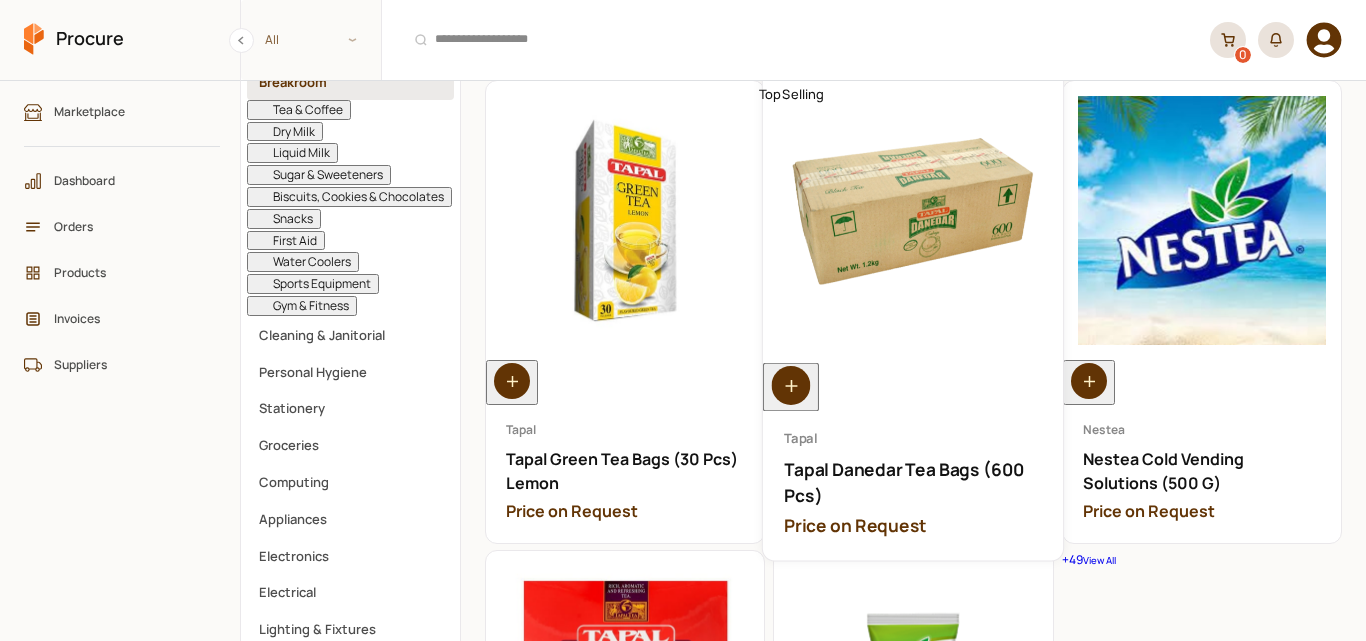 click 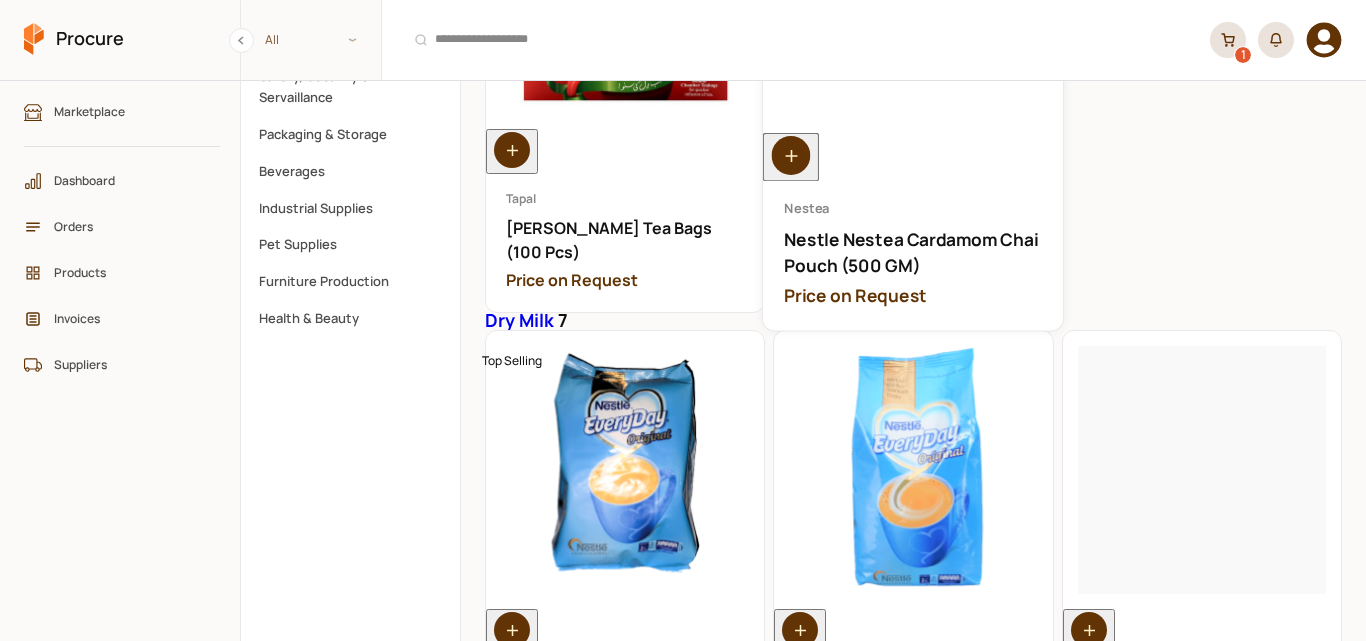 scroll, scrollTop: 1100, scrollLeft: 0, axis: vertical 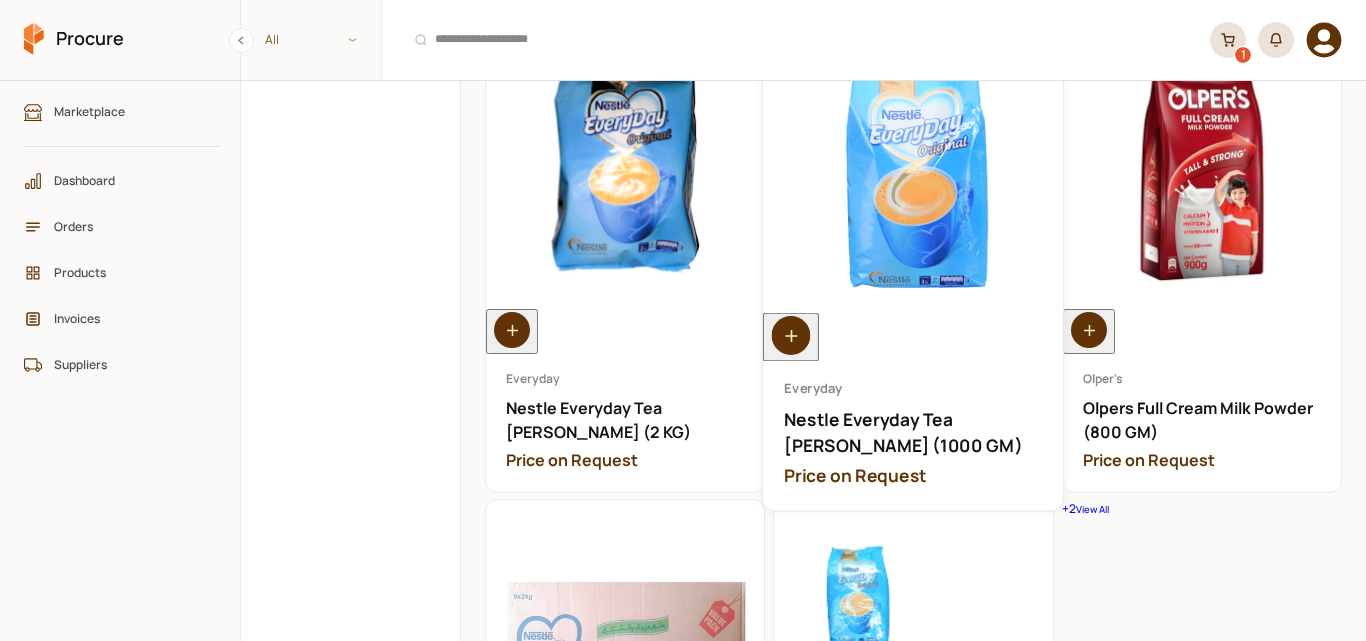 click on "Open  Nestle Everyday Tea [PERSON_NAME] (1000 GM)" at bounding box center (913, 510) 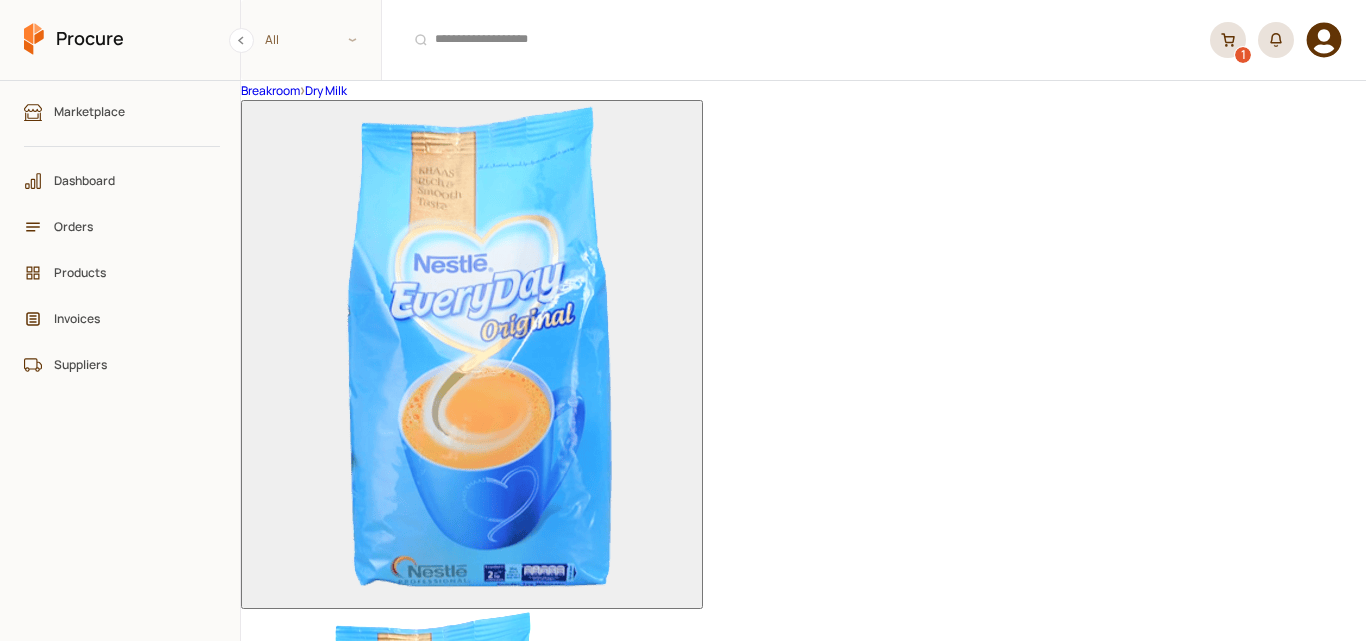 click on "*" at bounding box center (326, 1284) 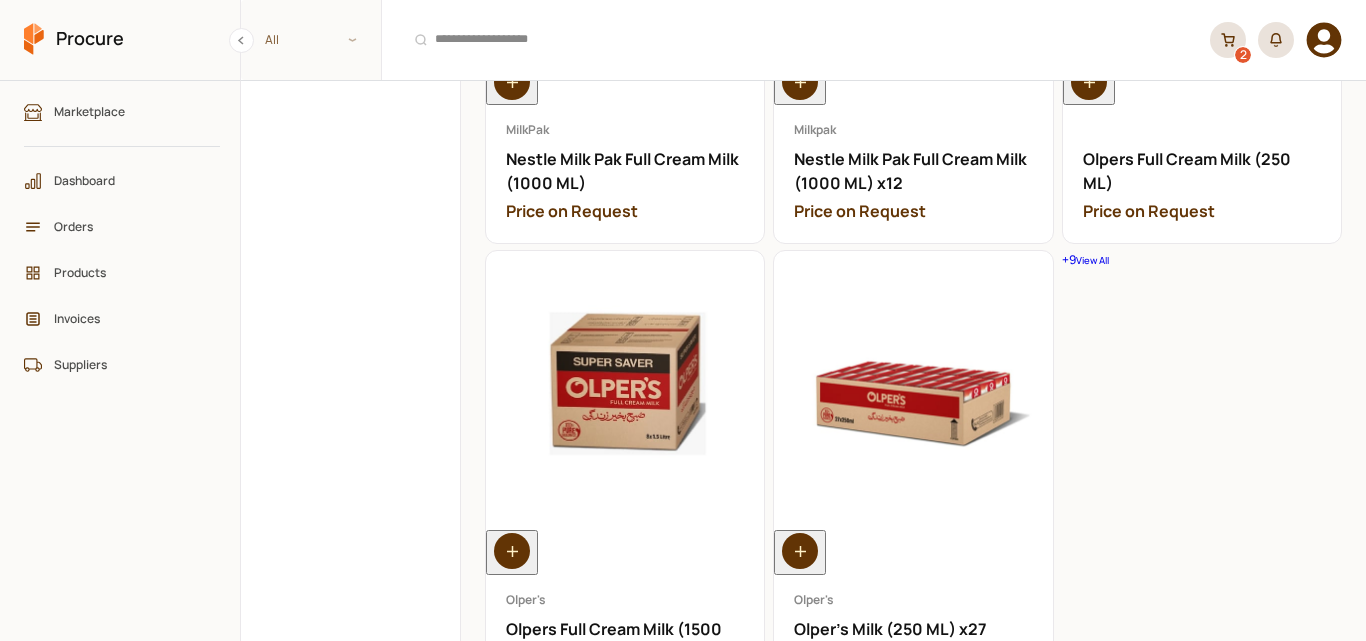 scroll, scrollTop: 2400, scrollLeft: 0, axis: vertical 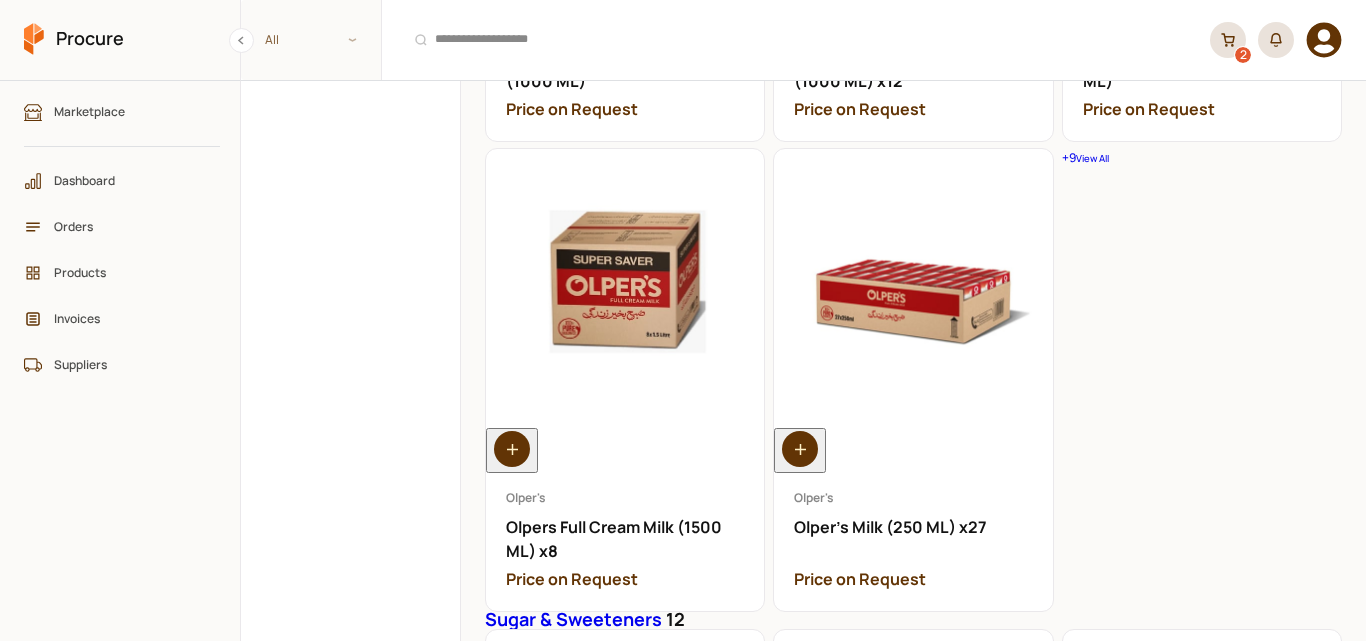 click on "+  9 View All" at bounding box center (1202, 158) 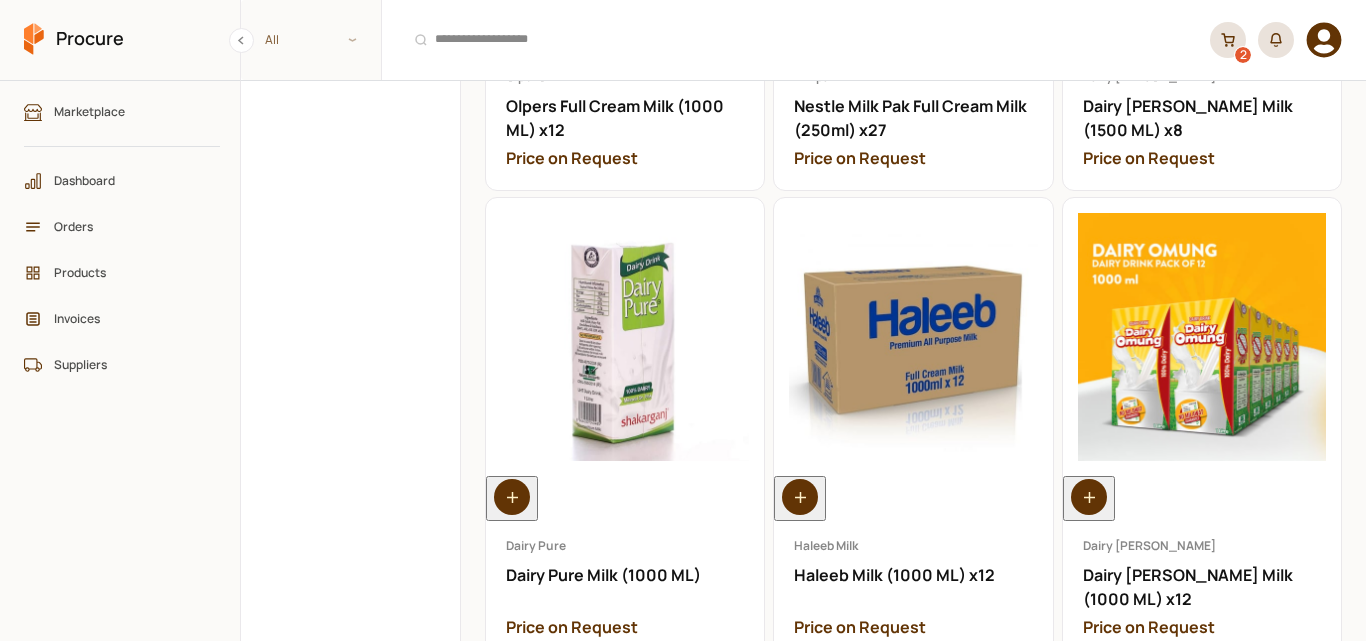 scroll, scrollTop: 1400, scrollLeft: 0, axis: vertical 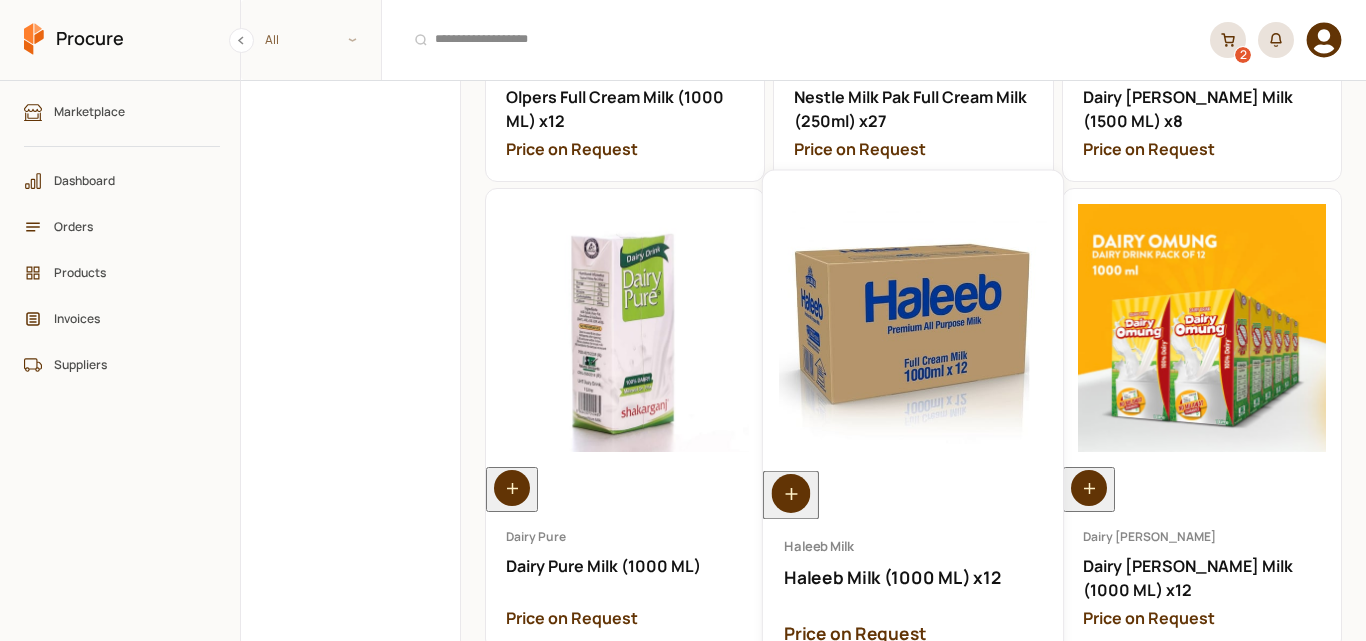click 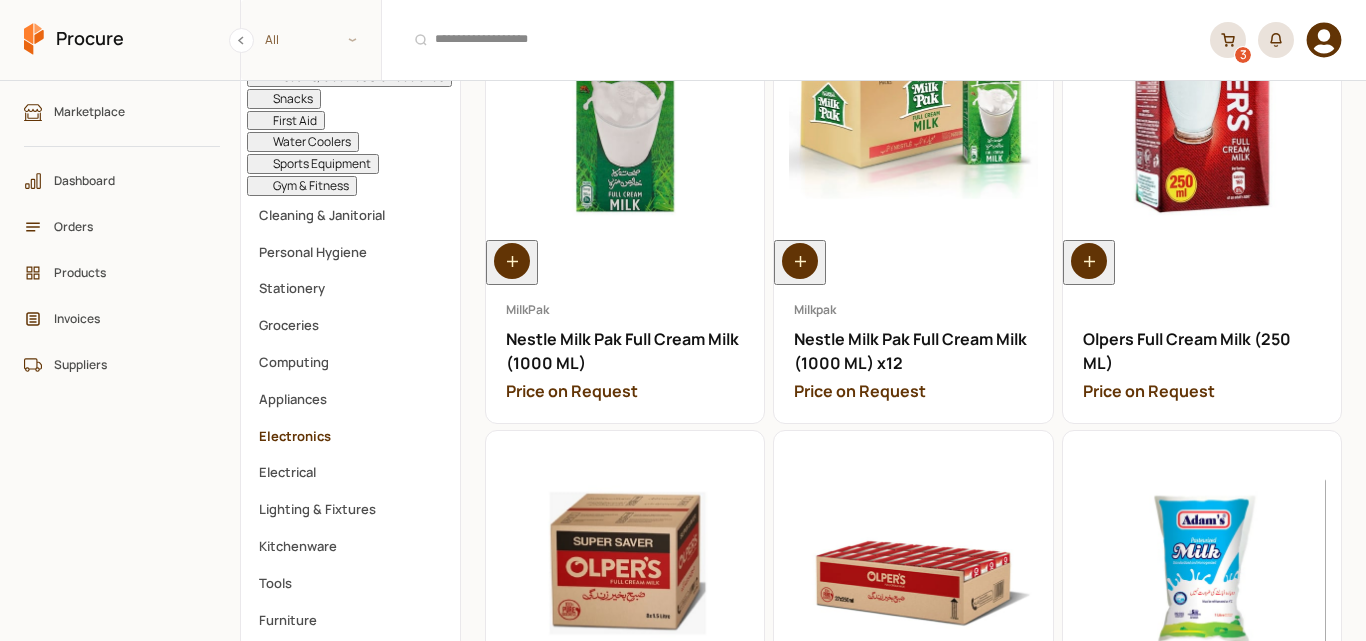 scroll, scrollTop: 0, scrollLeft: 0, axis: both 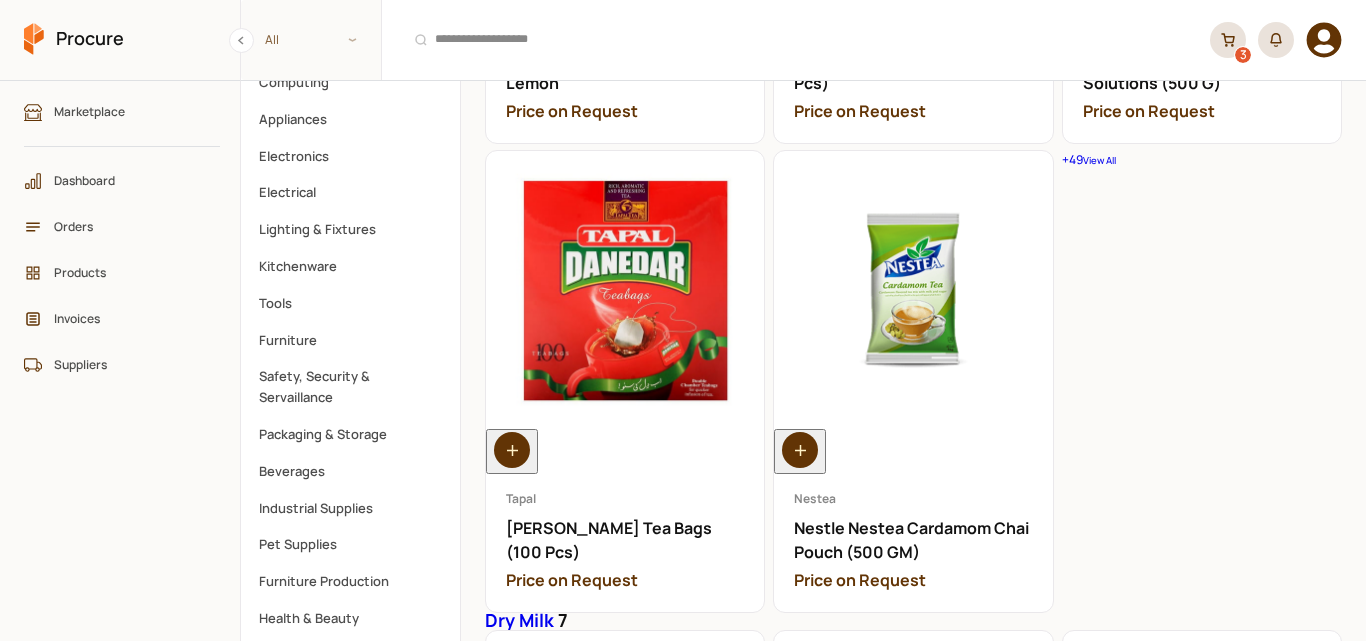 click on "+  49 View All" at bounding box center [1202, 160] 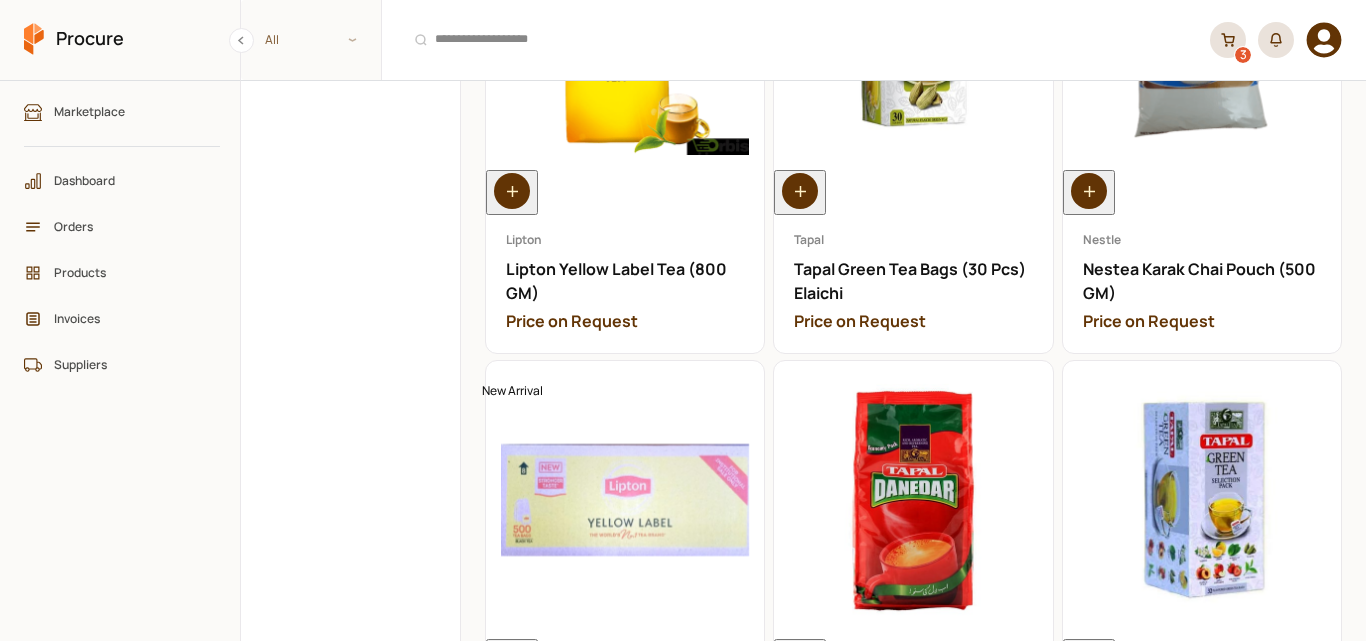 scroll, scrollTop: 2200, scrollLeft: 0, axis: vertical 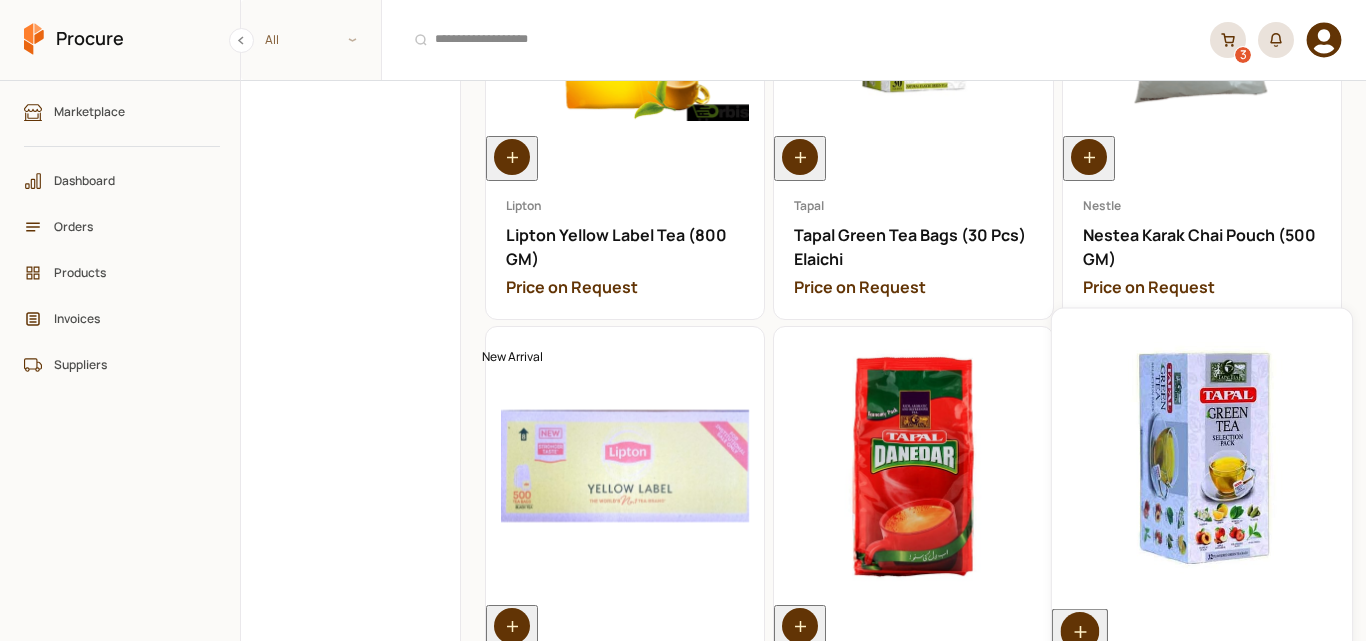 click 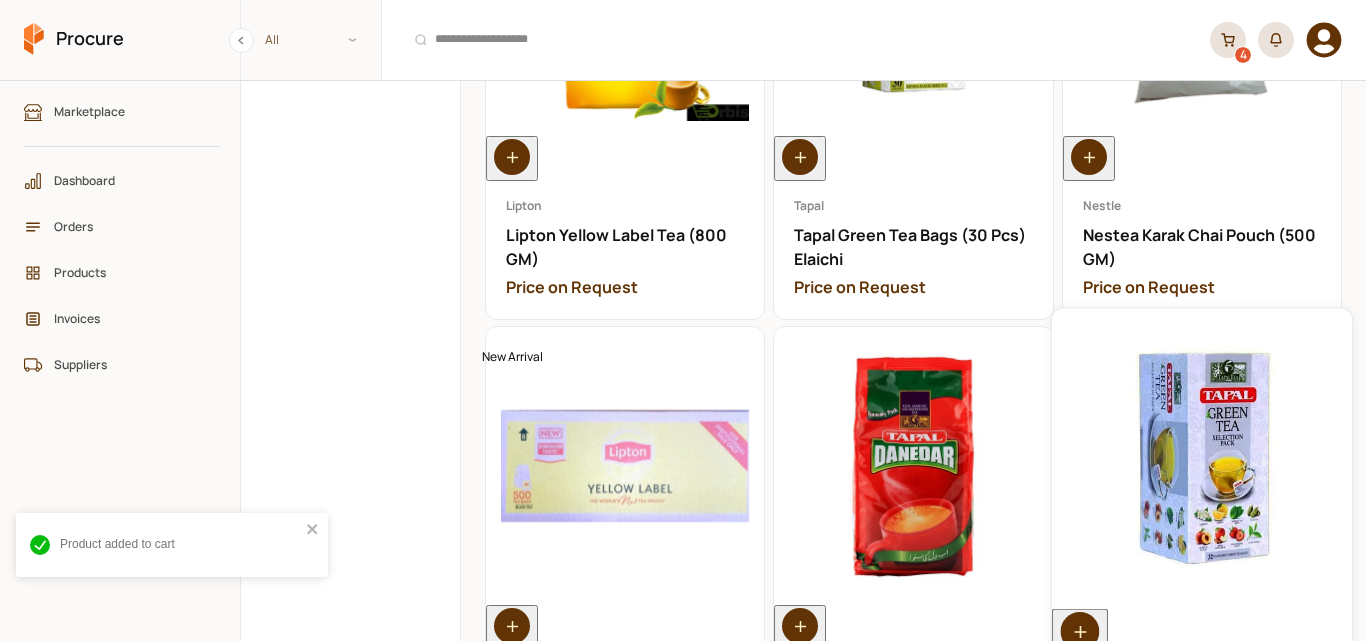 click 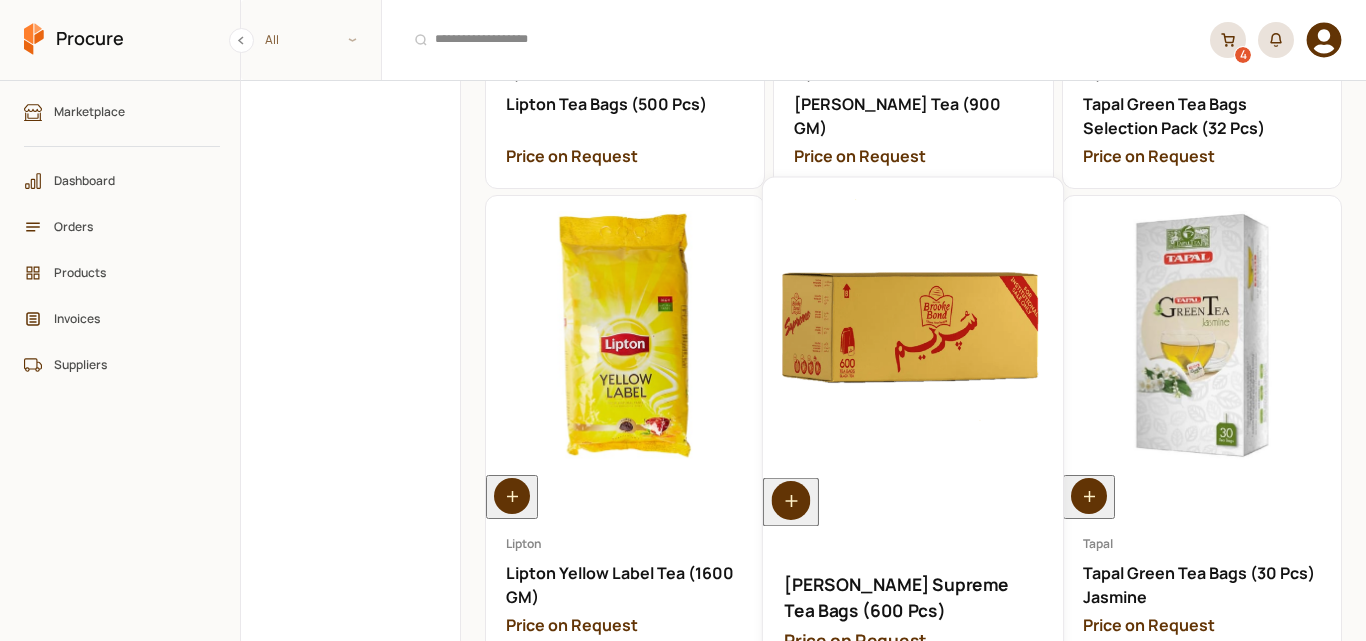 scroll, scrollTop: 3000, scrollLeft: 0, axis: vertical 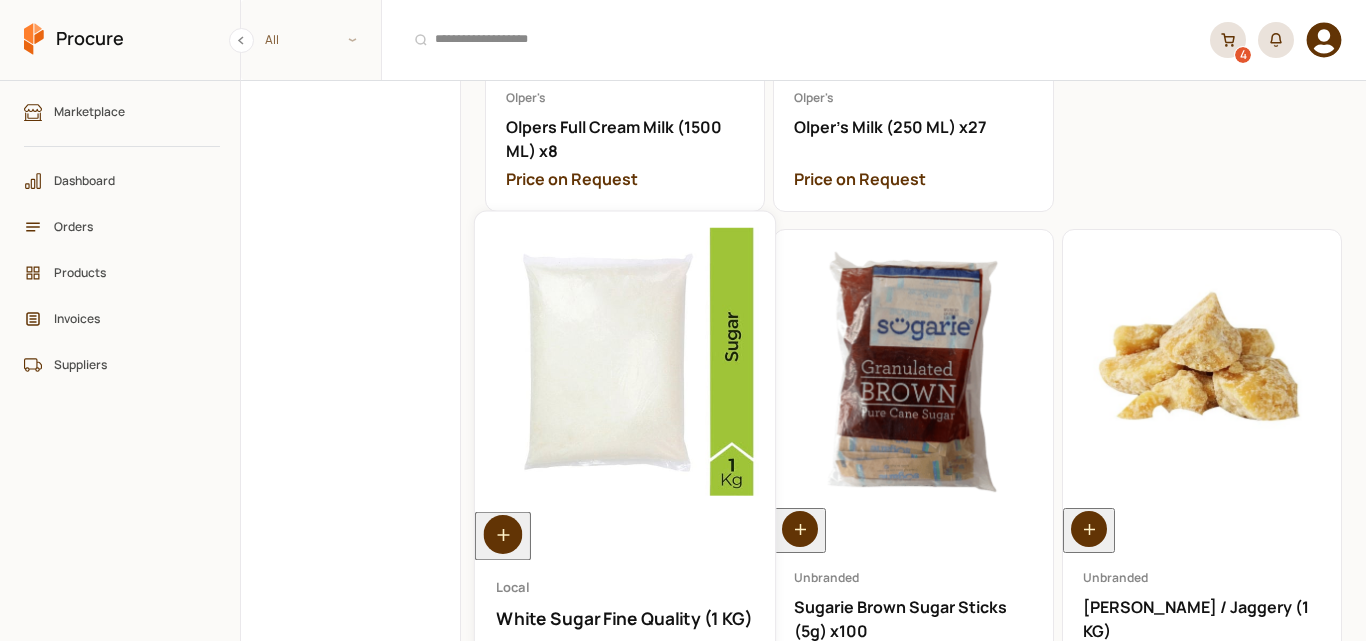 click on "Open  White Sugar Fine Quality (1 KG)" at bounding box center (625, 709) 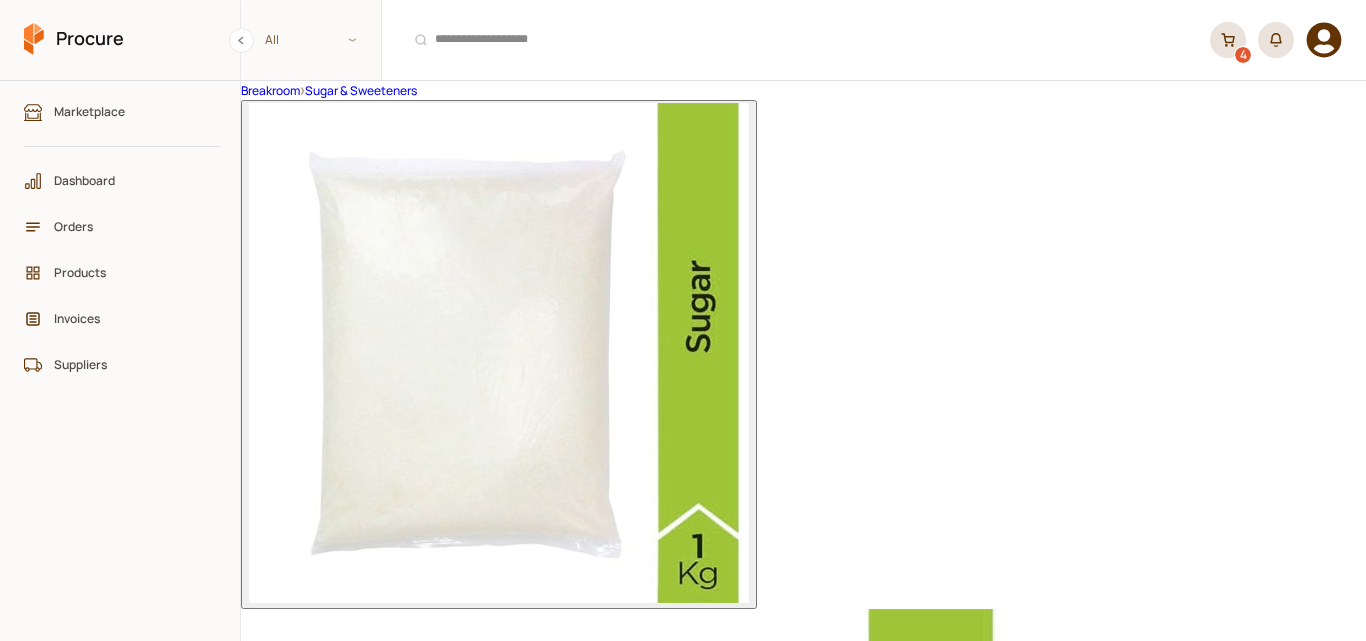 click on "*" at bounding box center (326, 1674) 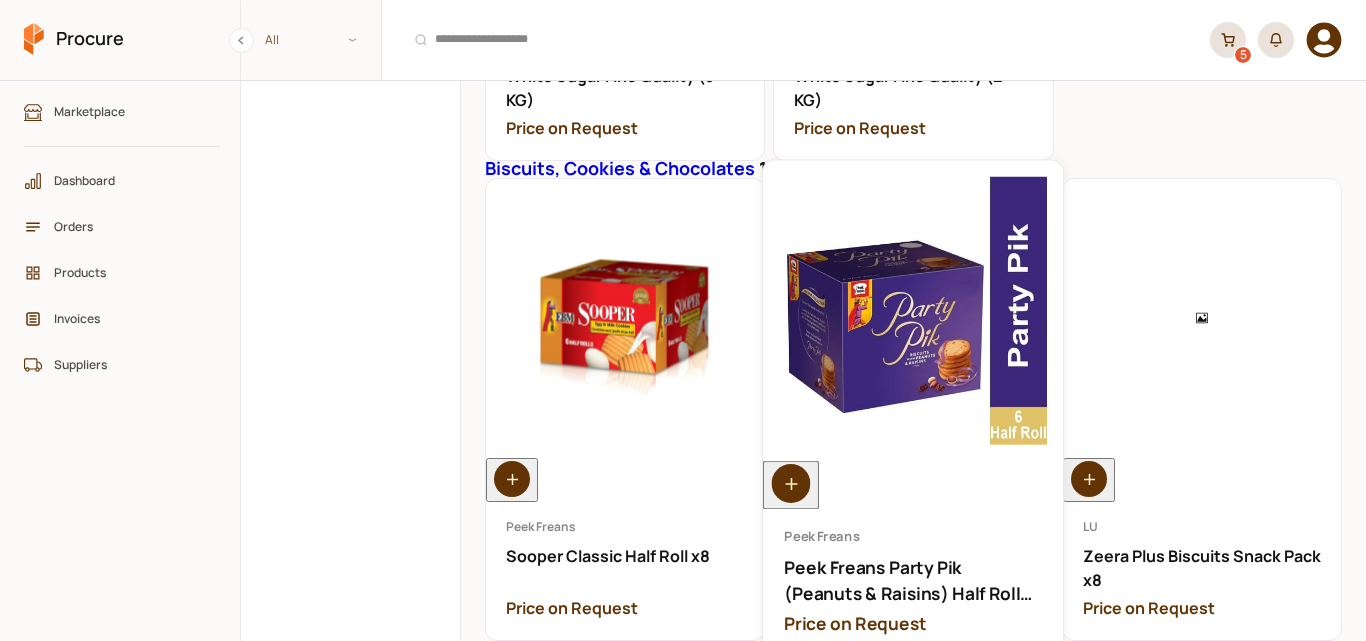 scroll, scrollTop: 4100, scrollLeft: 0, axis: vertical 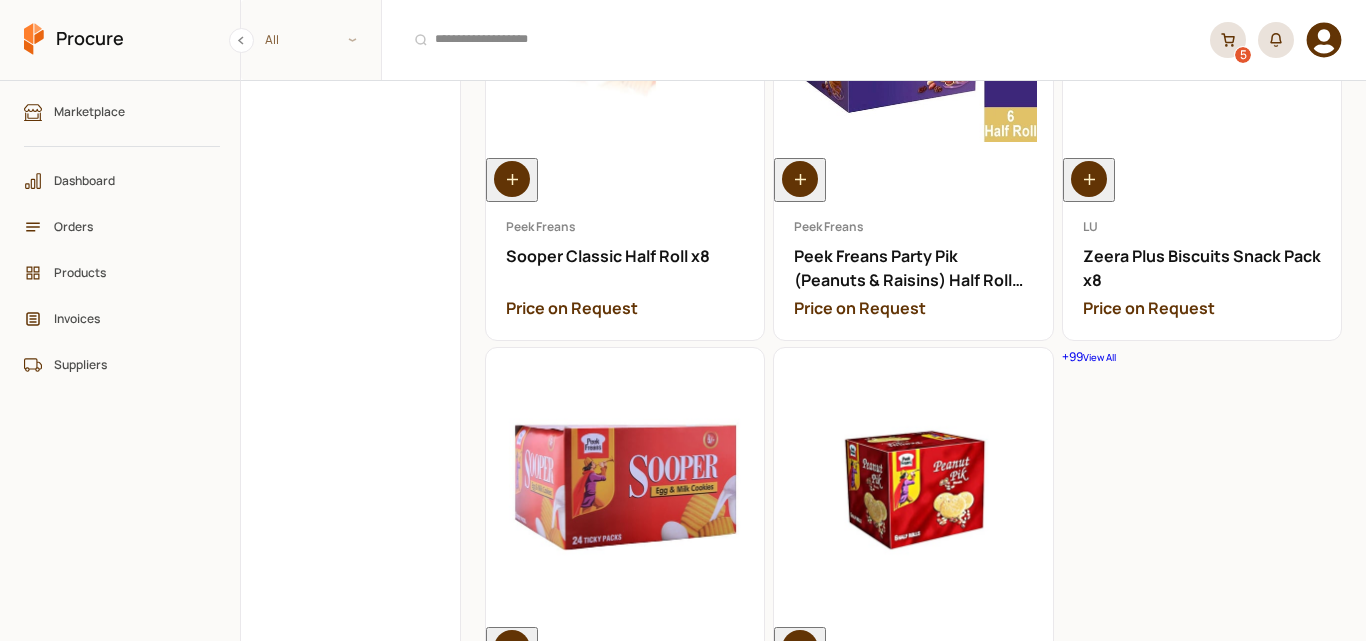 click on "+  99 View All" at bounding box center [1202, 357] 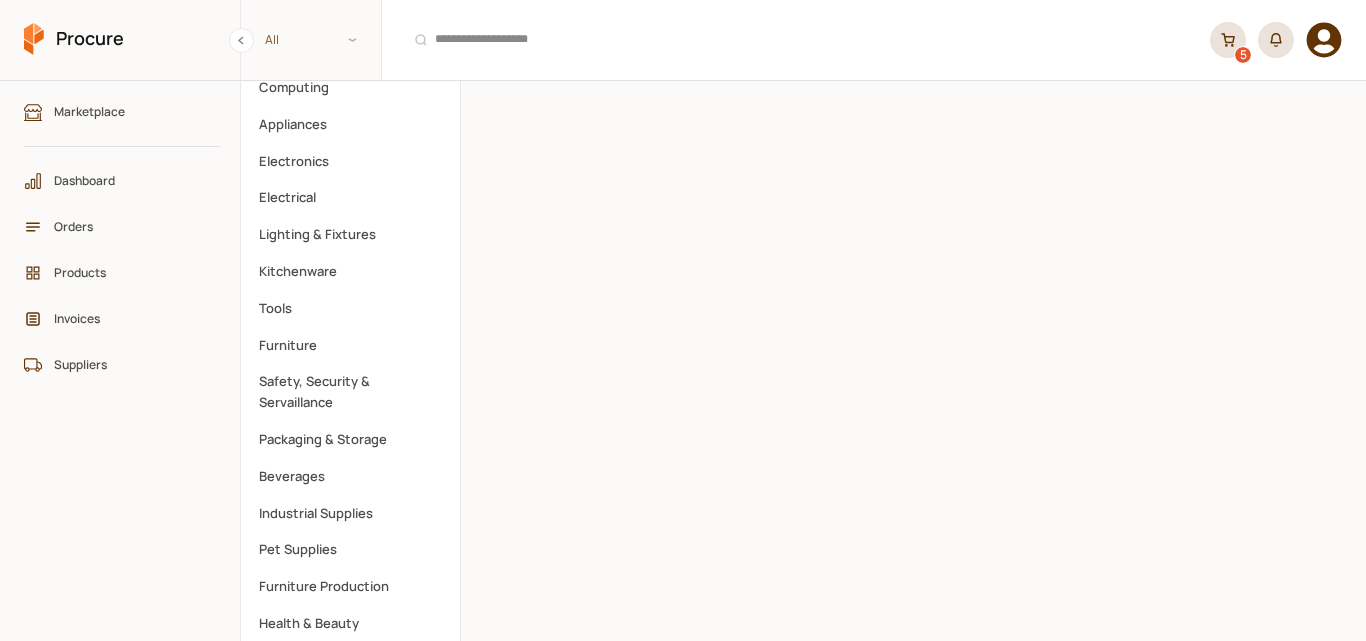 scroll, scrollTop: 0, scrollLeft: 0, axis: both 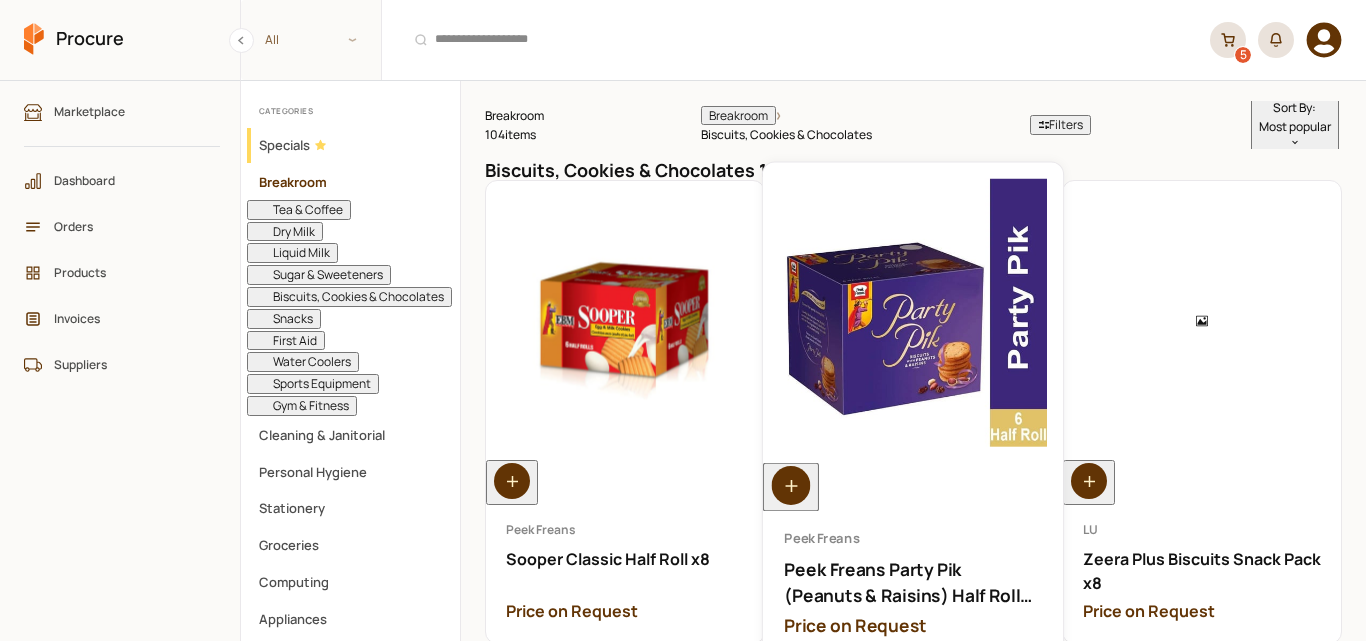 click 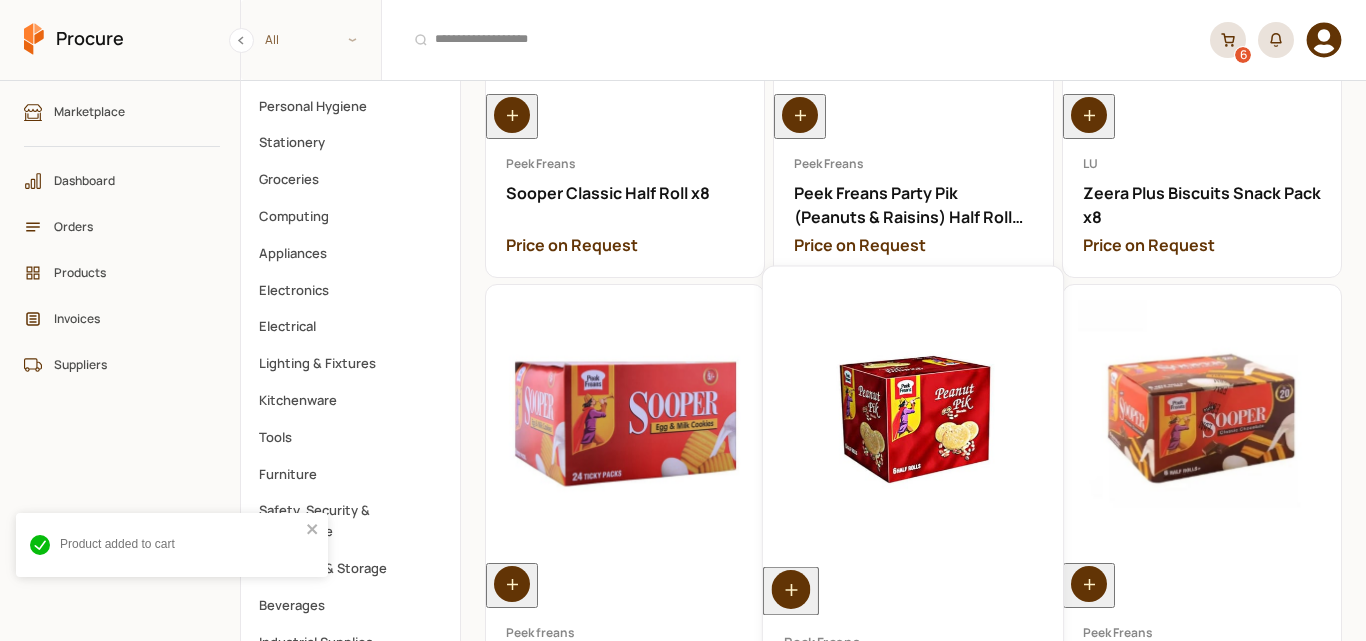 scroll, scrollTop: 400, scrollLeft: 0, axis: vertical 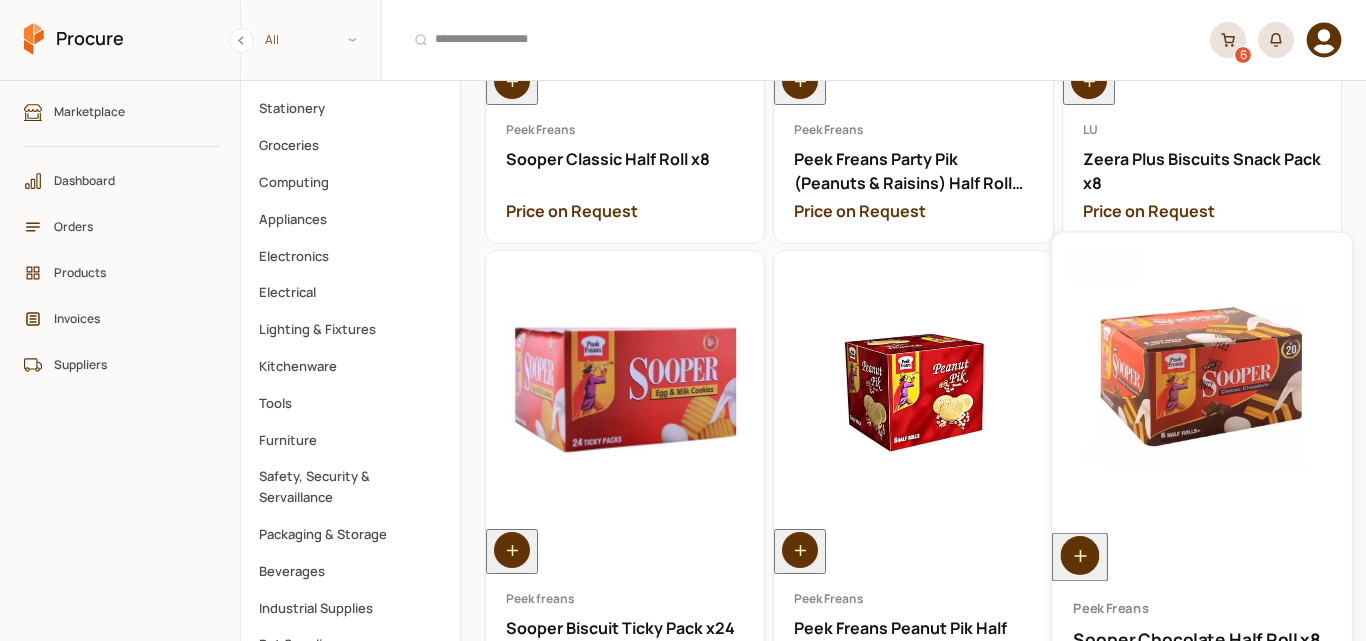 click 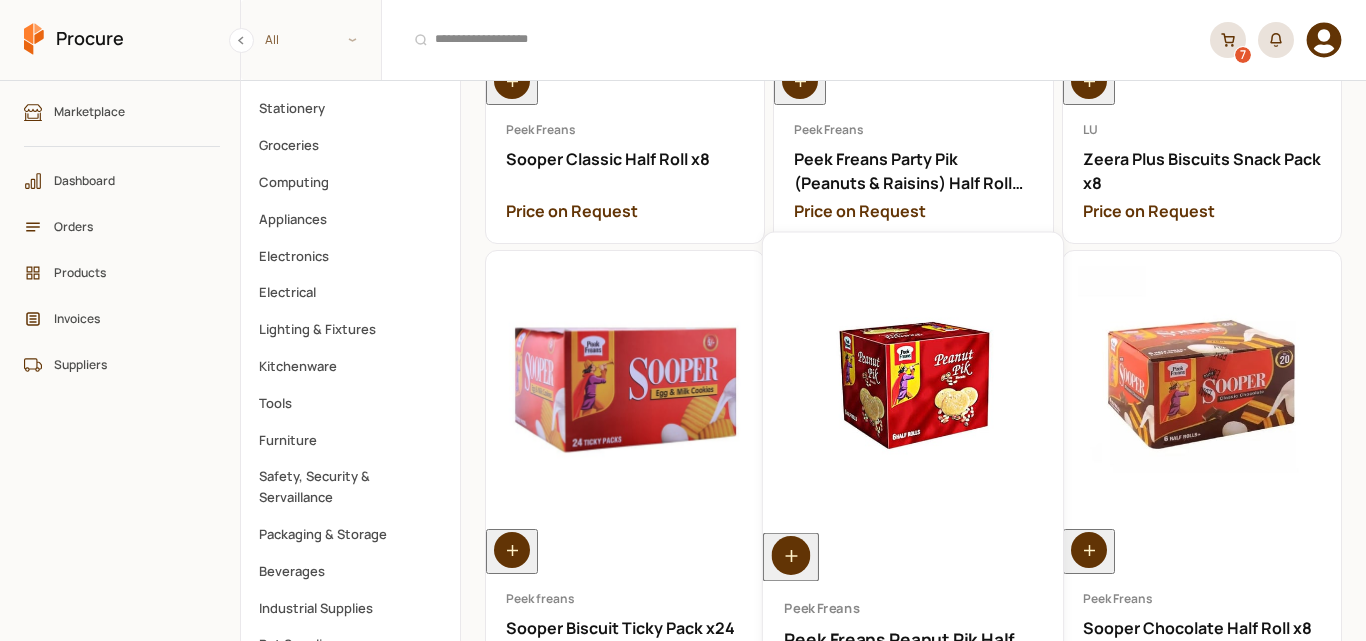 click 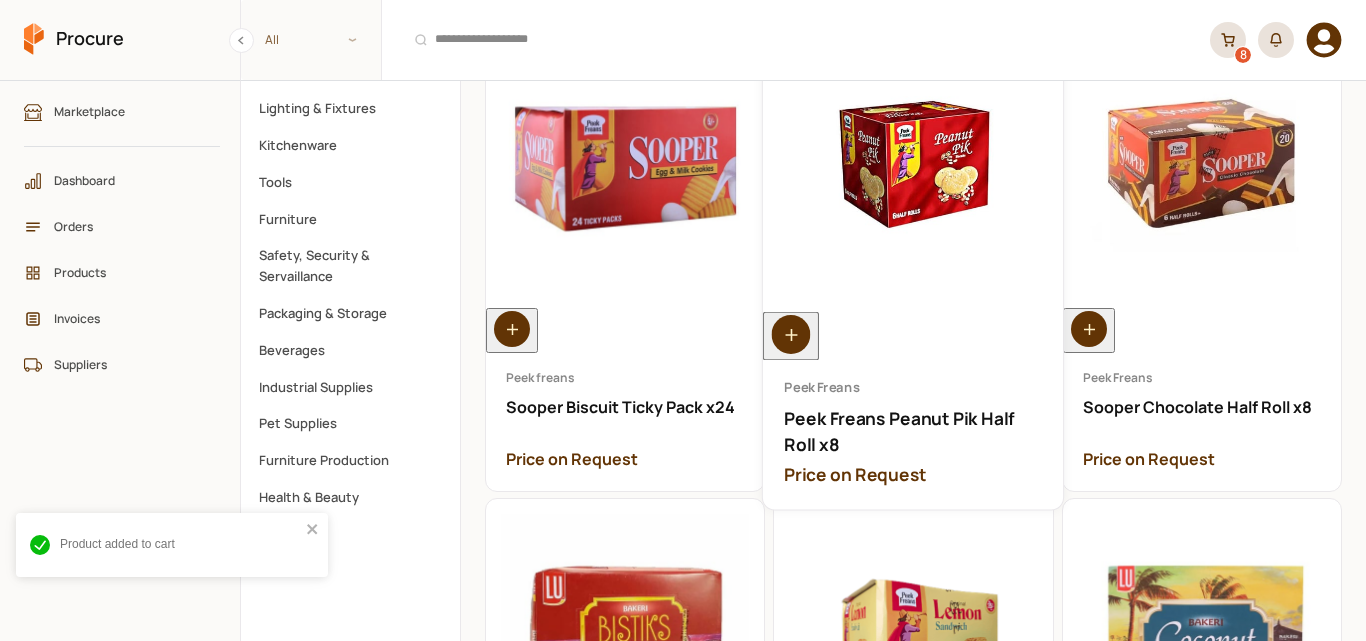 scroll, scrollTop: 800, scrollLeft: 0, axis: vertical 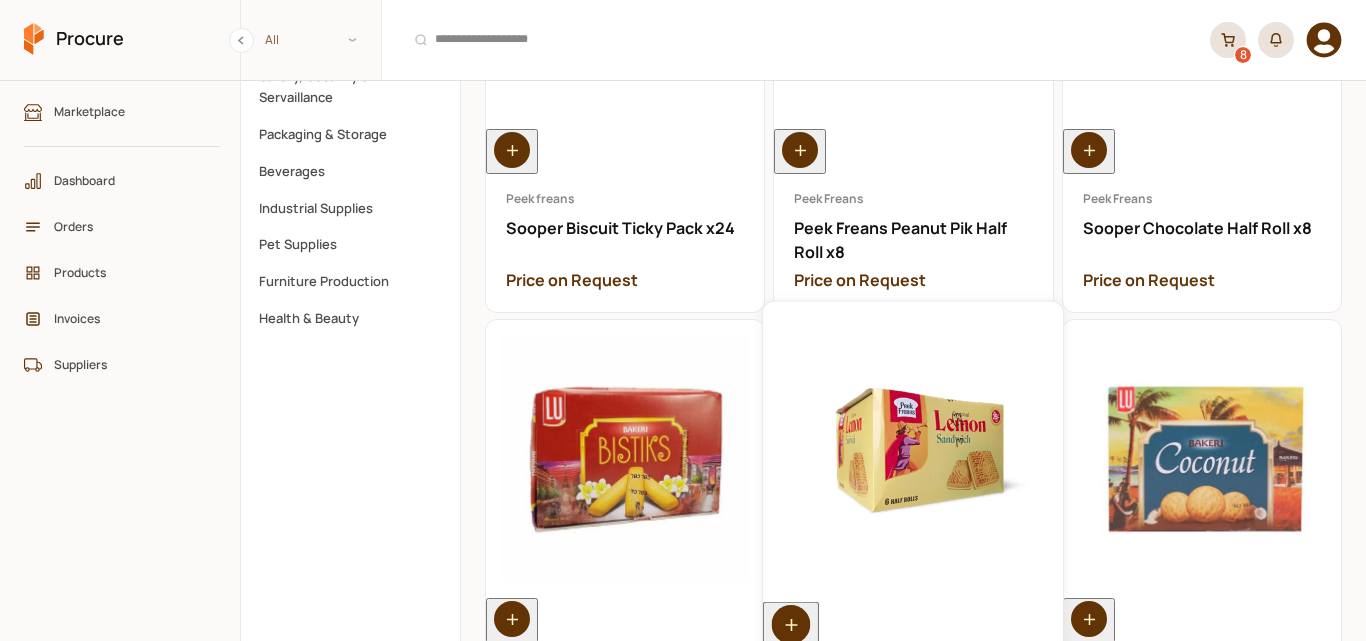 click 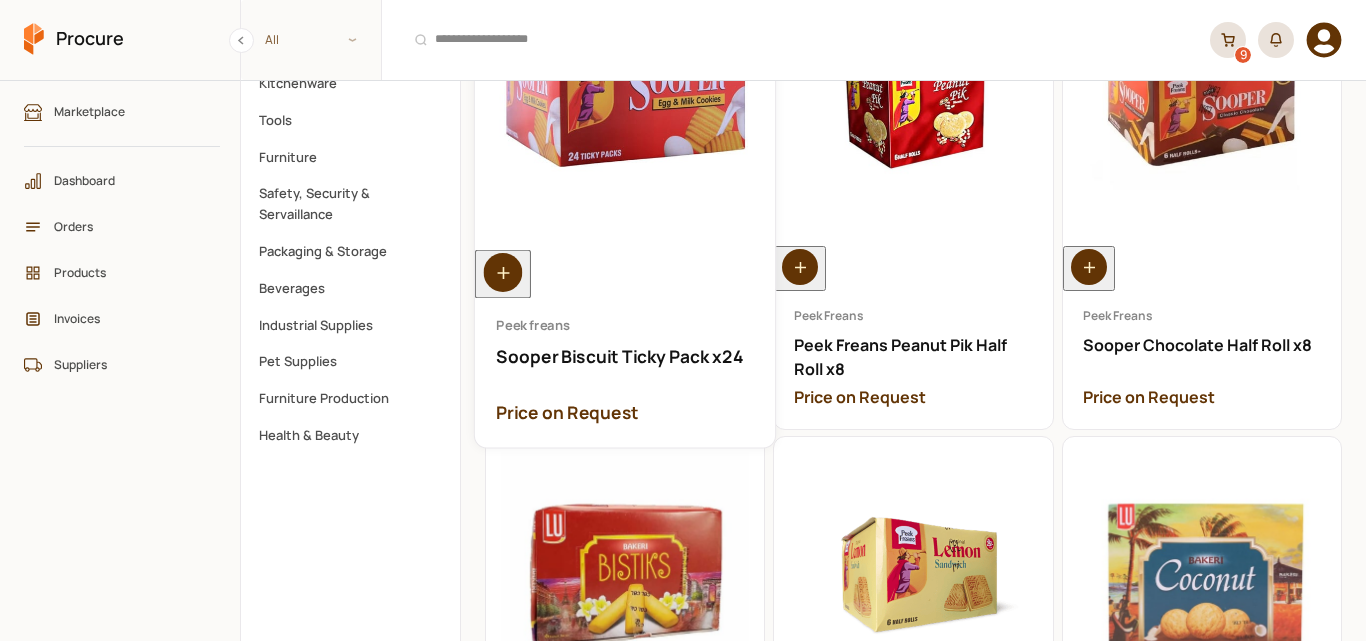 scroll, scrollTop: 400, scrollLeft: 0, axis: vertical 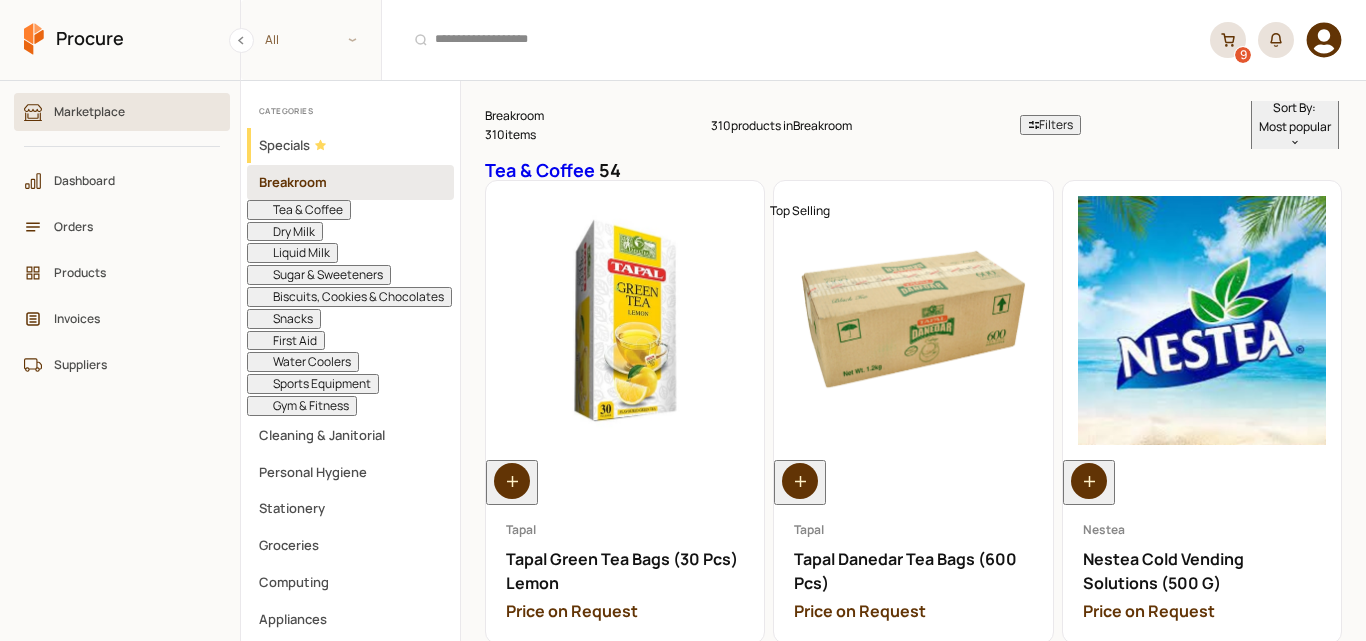 click on "Marketplace" at bounding box center [129, 111] 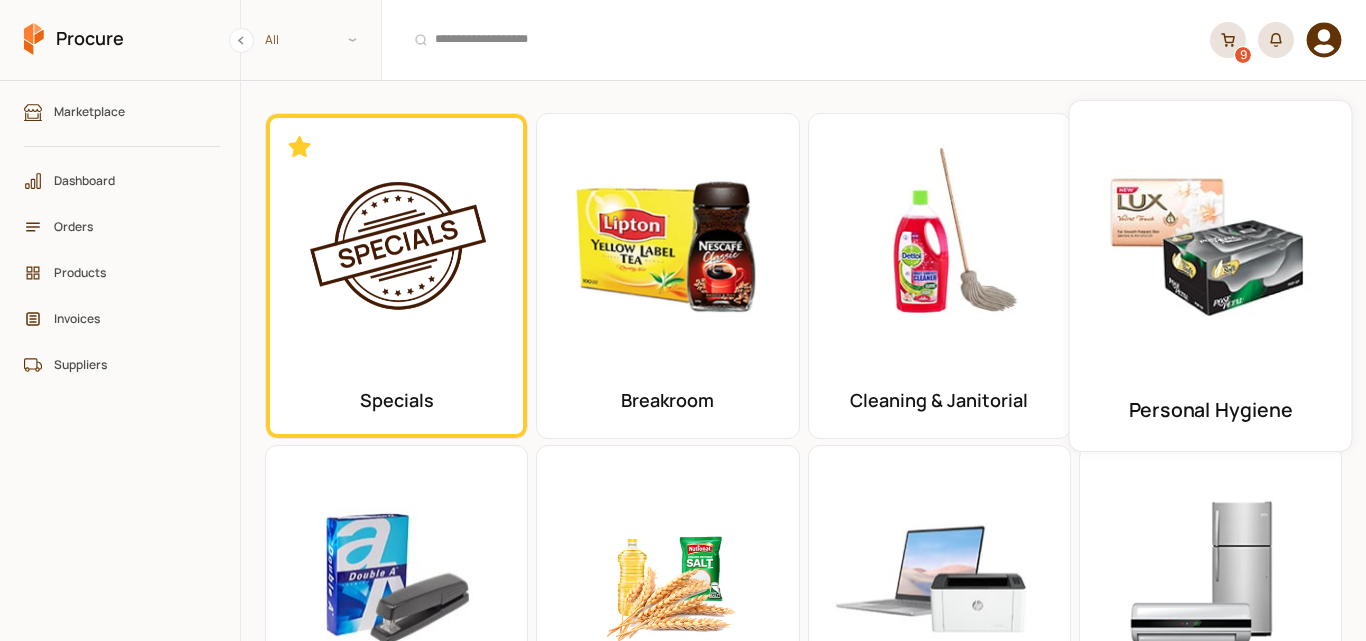 click at bounding box center [1211, 242] 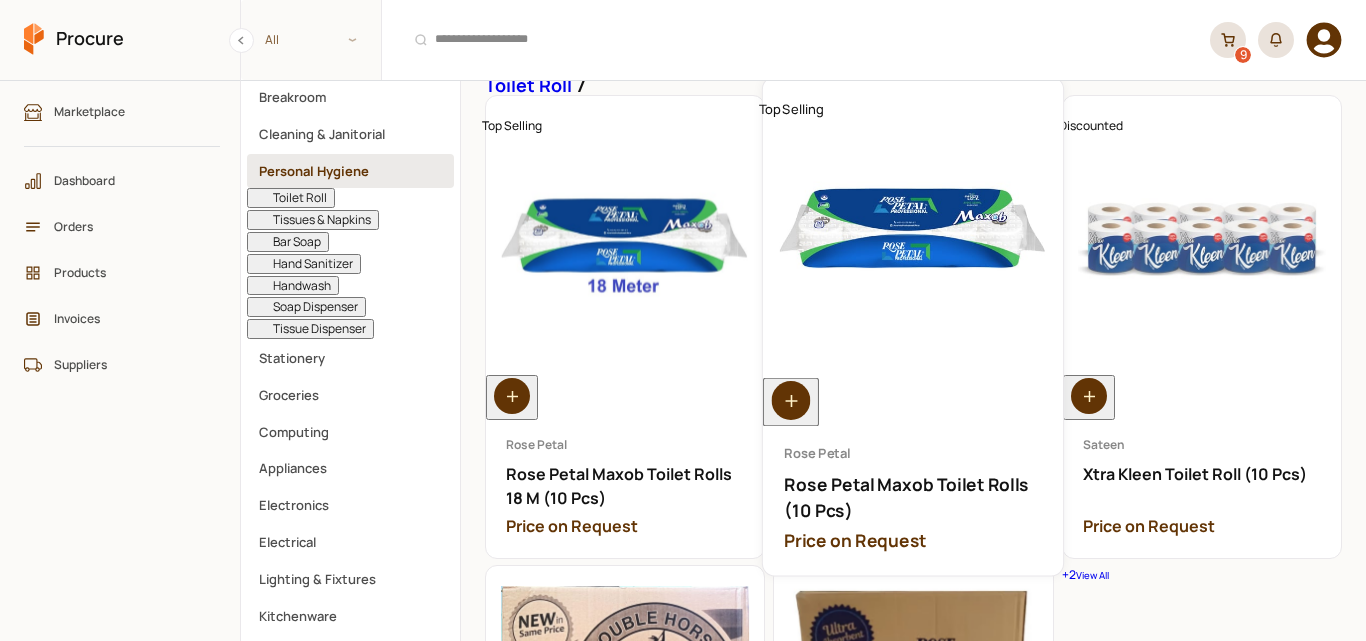 scroll, scrollTop: 200, scrollLeft: 0, axis: vertical 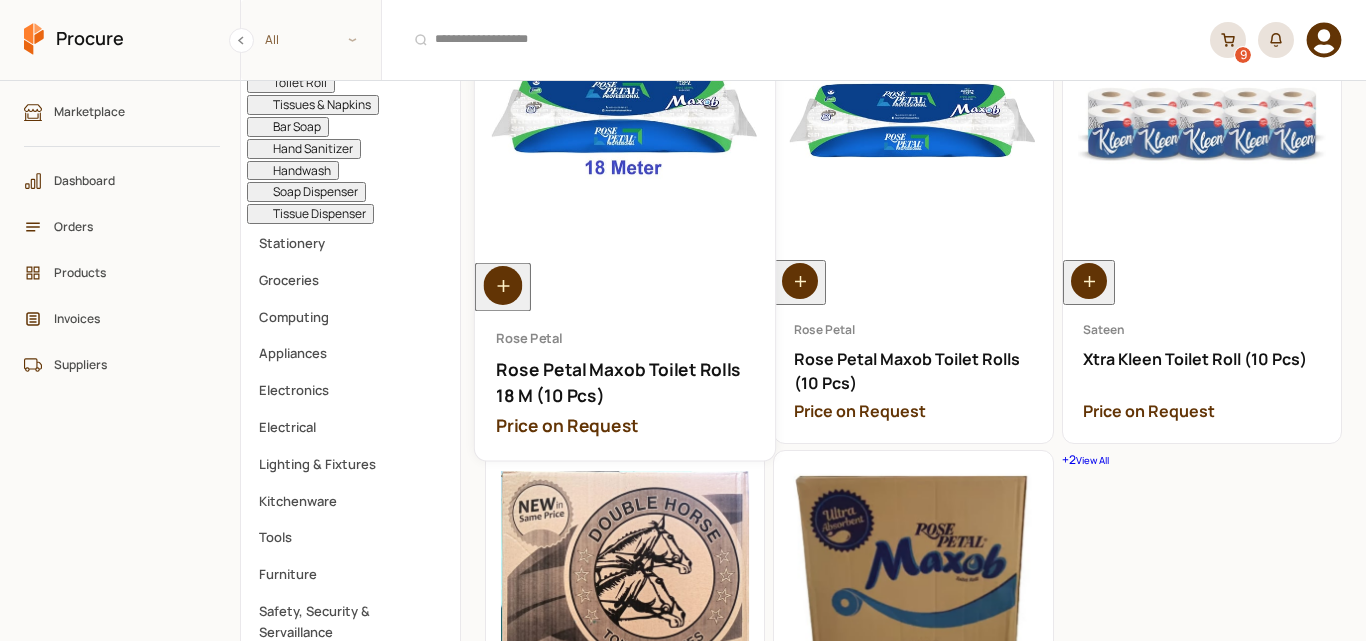 click 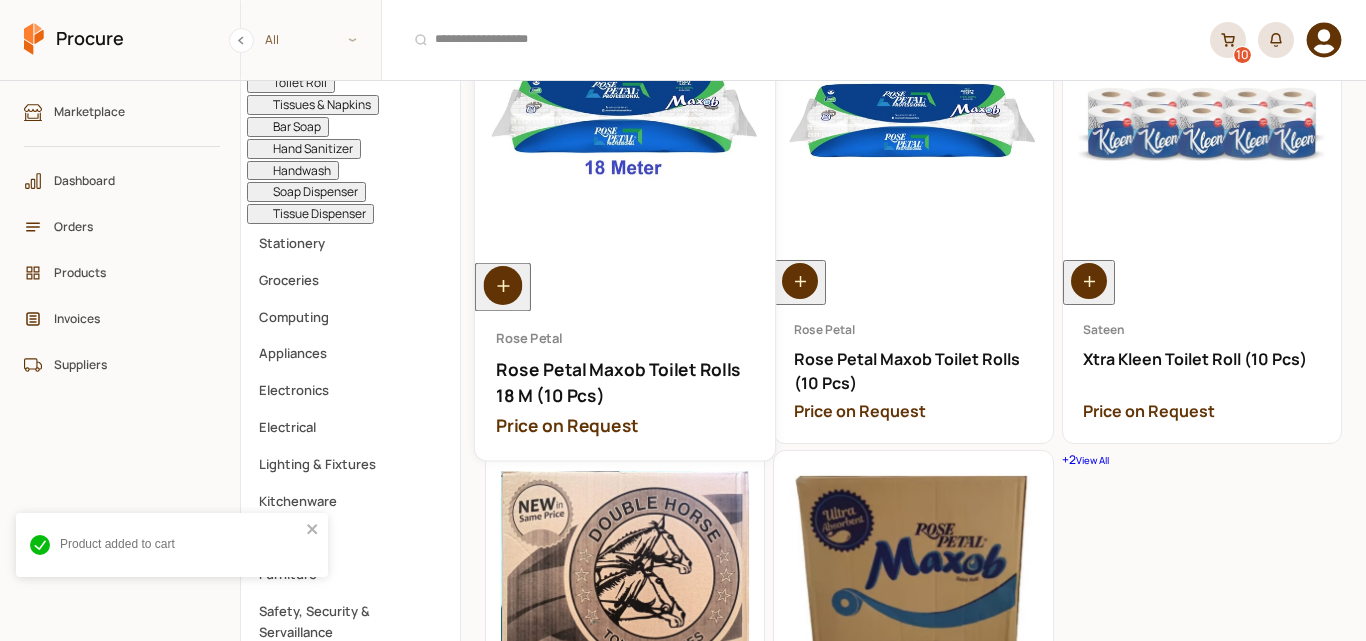 click 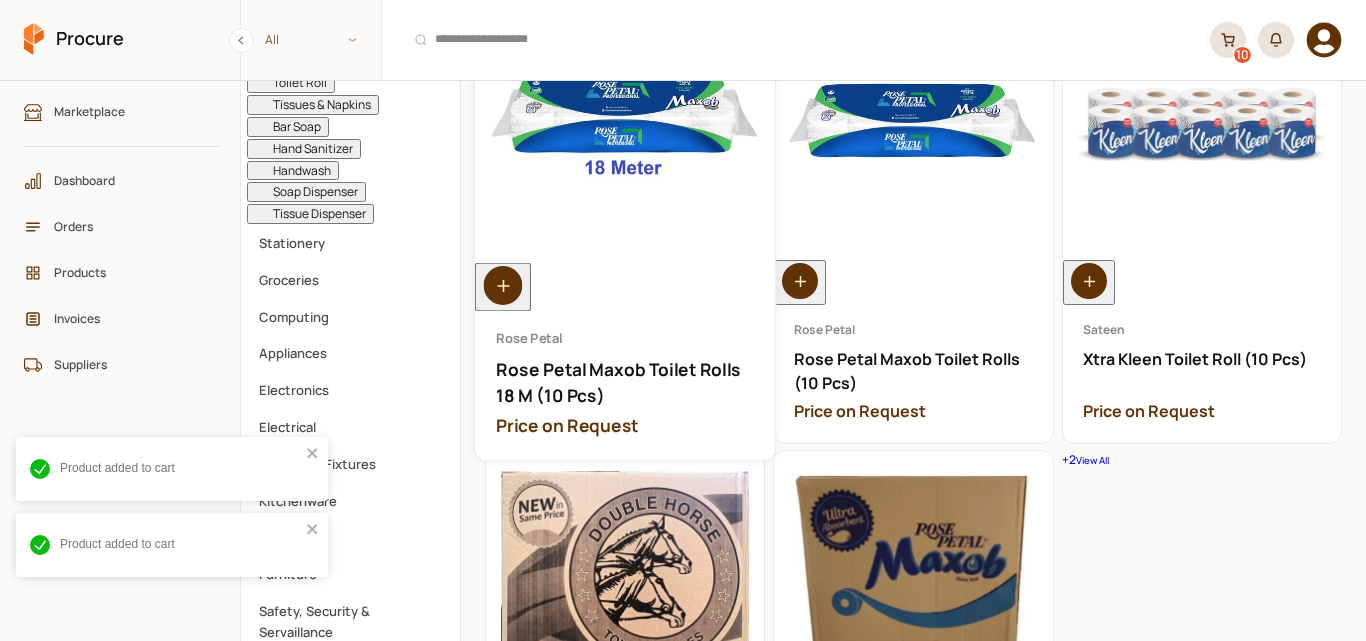 click 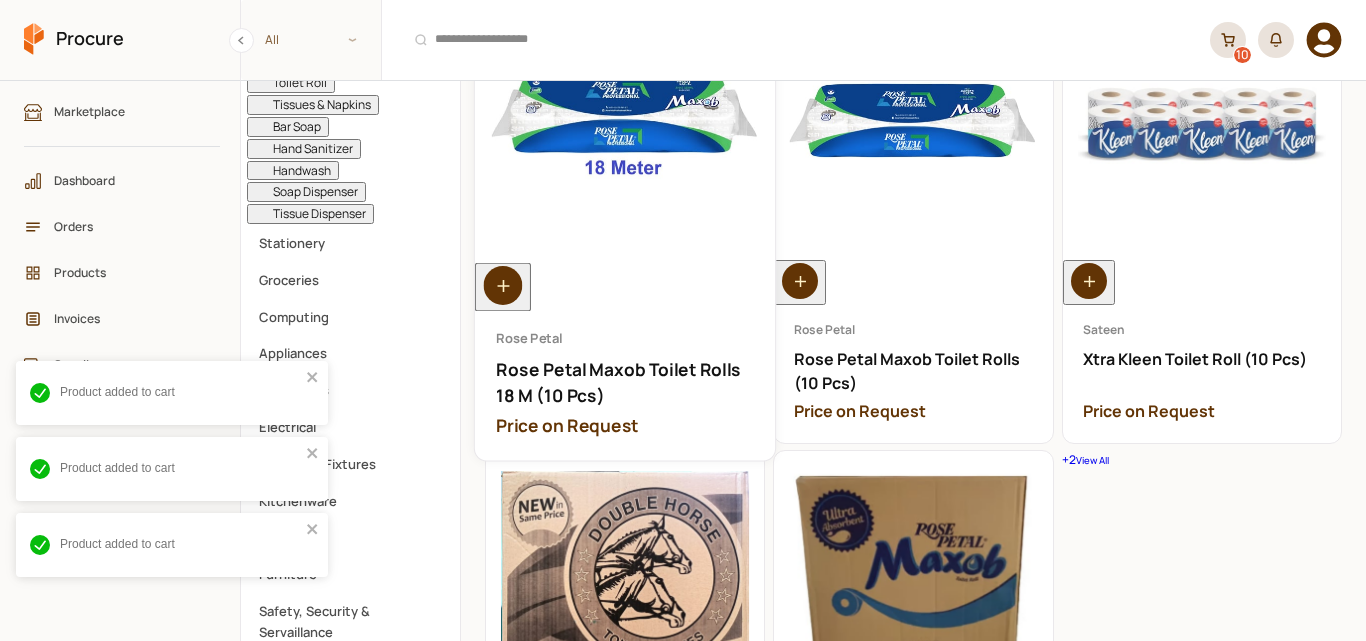 click 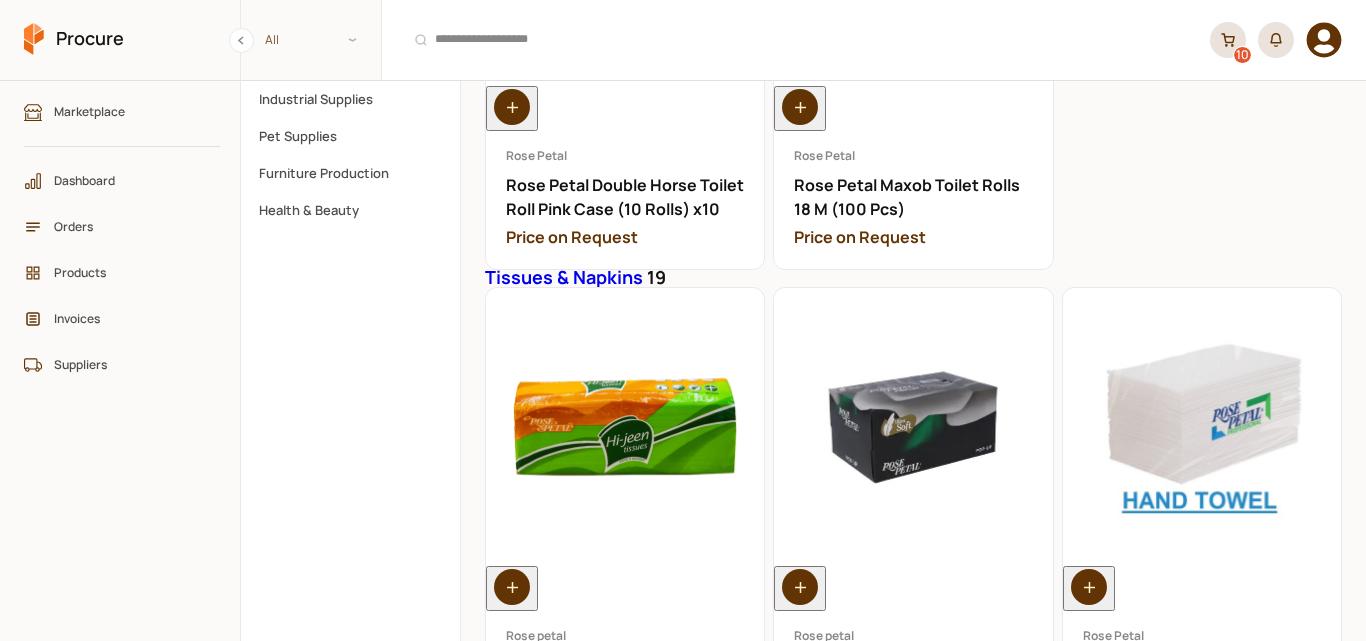 scroll, scrollTop: 1000, scrollLeft: 0, axis: vertical 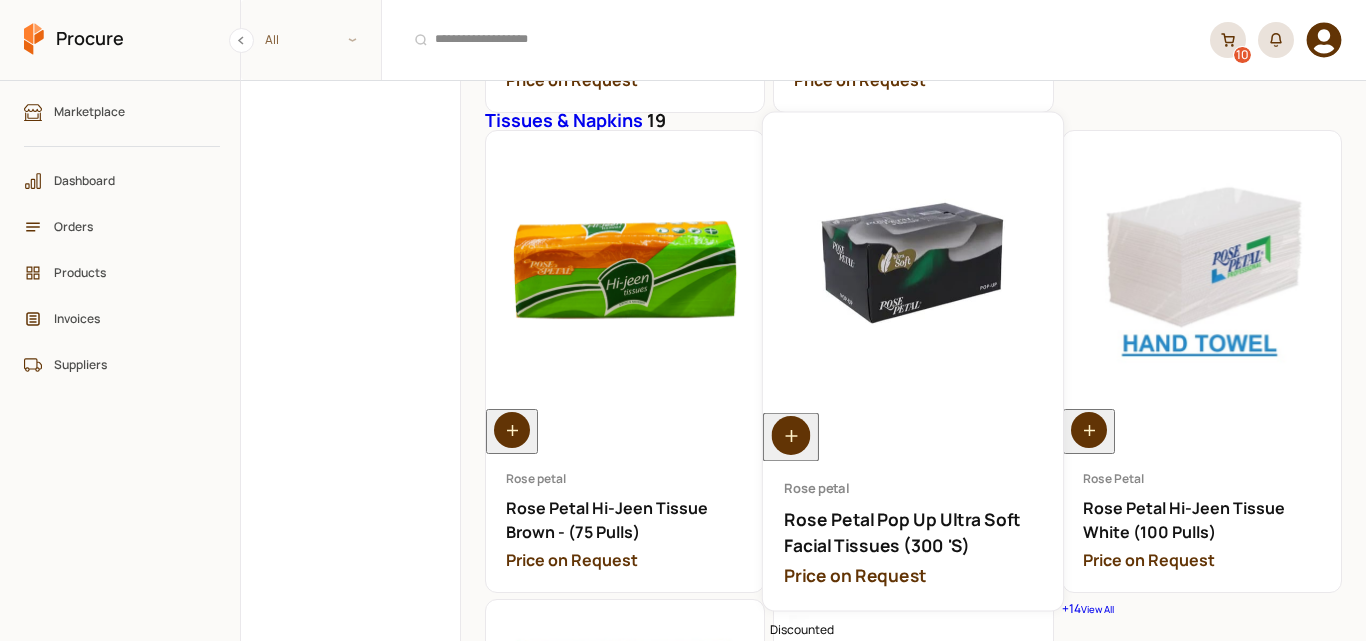 click 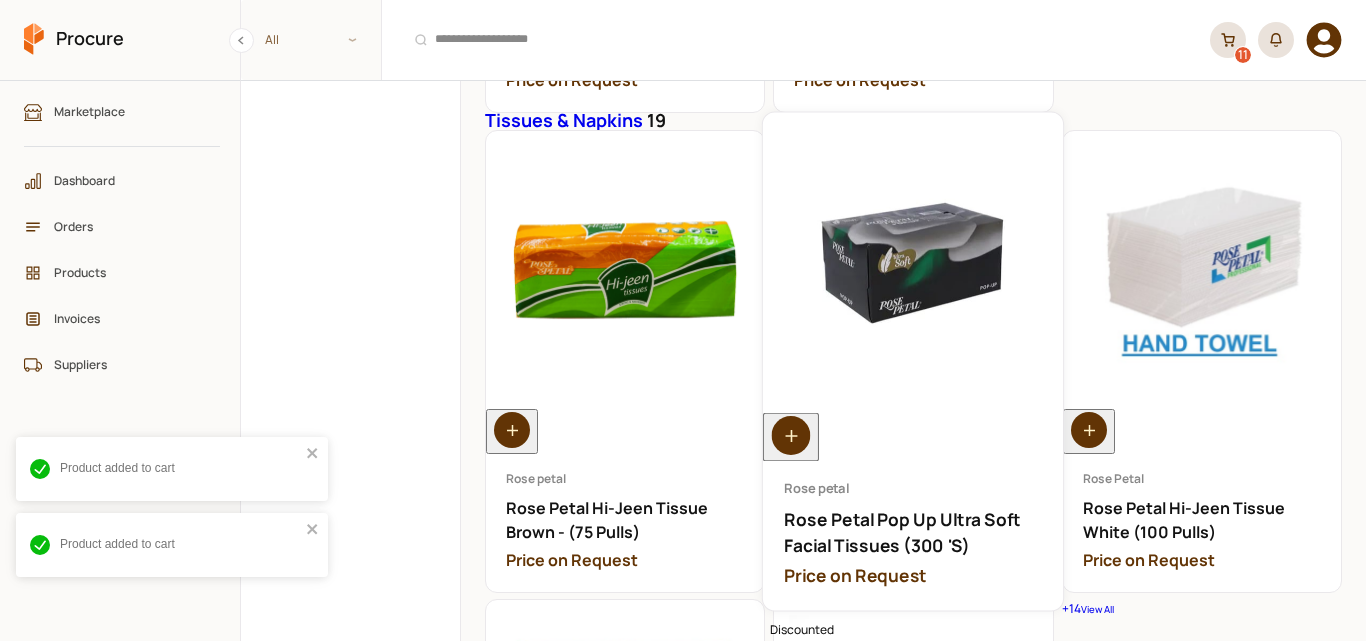 click 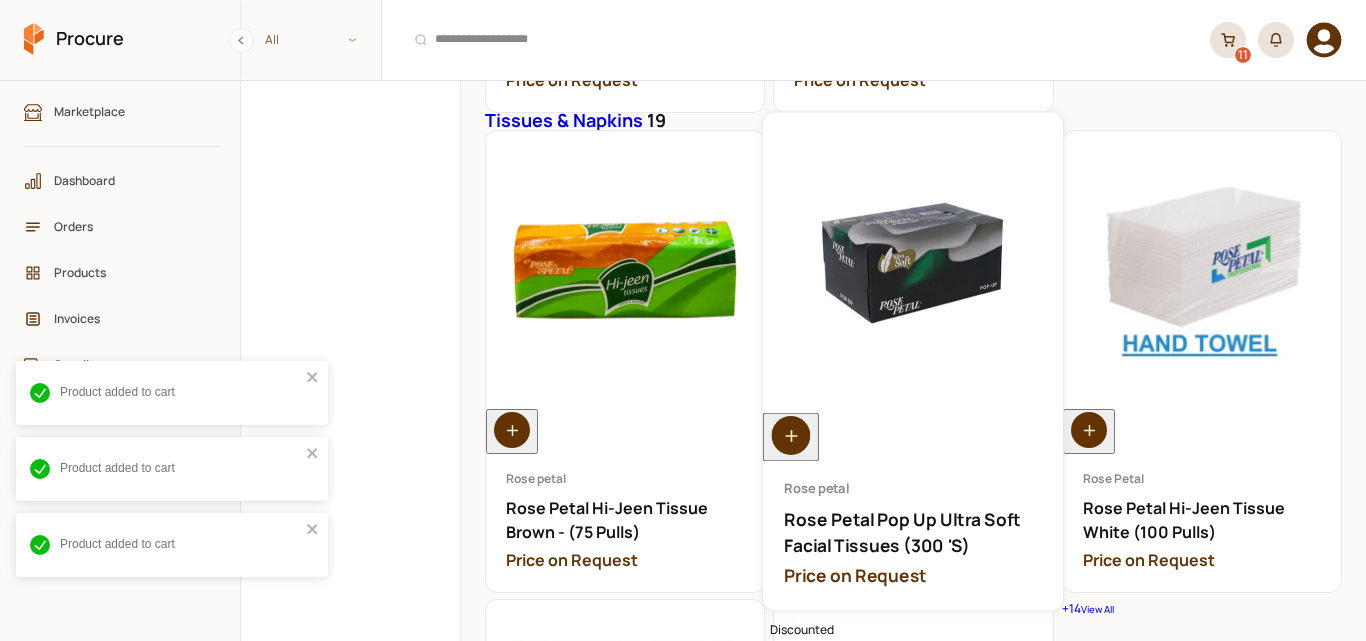 click 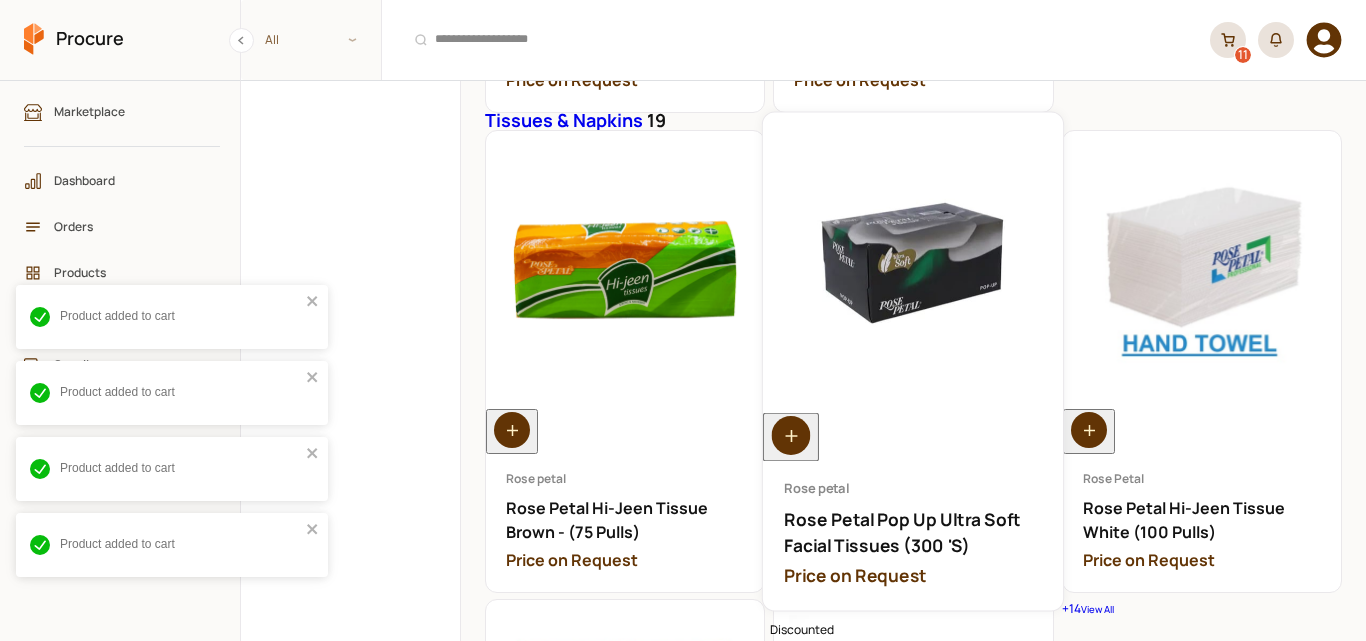 click 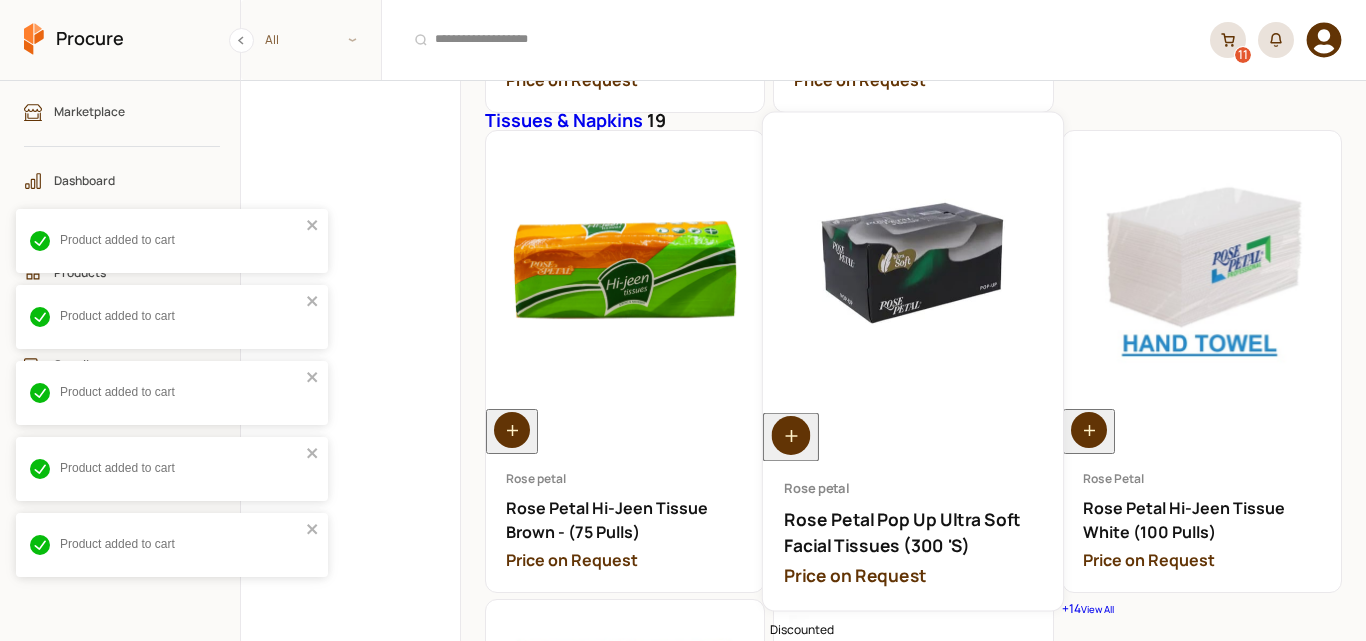 click 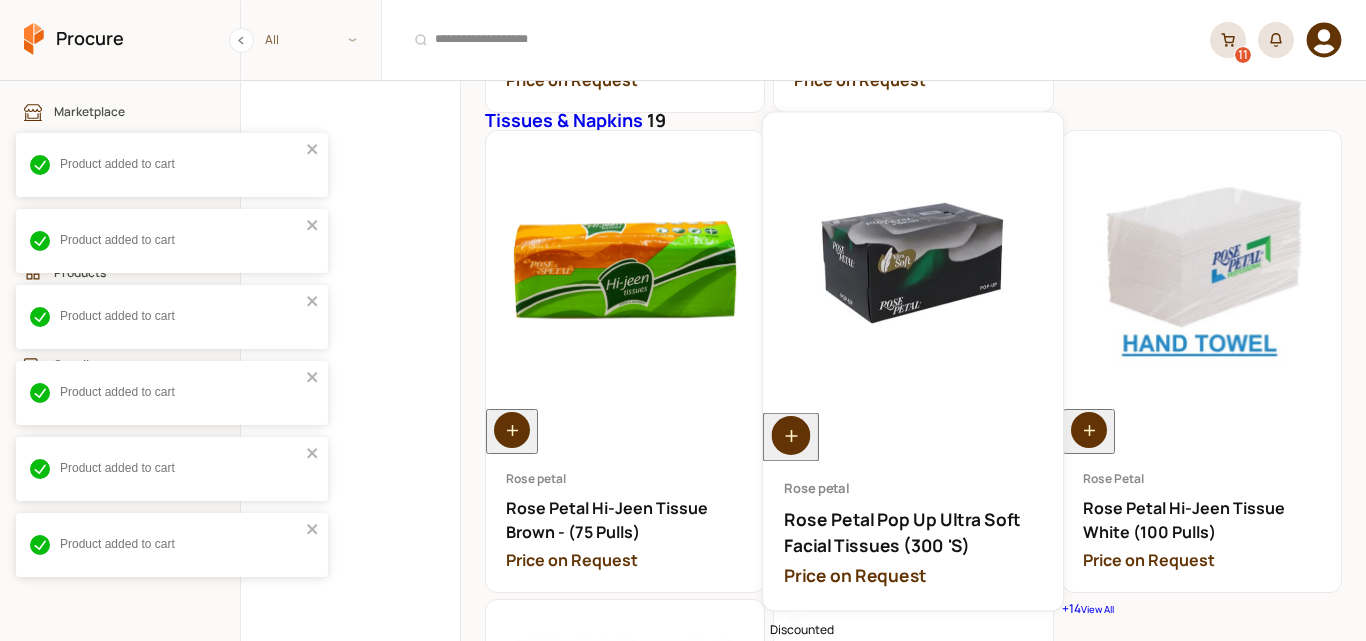 click 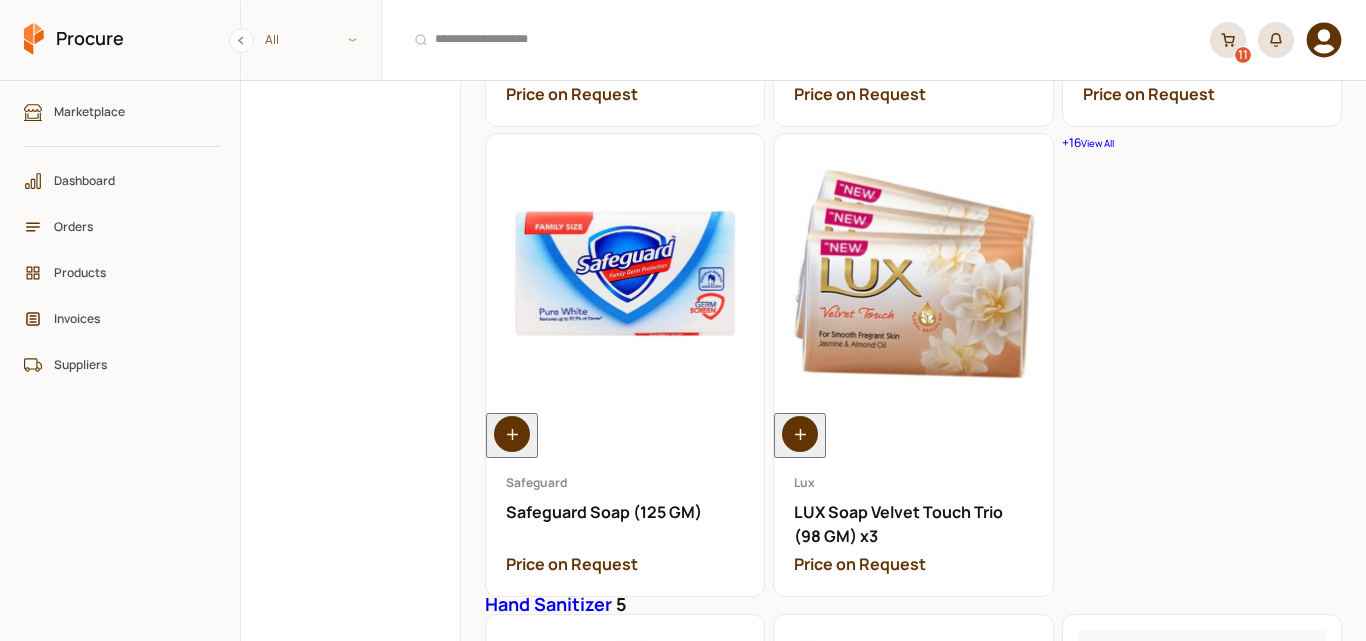 scroll, scrollTop: 2400, scrollLeft: 0, axis: vertical 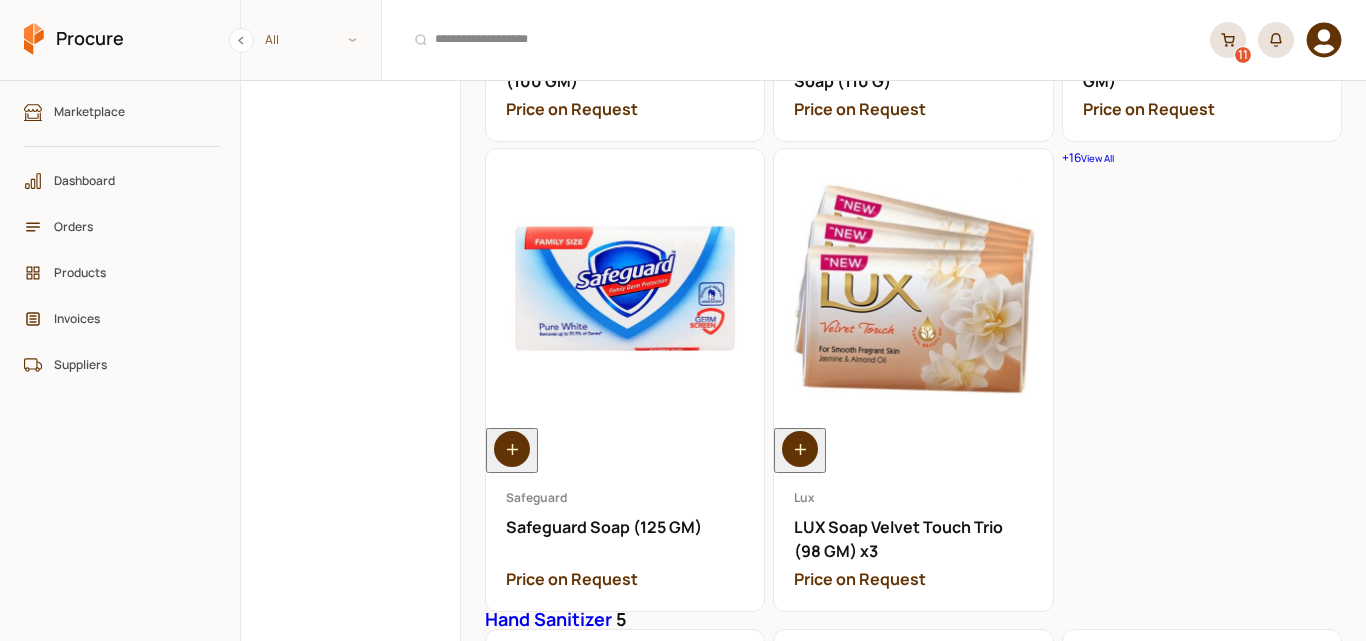 click on "+  16 View All" at bounding box center [1202, 158] 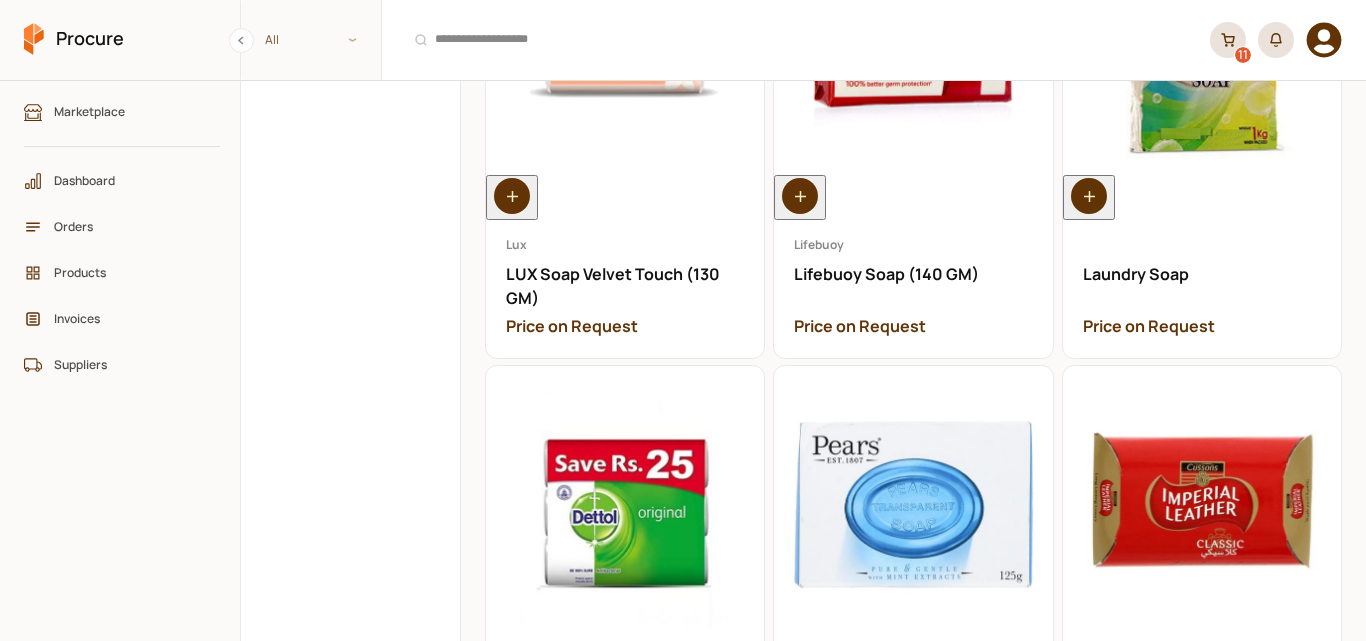 scroll, scrollTop: 2160, scrollLeft: 0, axis: vertical 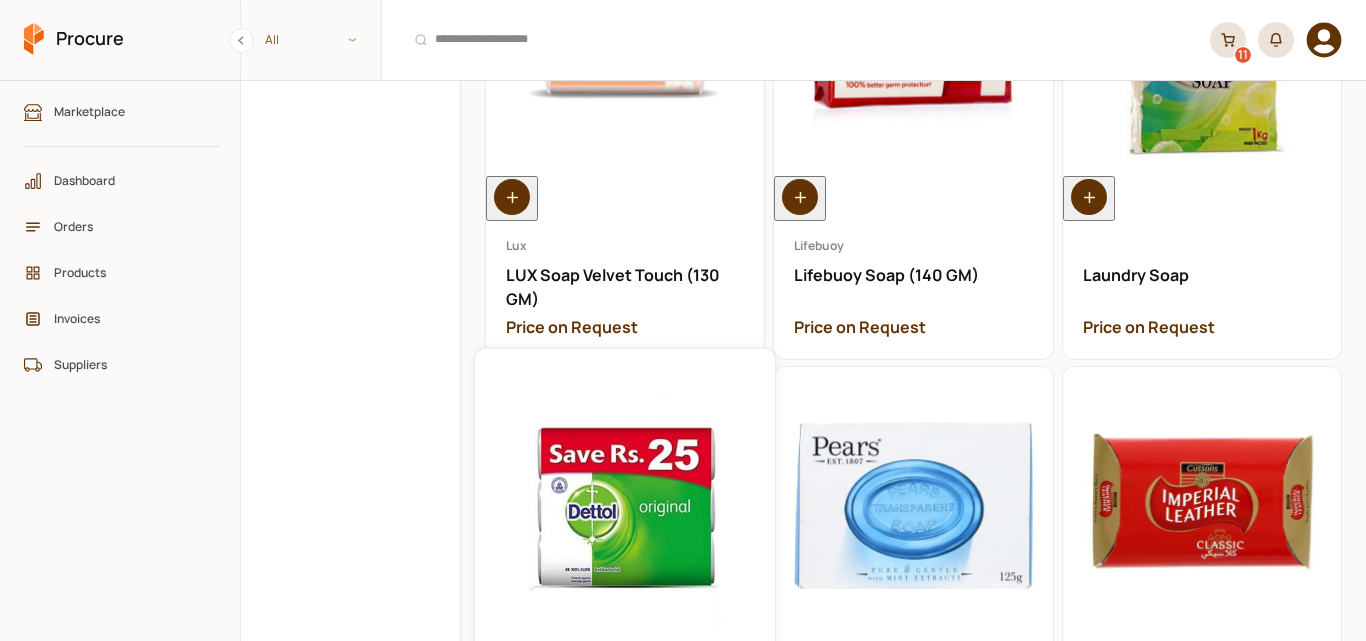 click 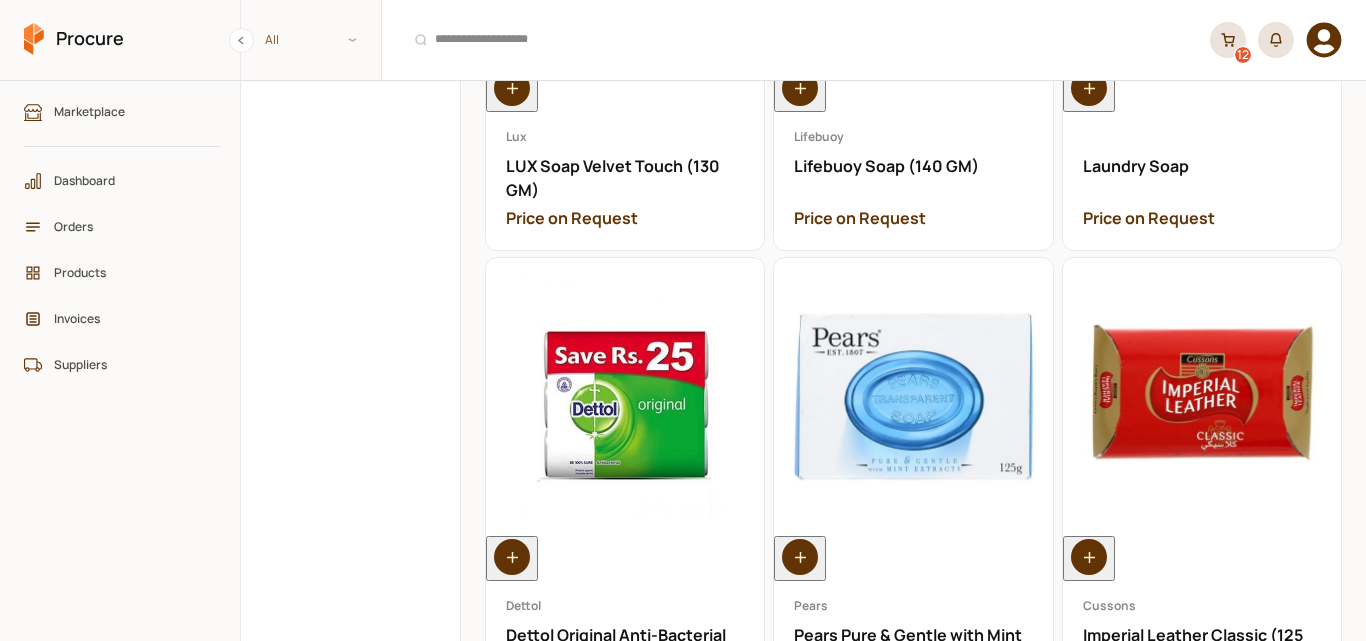 scroll, scrollTop: 2260, scrollLeft: 0, axis: vertical 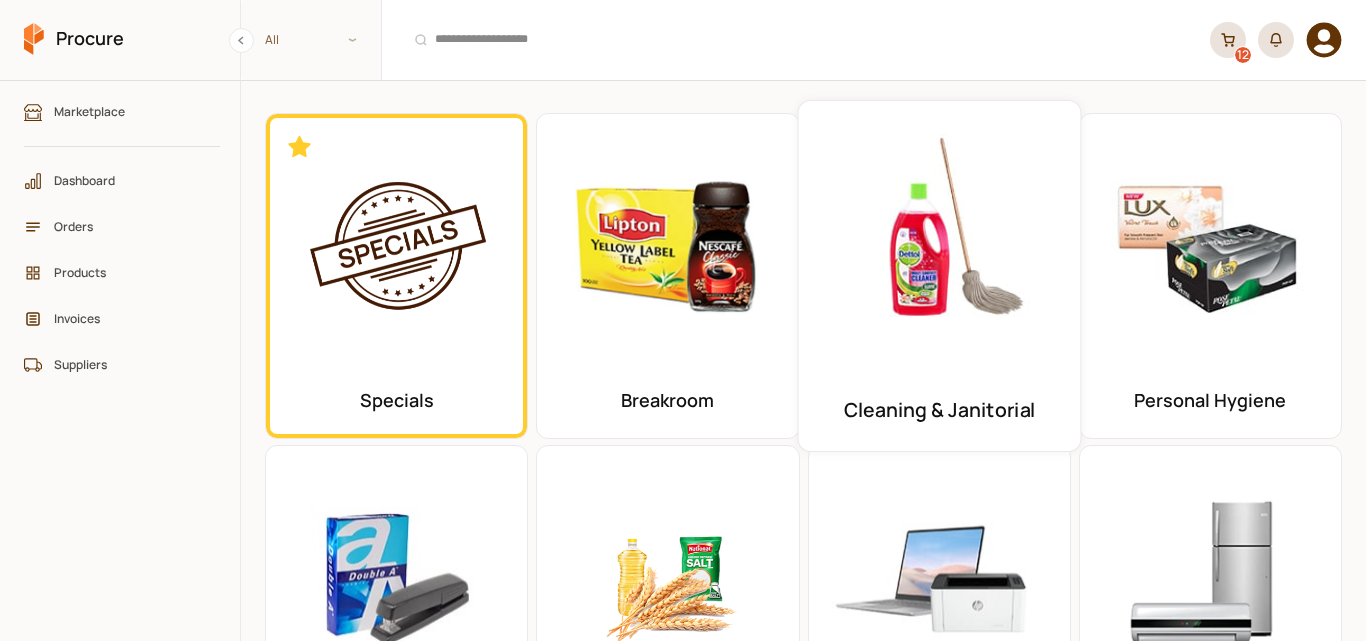 click at bounding box center (939, 242) 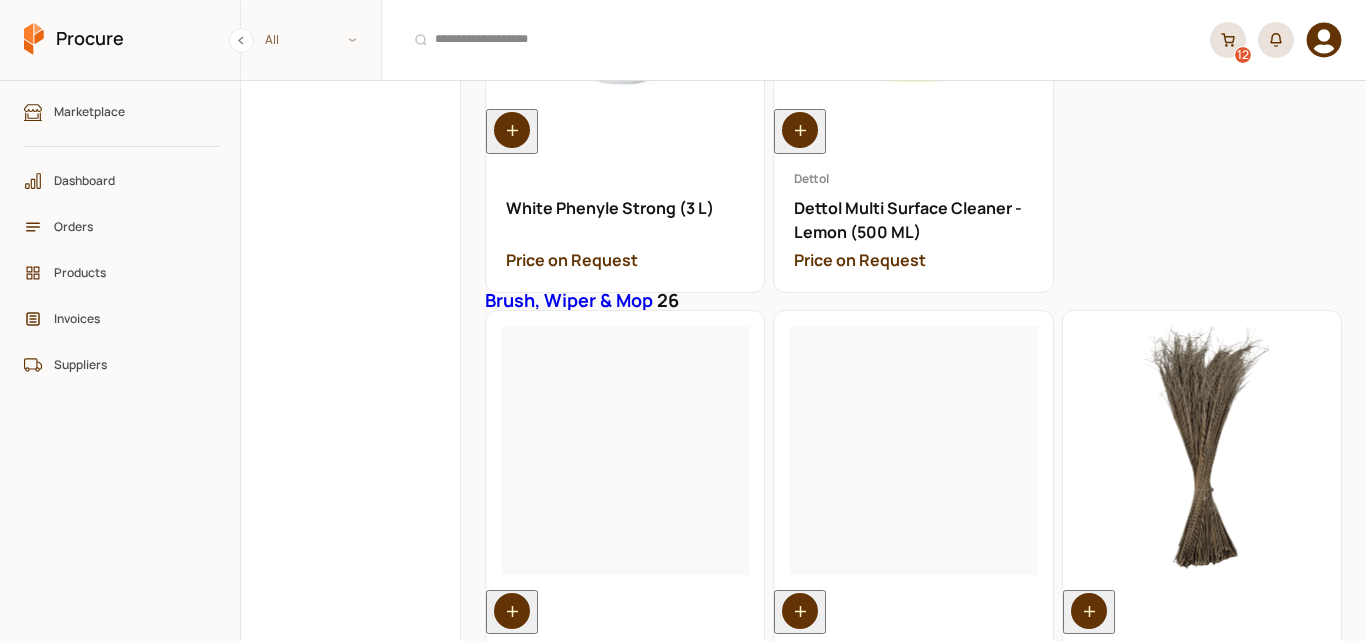 scroll, scrollTop: 1500, scrollLeft: 0, axis: vertical 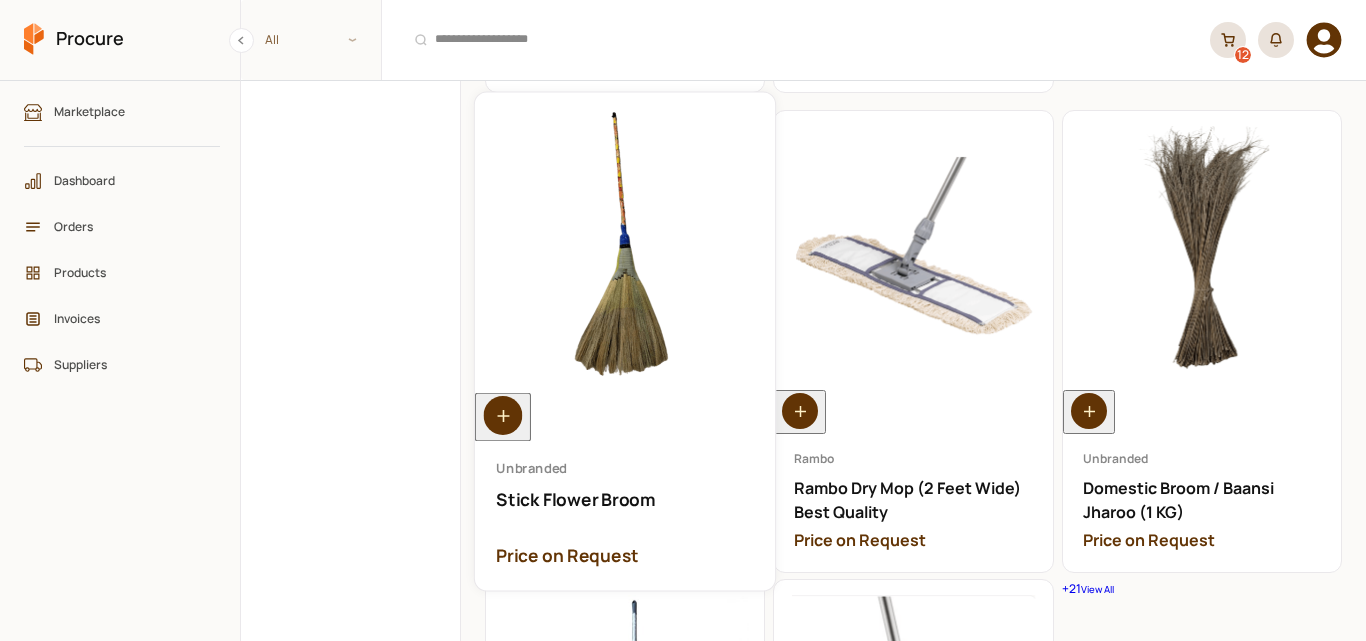 click 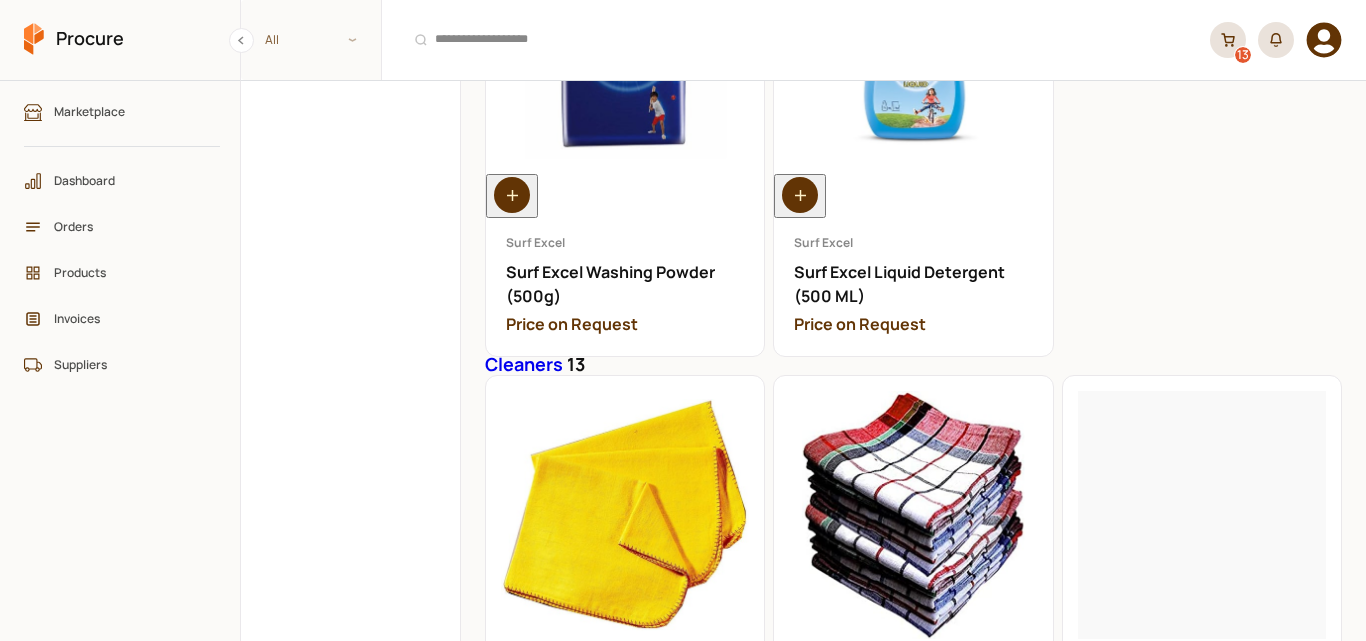 scroll, scrollTop: 4300, scrollLeft: 0, axis: vertical 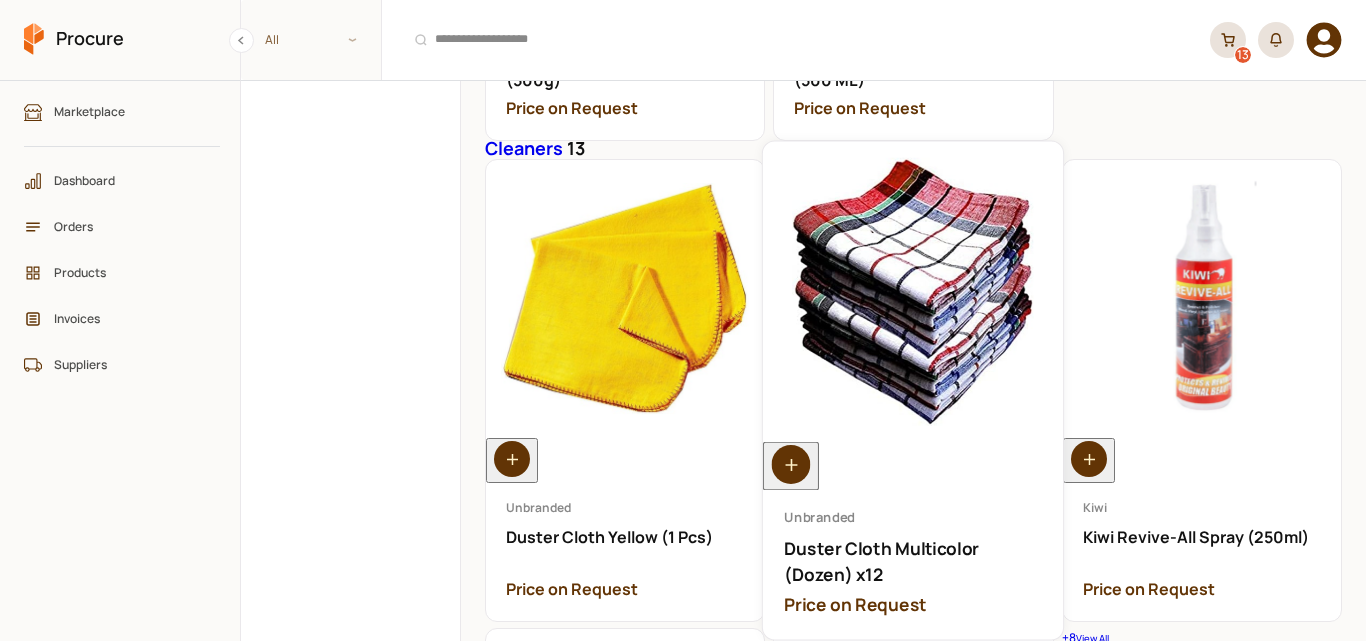 click 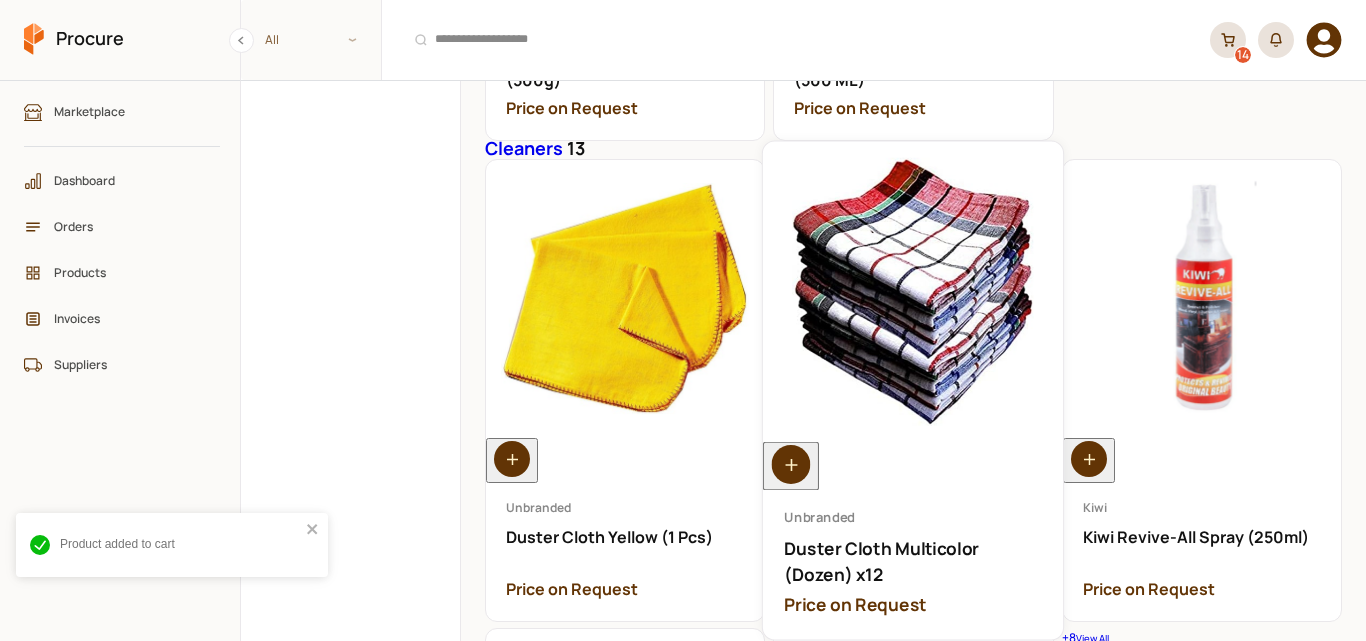 click 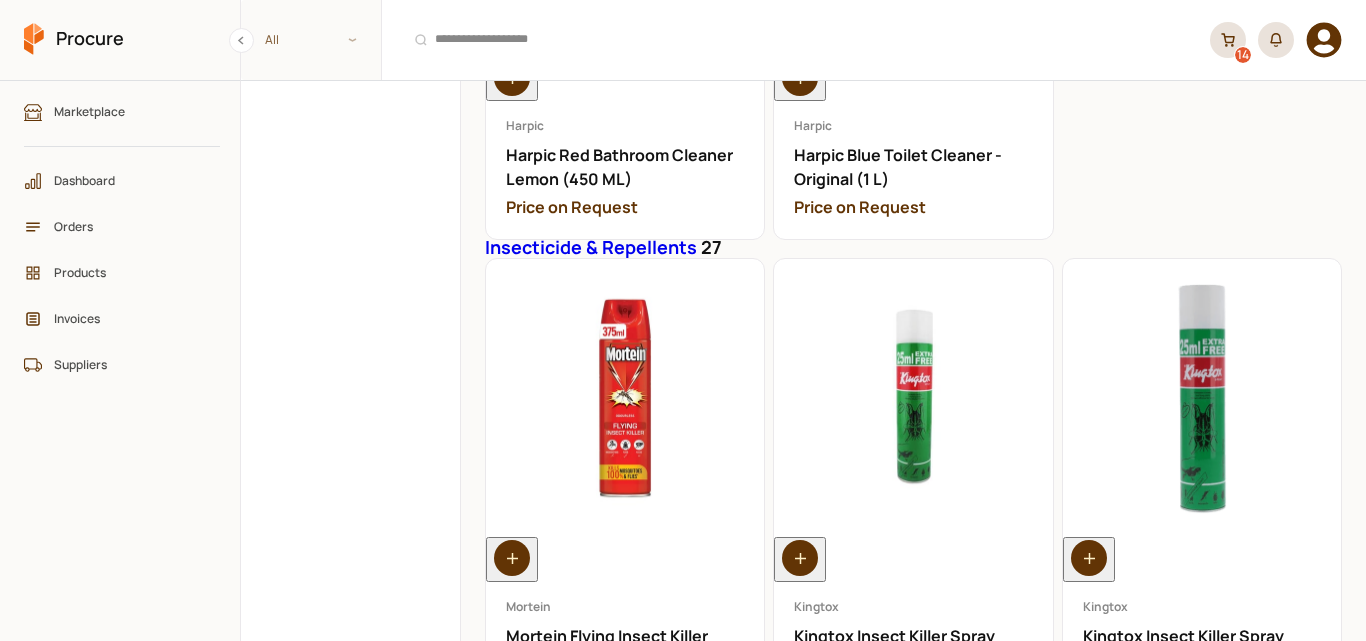 scroll, scrollTop: 6200, scrollLeft: 0, axis: vertical 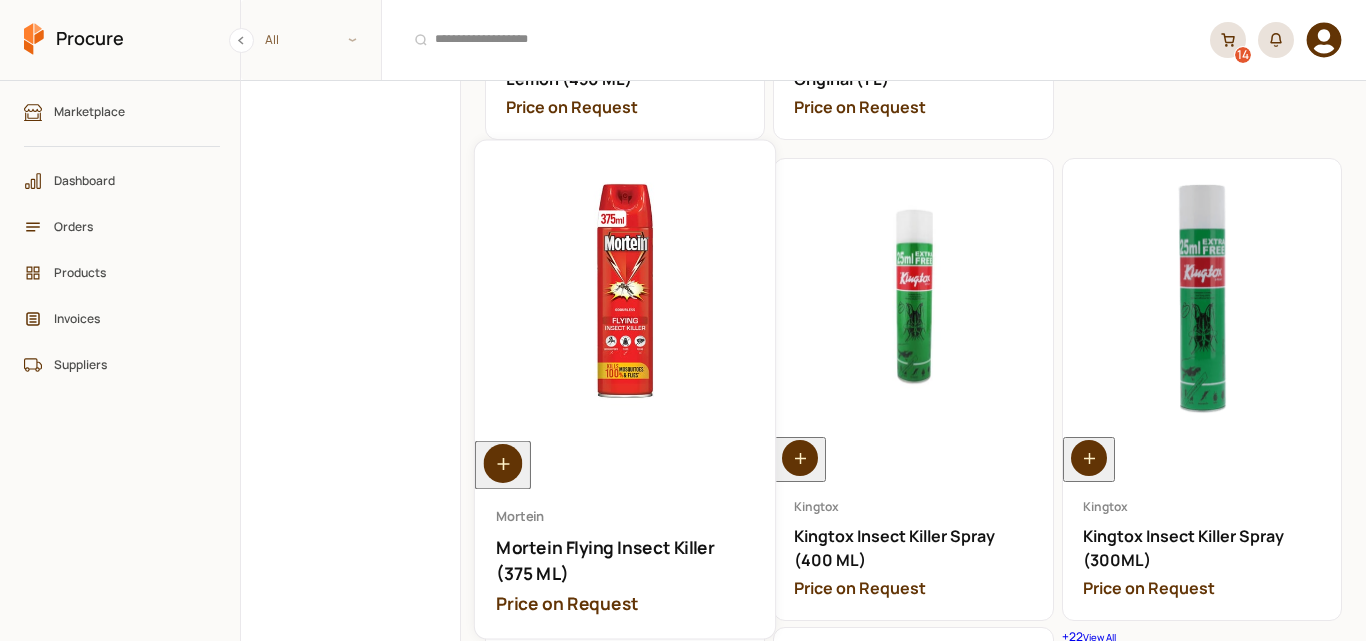 click 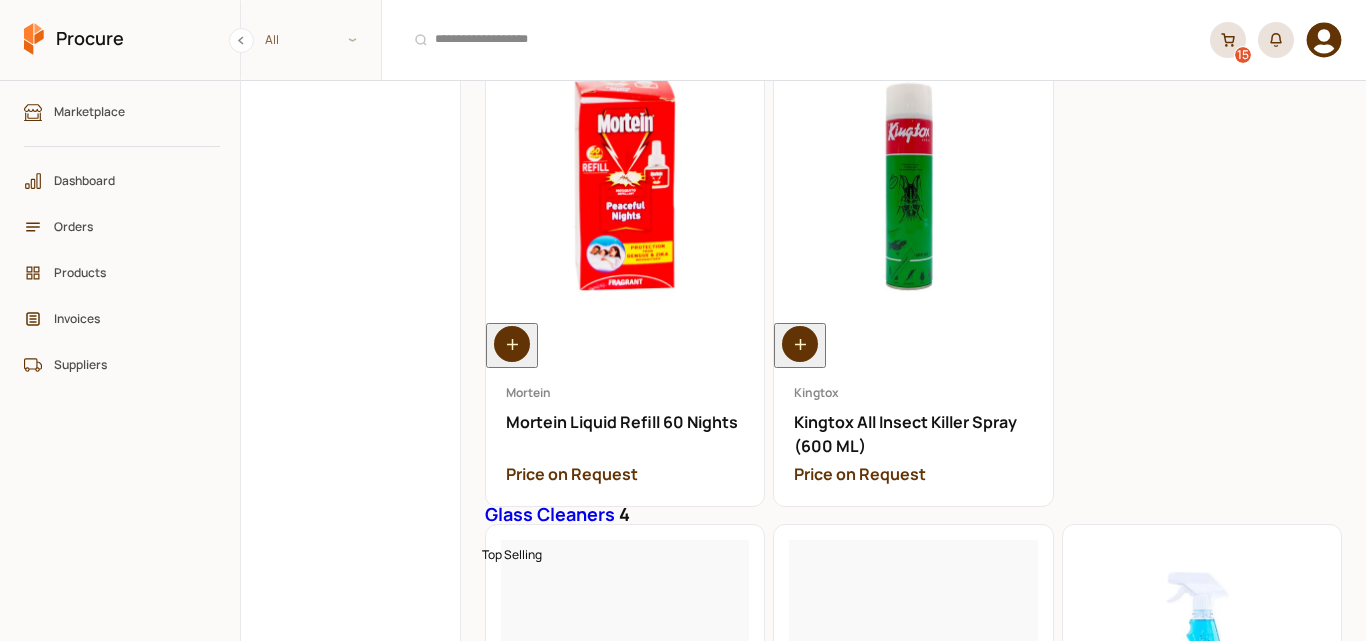 scroll, scrollTop: 7000, scrollLeft: 0, axis: vertical 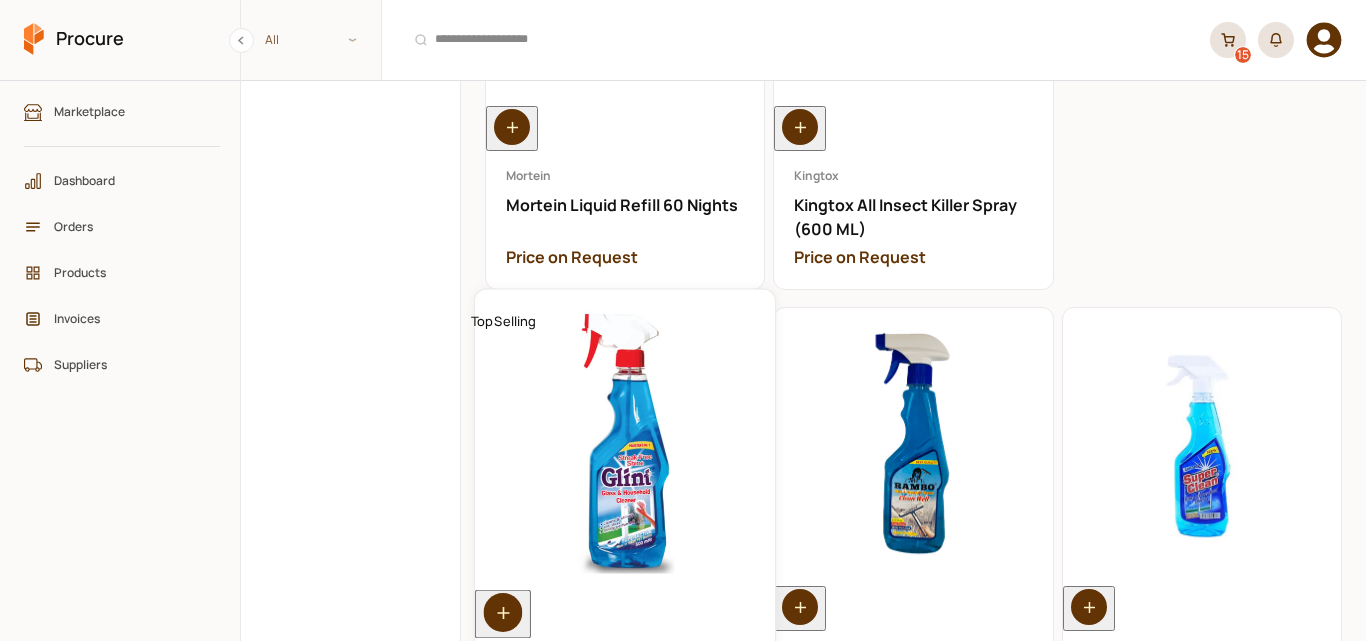 click 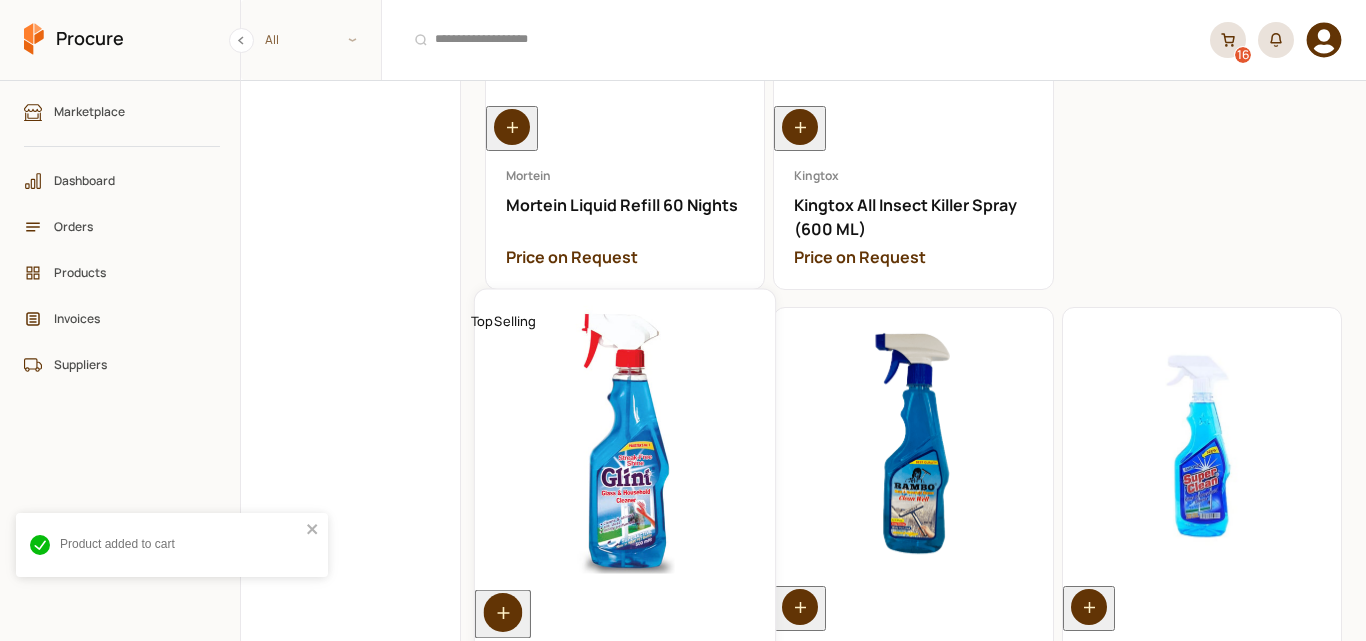 click 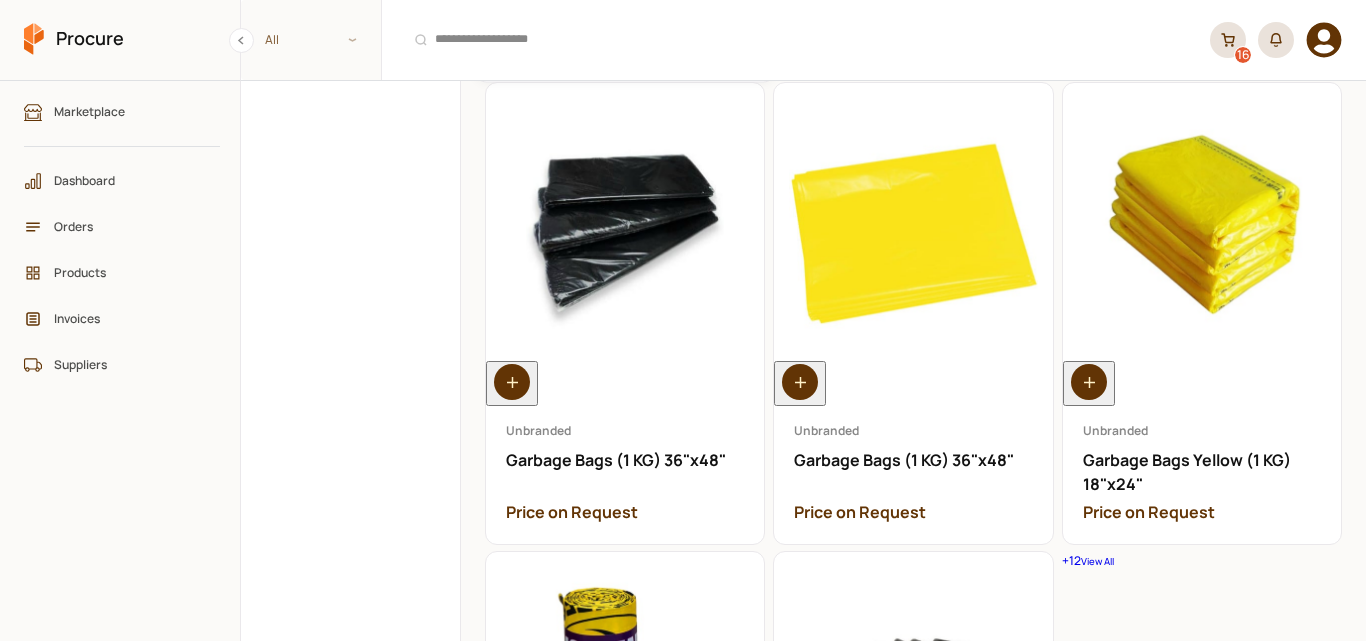 scroll, scrollTop: 8200, scrollLeft: 0, axis: vertical 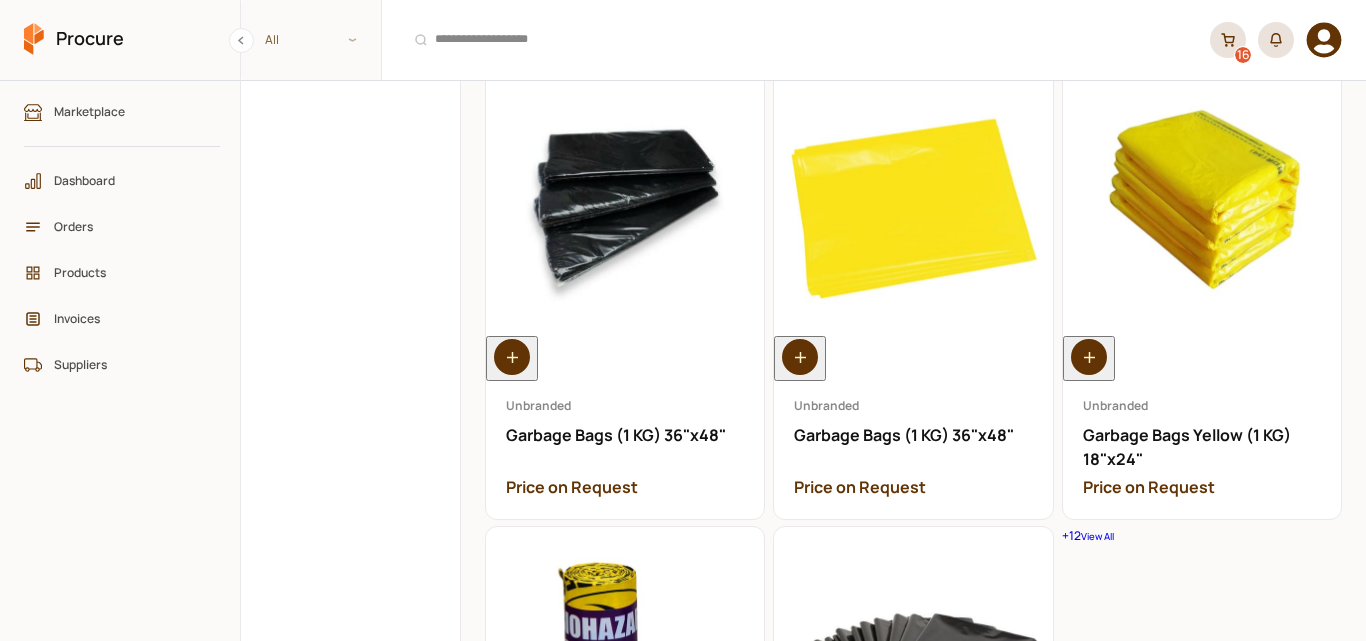click on "+  12 View All" at bounding box center (1202, 536) 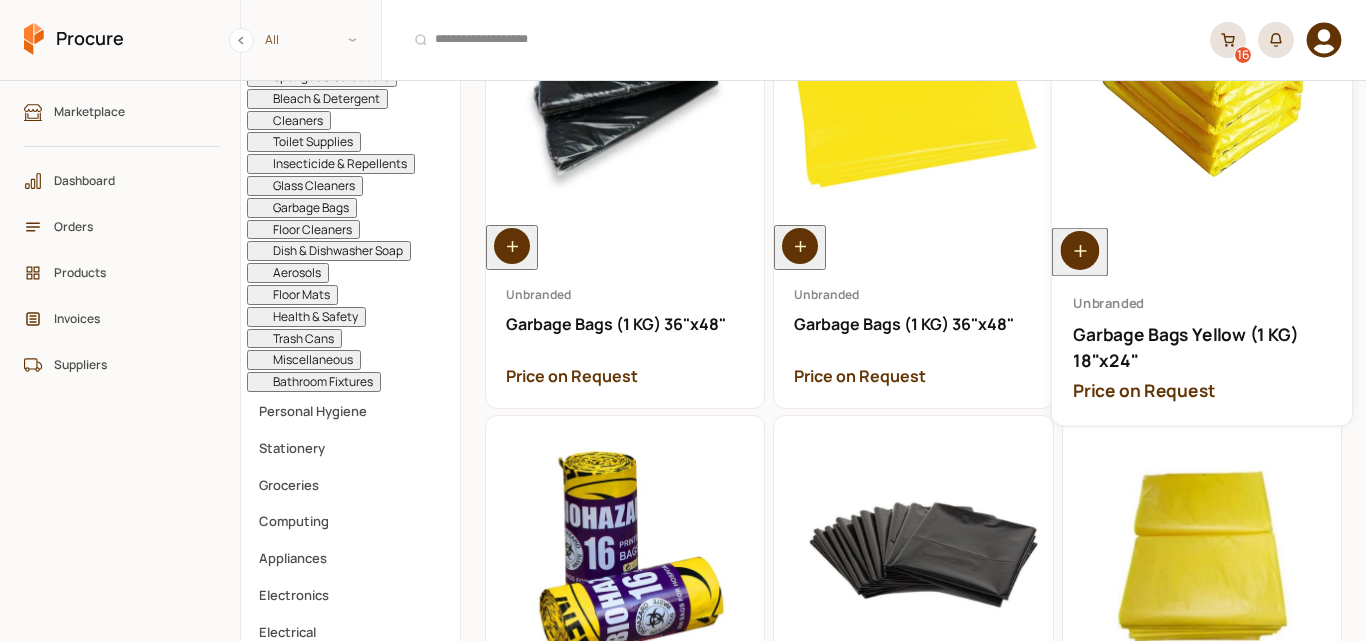 scroll, scrollTop: 200, scrollLeft: 0, axis: vertical 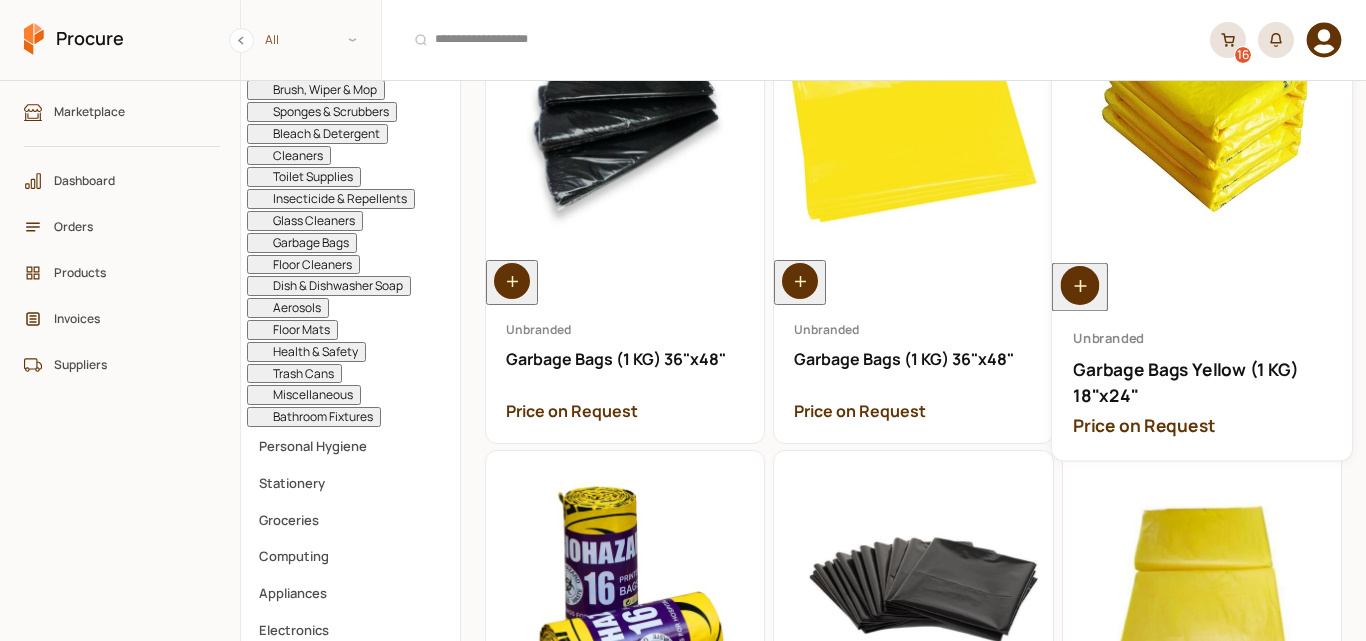 click 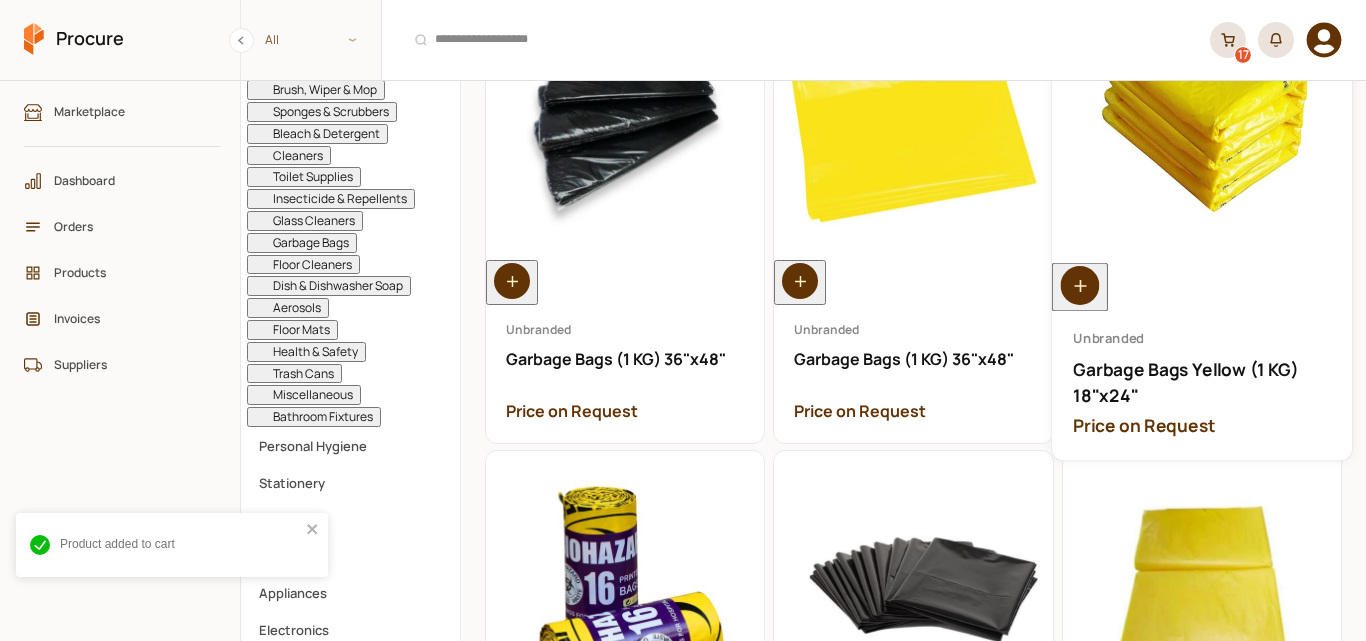 click 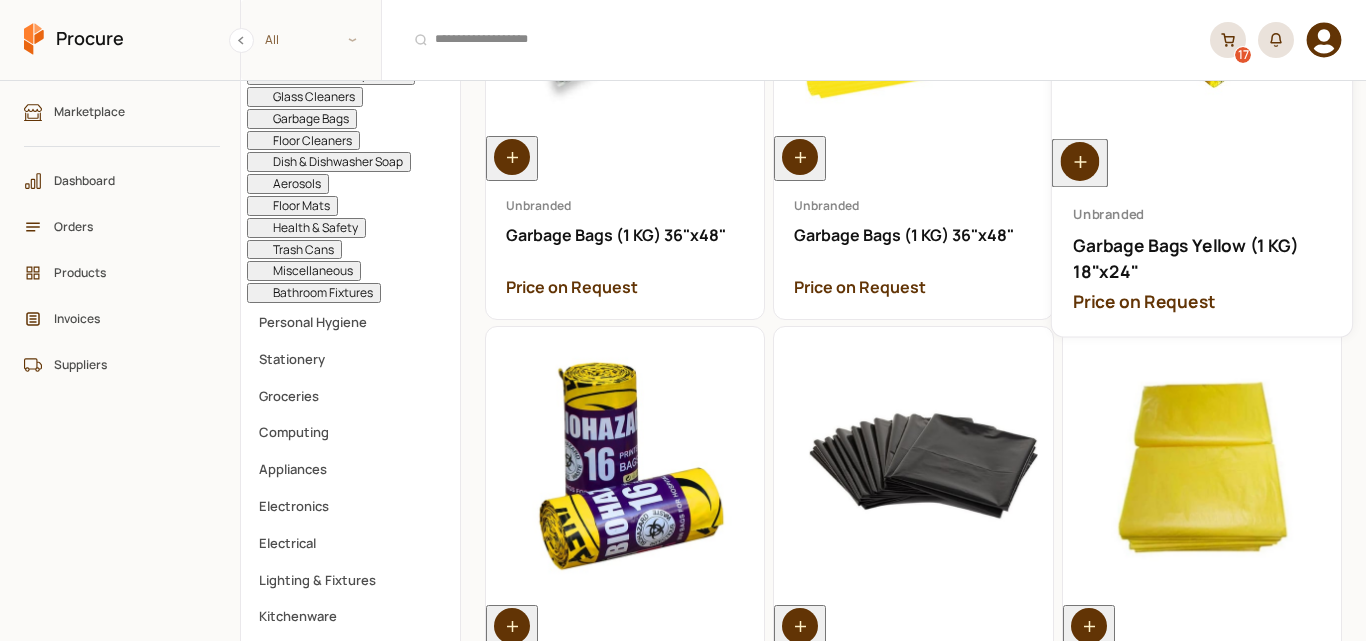 scroll, scrollTop: 500, scrollLeft: 0, axis: vertical 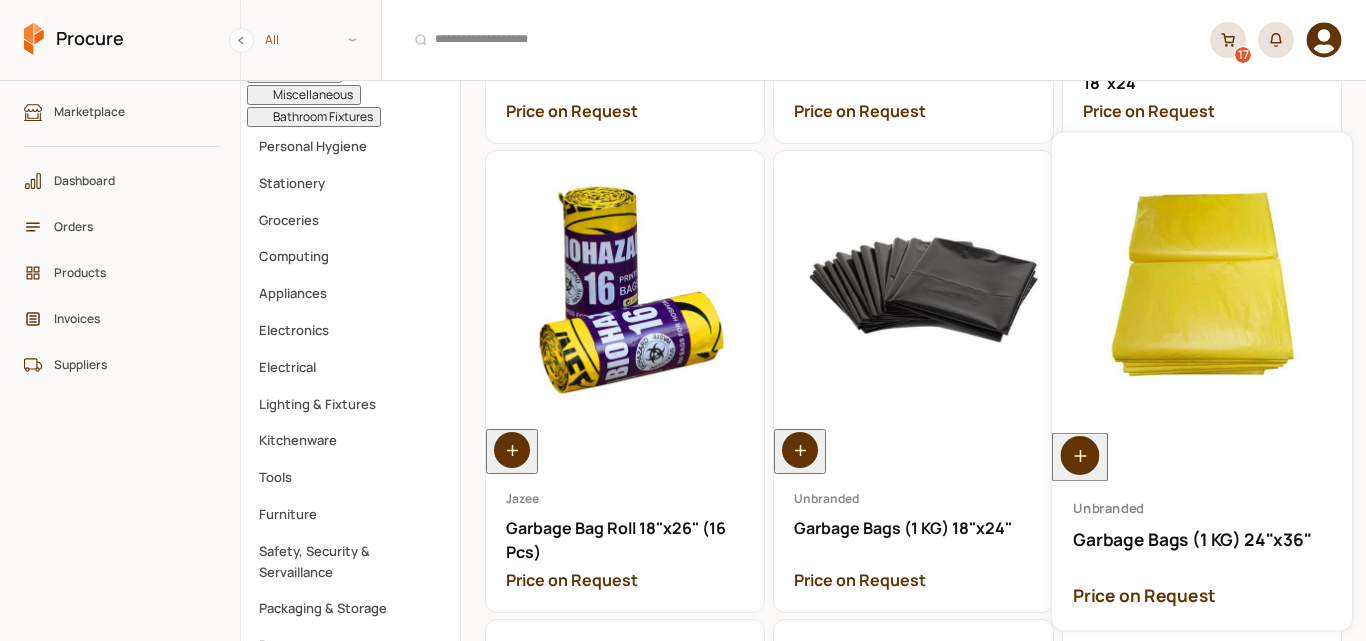 click 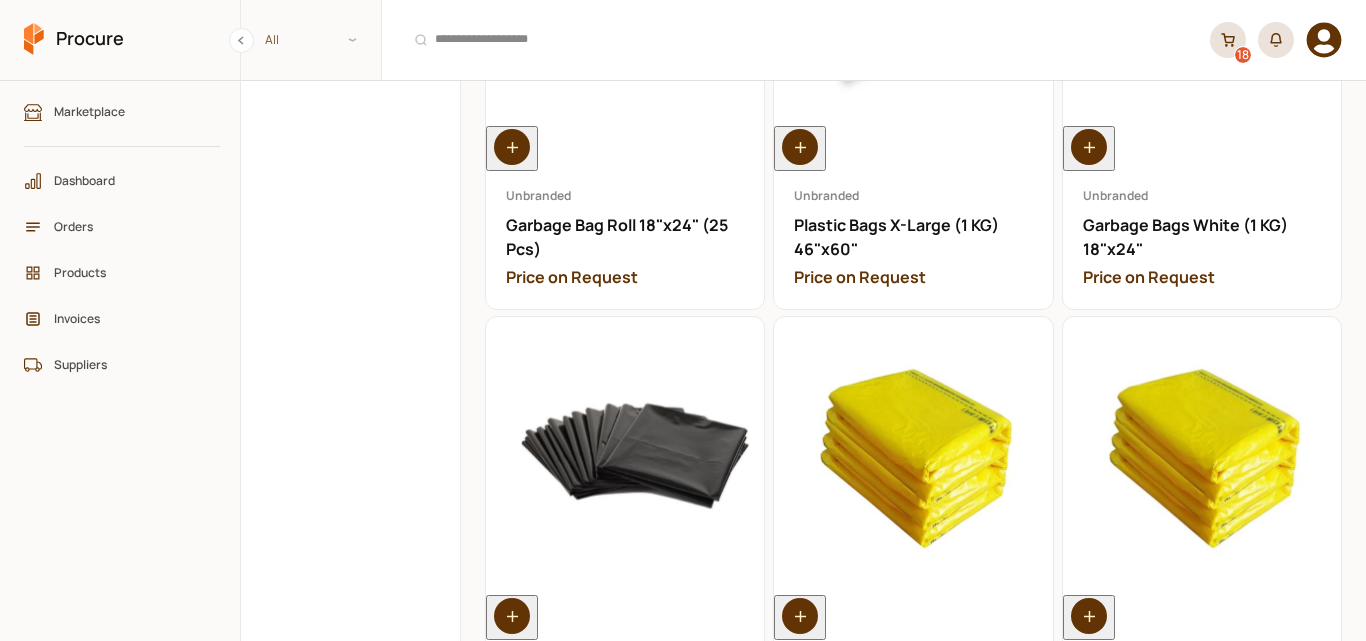 scroll, scrollTop: 1740, scrollLeft: 0, axis: vertical 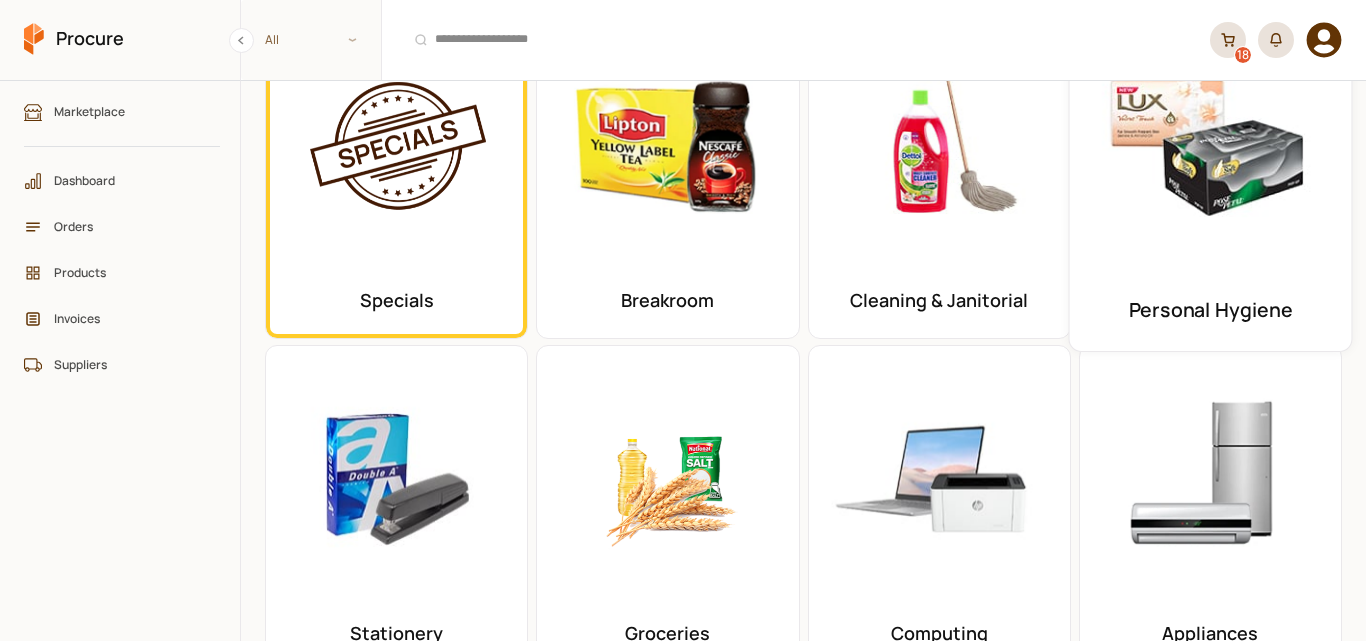 click at bounding box center (1210, 142) 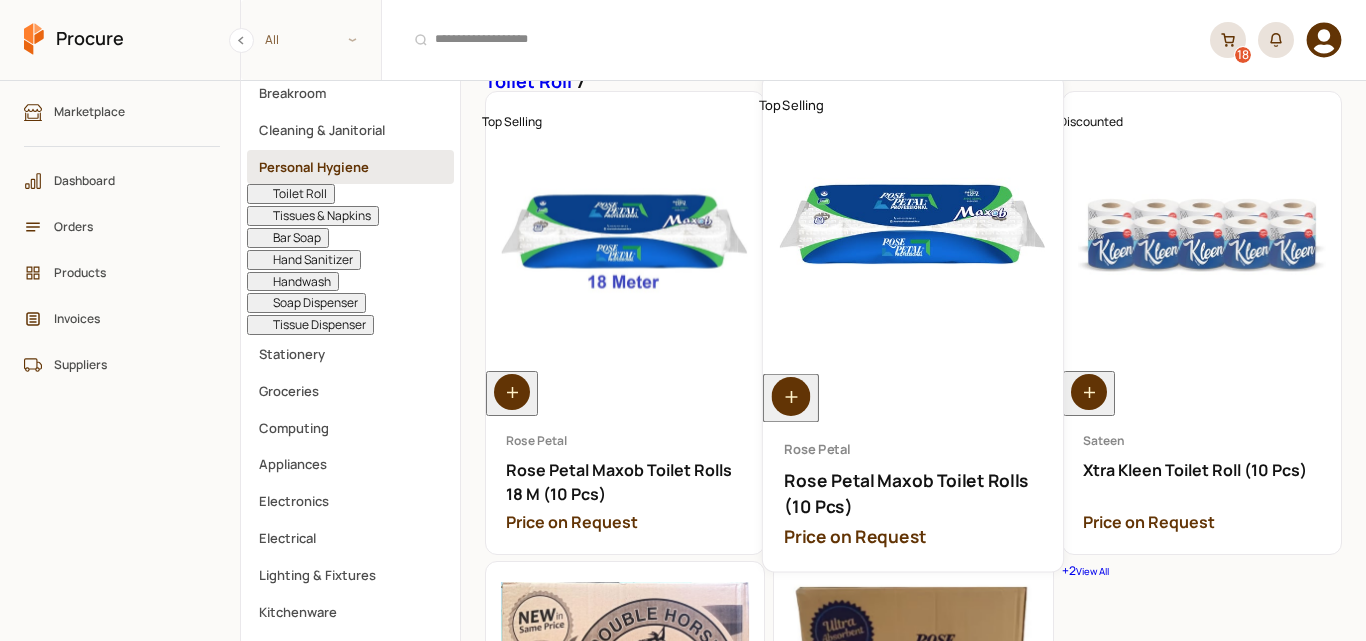 scroll, scrollTop: 0, scrollLeft: 0, axis: both 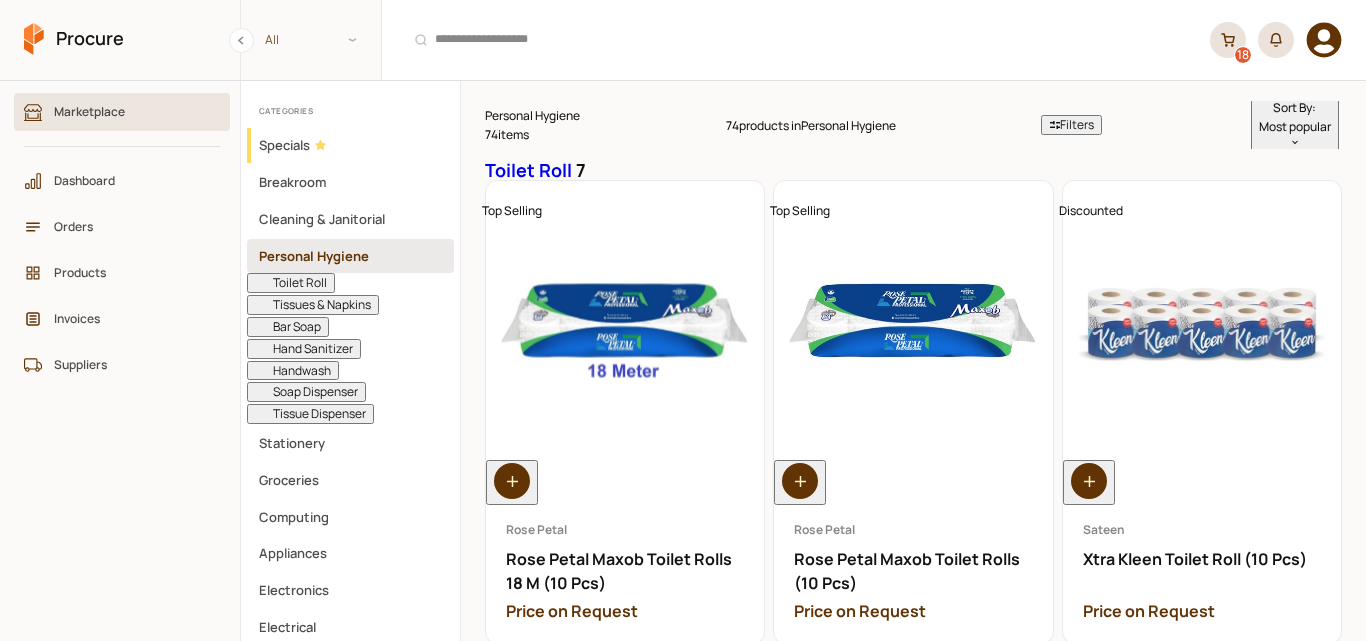 click on "Marketplace" at bounding box center (129, 111) 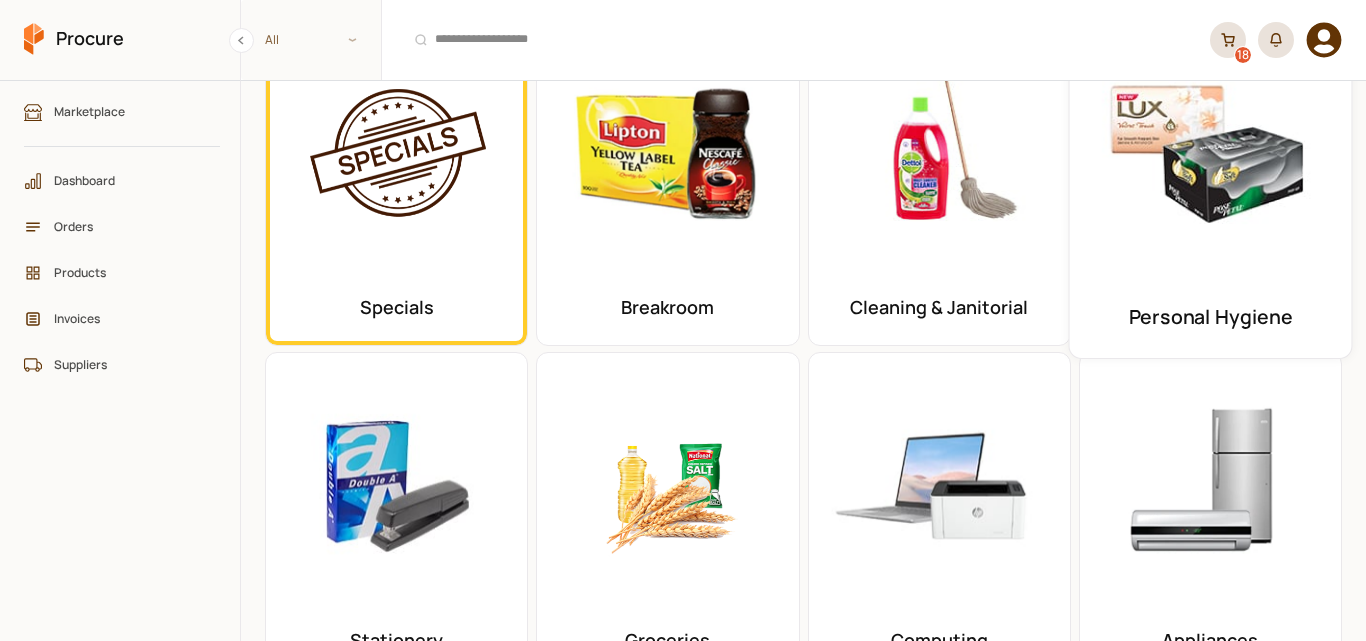 scroll, scrollTop: 0, scrollLeft: 0, axis: both 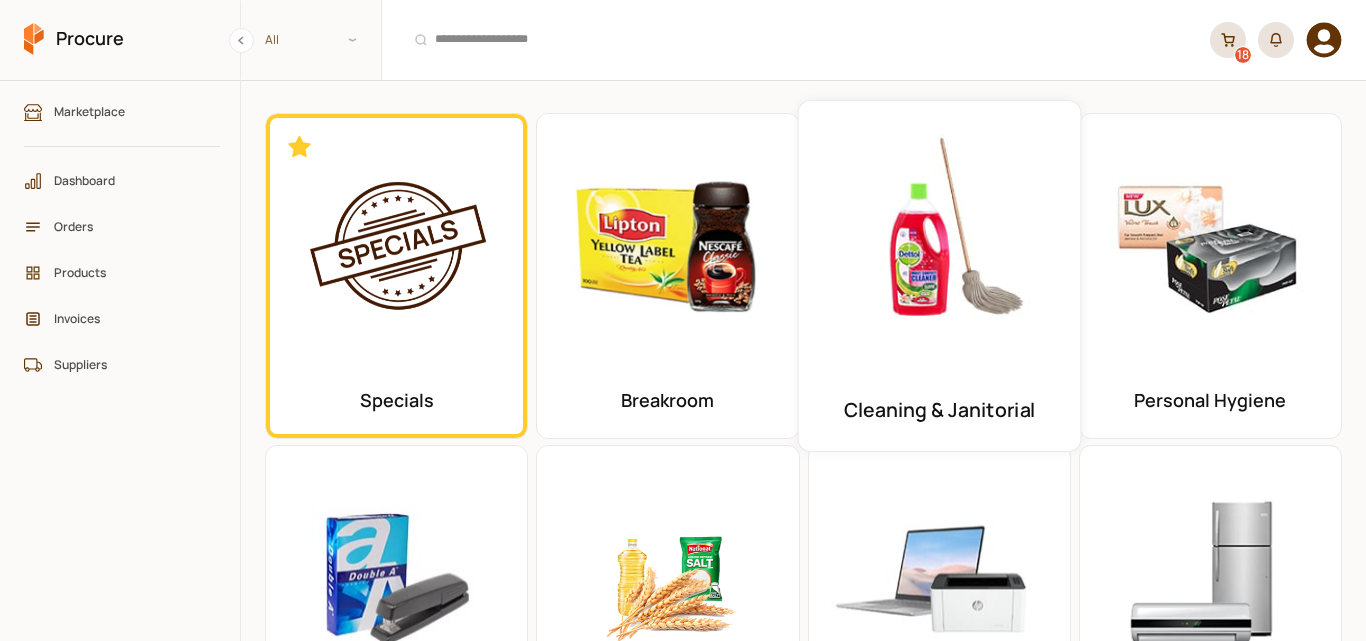 click at bounding box center [939, 242] 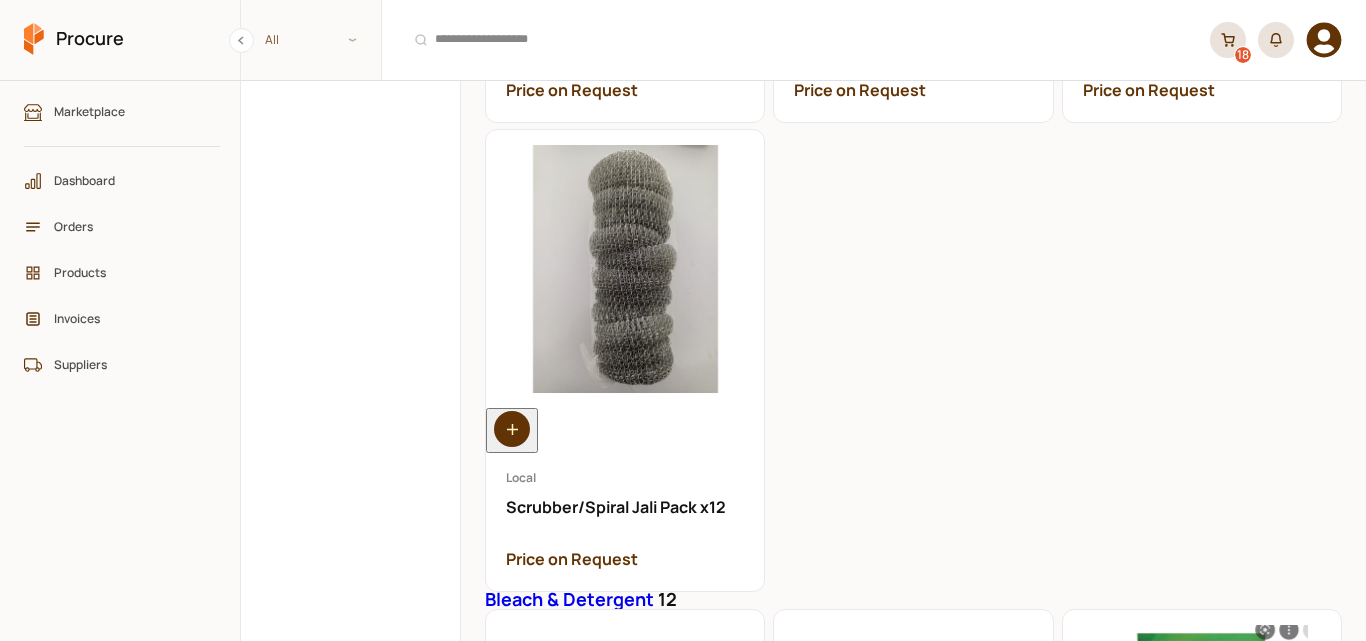 scroll, scrollTop: 3300, scrollLeft: 0, axis: vertical 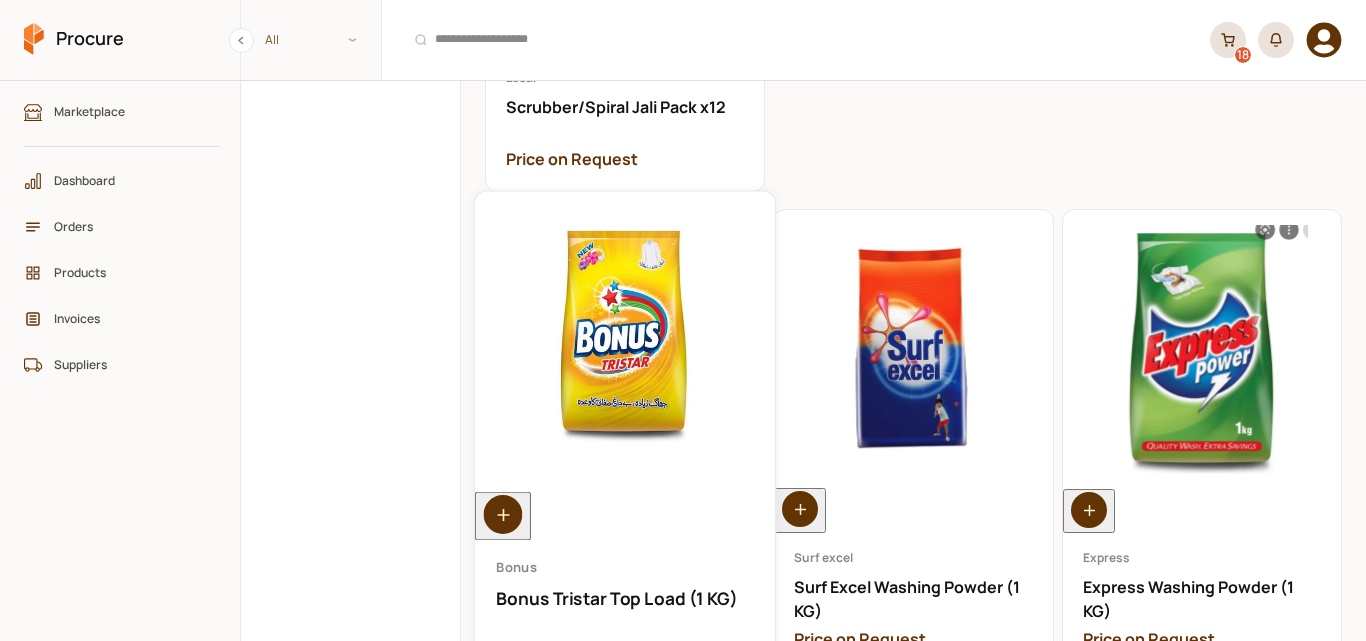 click 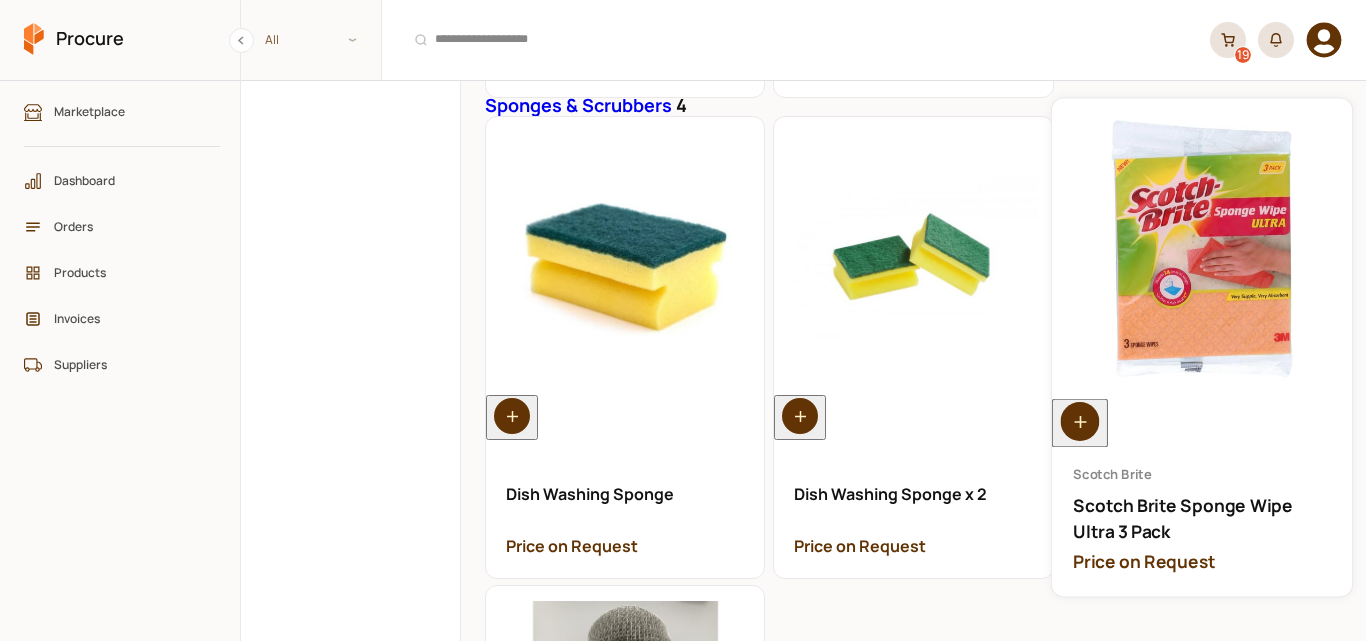 scroll, scrollTop: 2600, scrollLeft: 0, axis: vertical 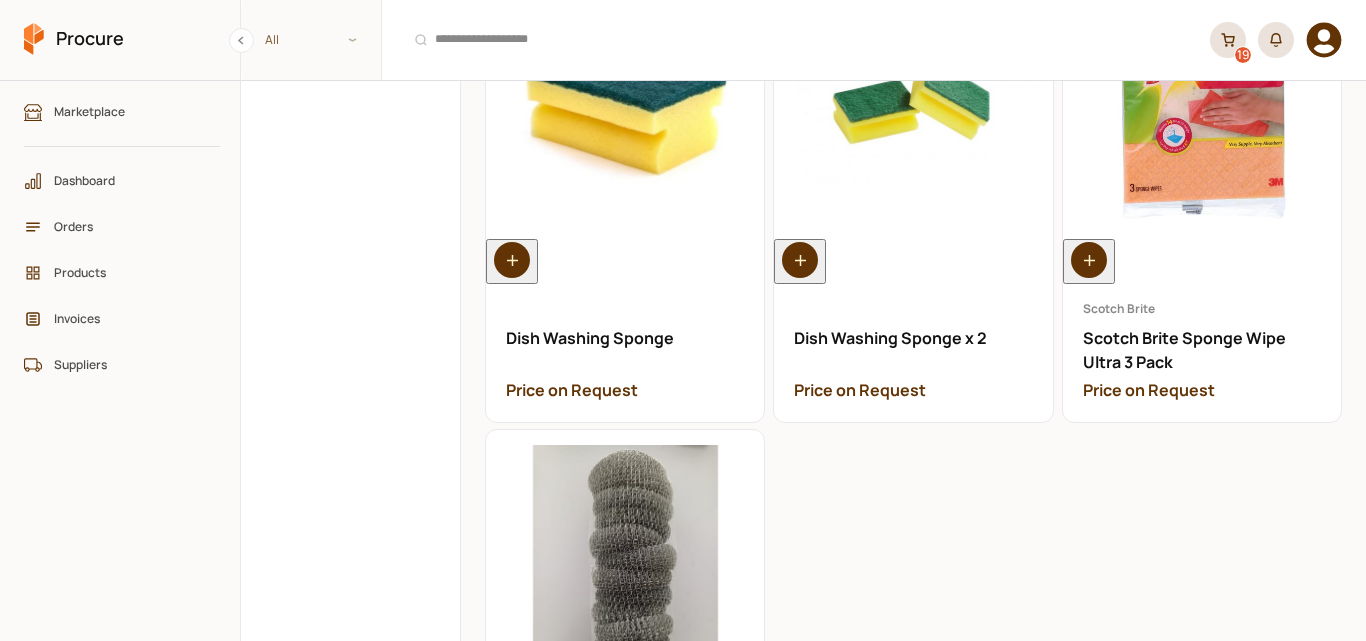 click on "Add to Cart   Dish Washing Sponge Price on Request Open  Dish Washing Sponge Add to Cart   Dish Washing Sponge x 2 Price on Request Open  Dish Washing Sponge x 2 Add to Cart Scotch Brite   Scotch Brite Sponge Wipe Ultra 3 Pack Price on Request Open  Scotch Brite Sponge Wipe Ultra 3 Pack Add to Cart Local   Scrubber/Spiral Jali Pack x12 Price on Request Open  Scrubber/Spiral Jali Pack x12" at bounding box center [913, 425] 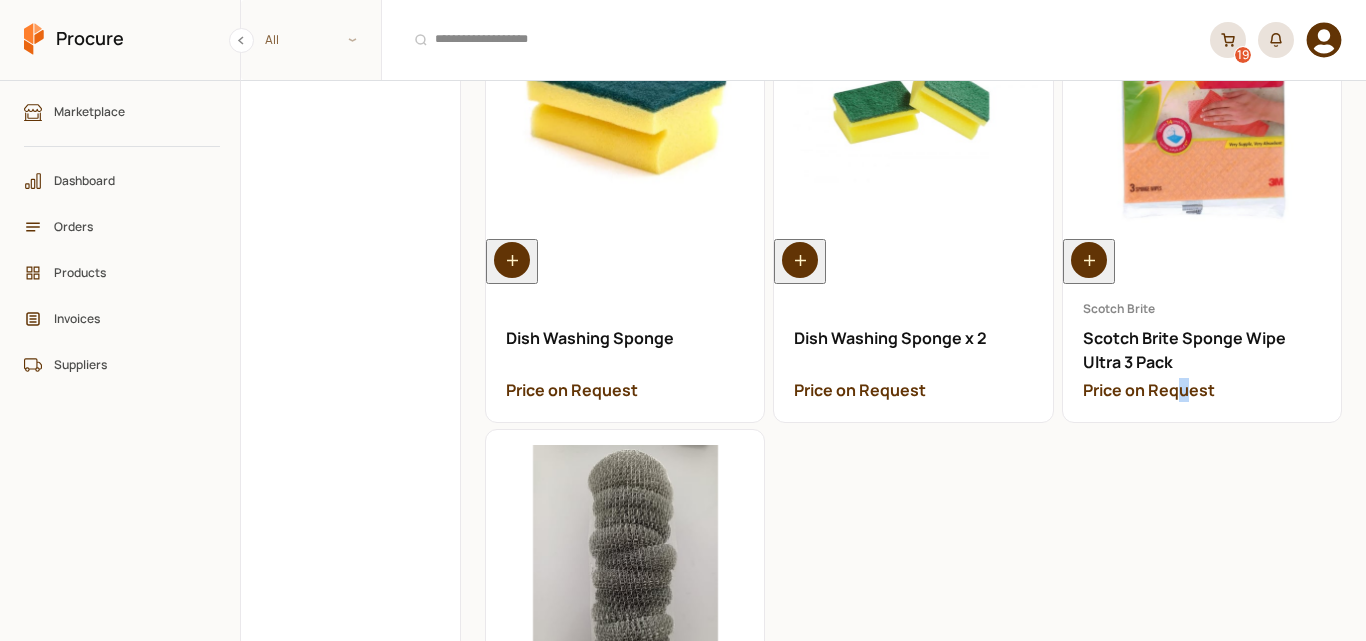 click on "Add to Cart   Dish Washing Sponge Price on Request Open  Dish Washing Sponge Add to Cart   Dish Washing Sponge x 2 Price on Request Open  Dish Washing Sponge x 2 Add to Cart Scotch Brite   Scotch Brite Sponge Wipe Ultra 3 Pack Price on Request Open  Scotch Brite Sponge Wipe Ultra 3 Pack Add to Cart Local   Scrubber/Spiral Jali Pack x12 Price on Request Open  Scrubber/Spiral Jali Pack x12" at bounding box center [913, 425] 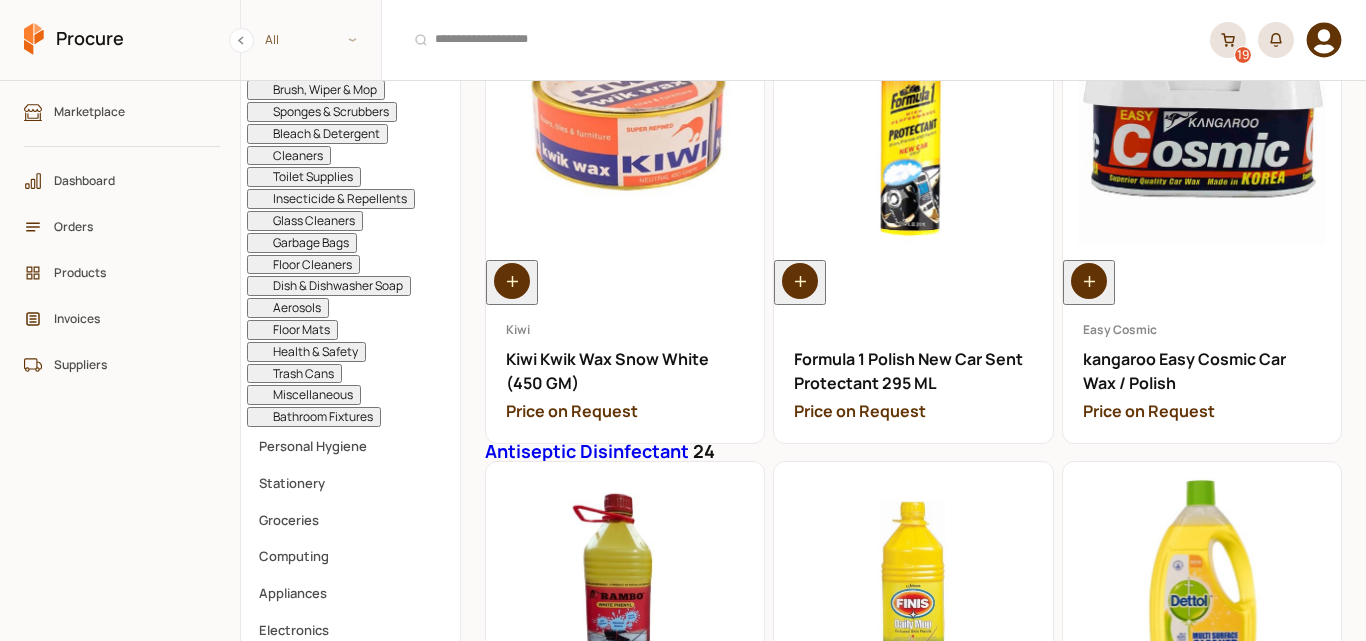 scroll, scrollTop: 100, scrollLeft: 0, axis: vertical 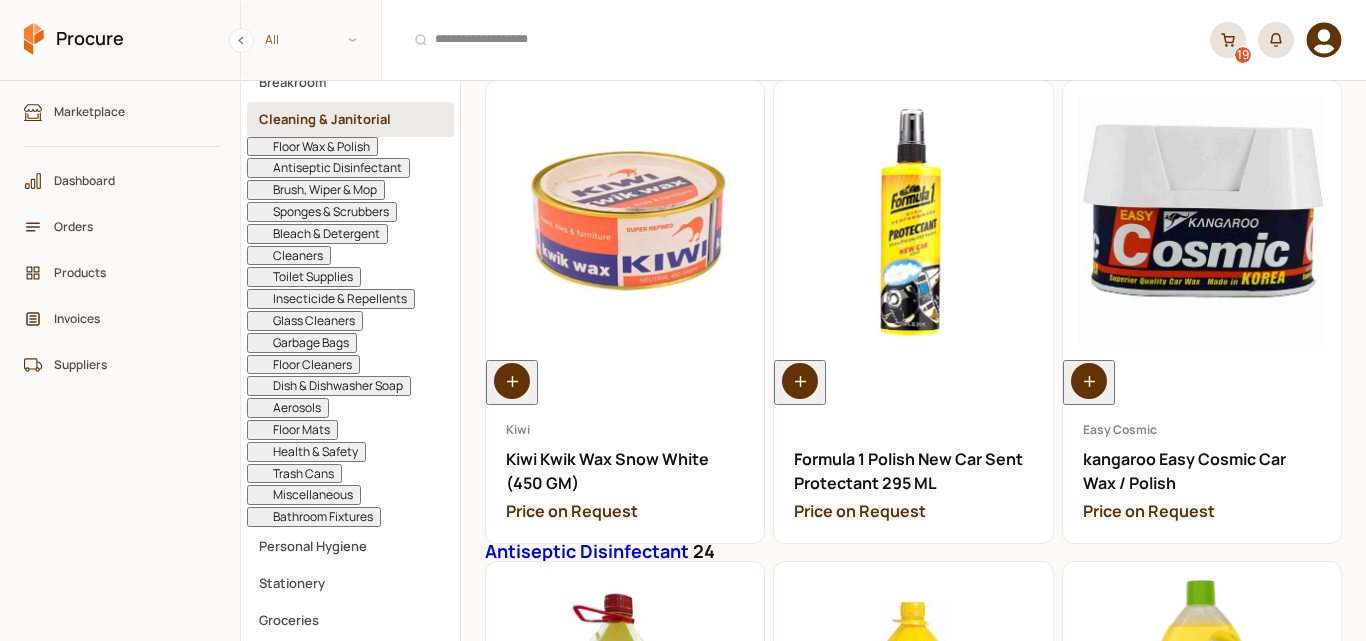 click on "Sponges & Scrubbers" at bounding box center [322, 212] 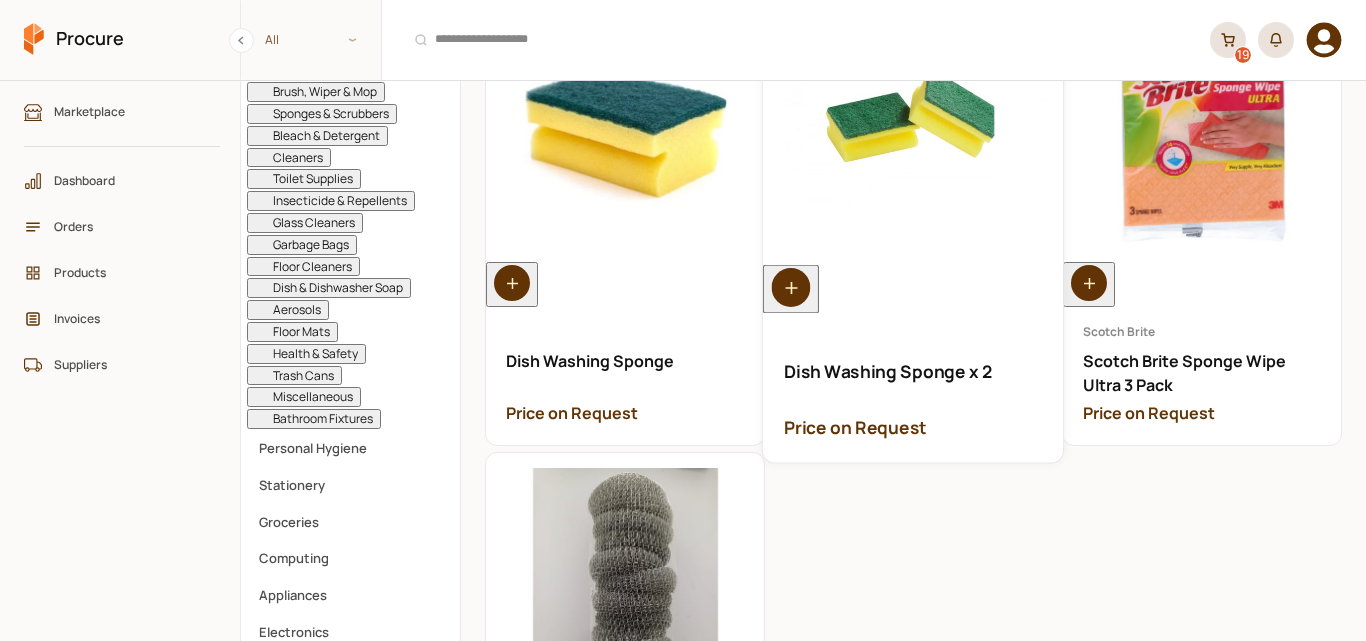 scroll, scrollTop: 200, scrollLeft: 0, axis: vertical 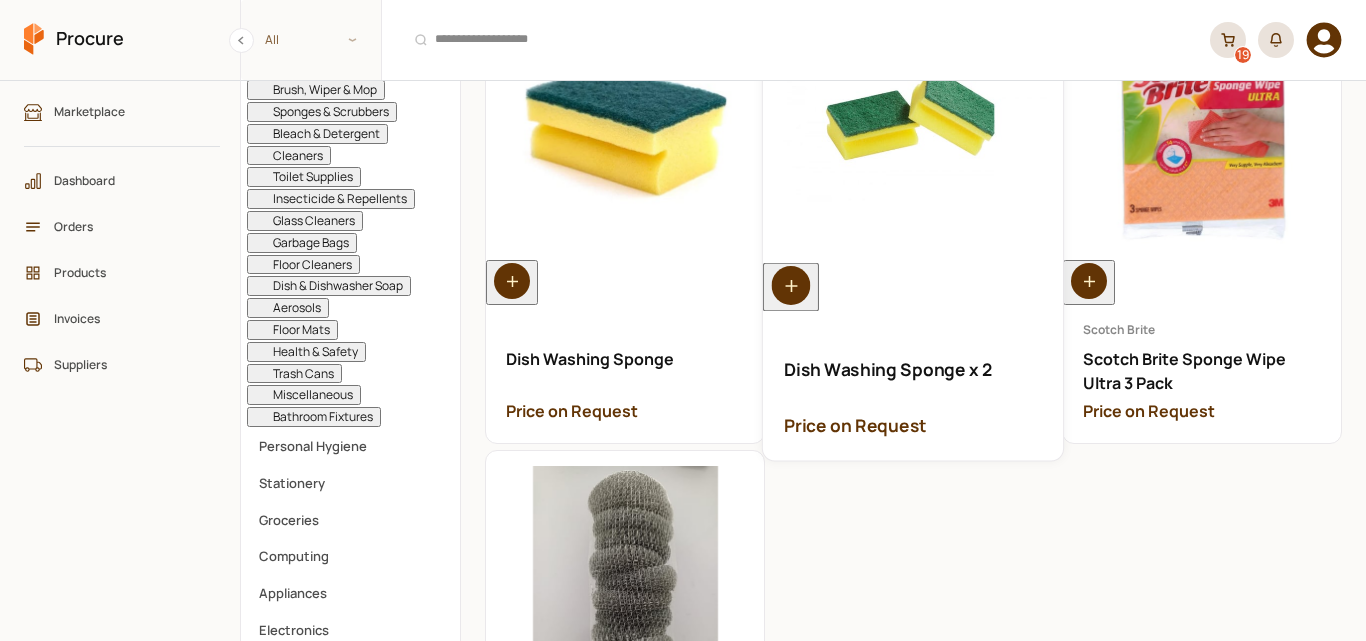 click 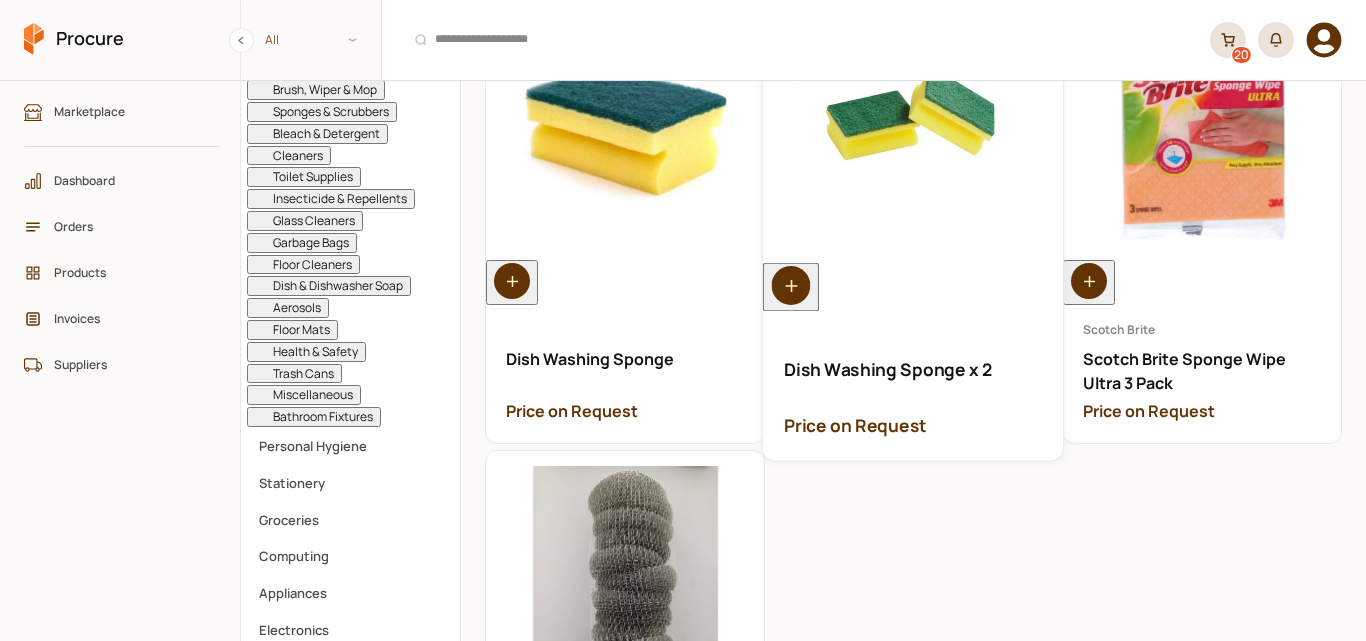 click 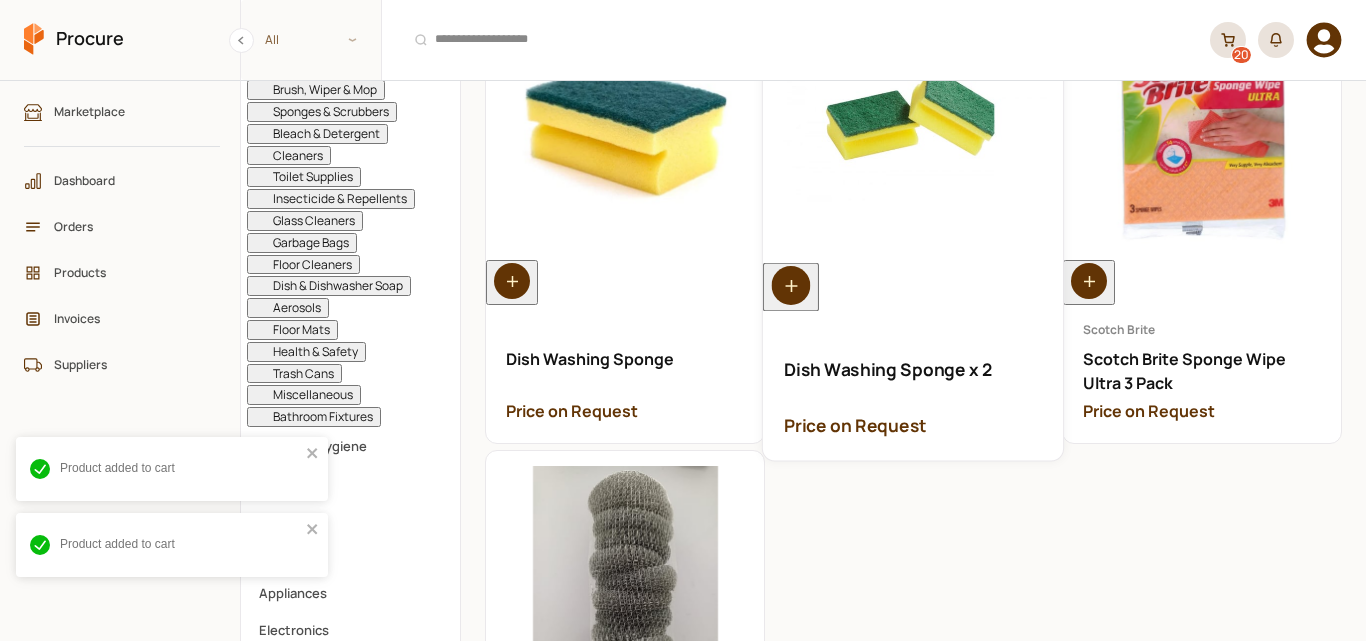click 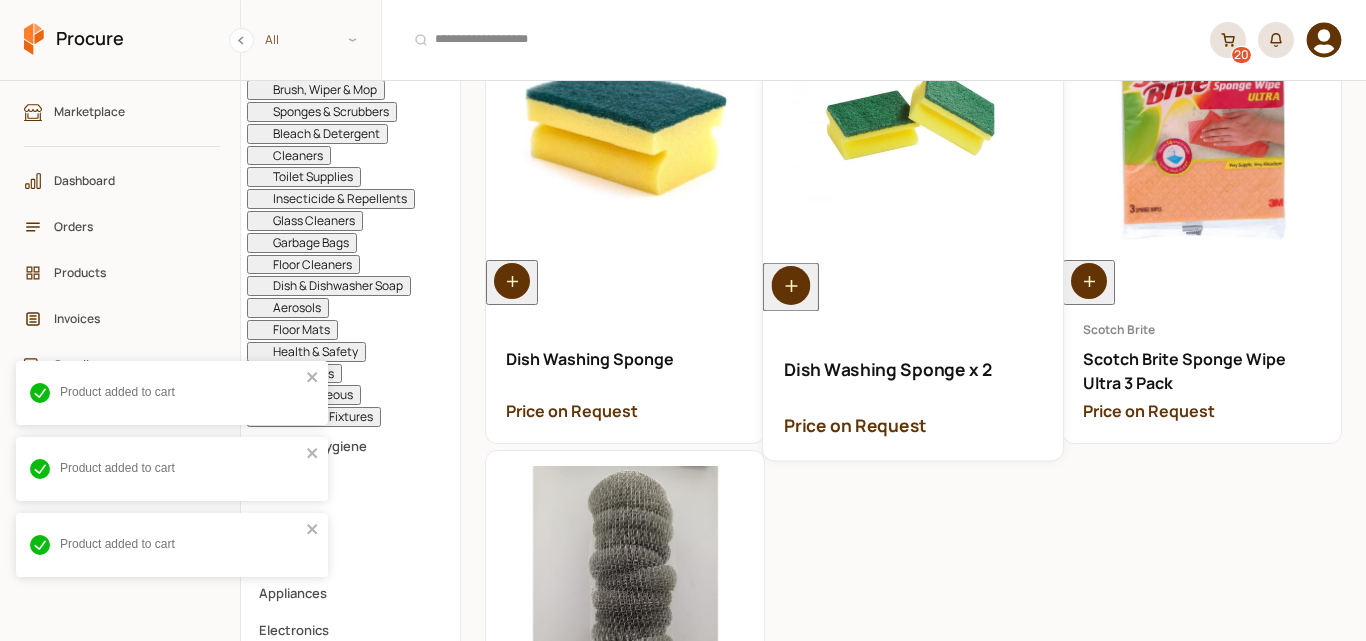 click 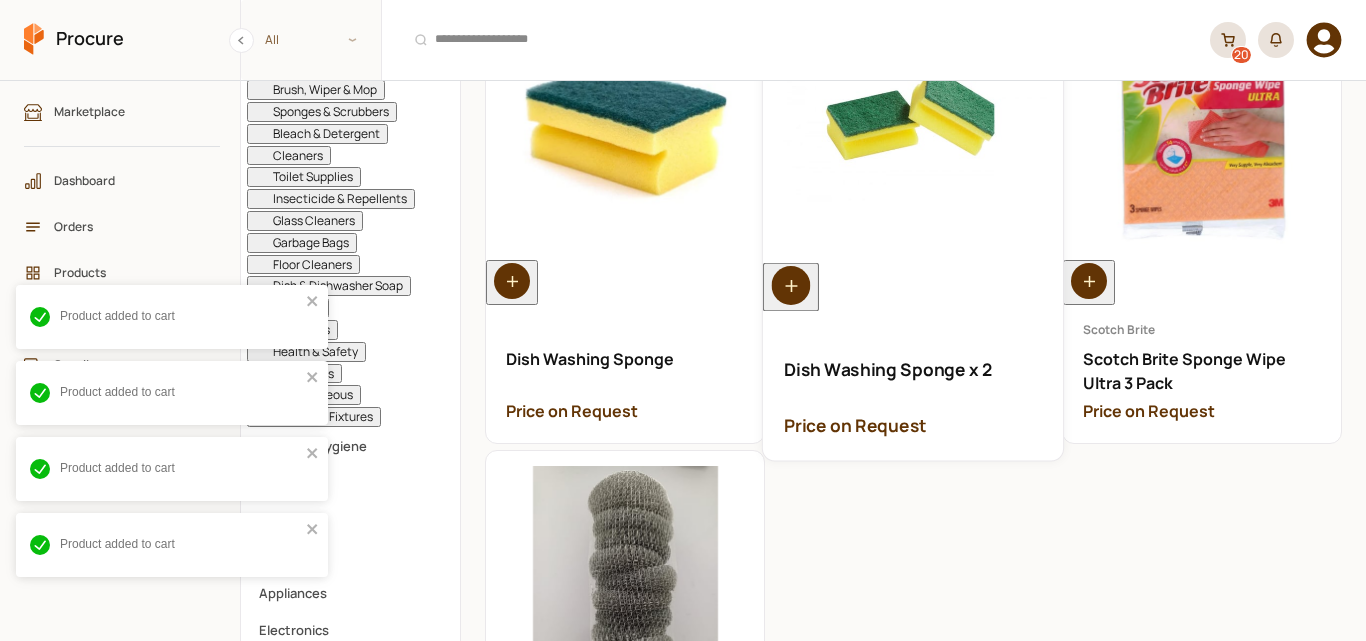 click 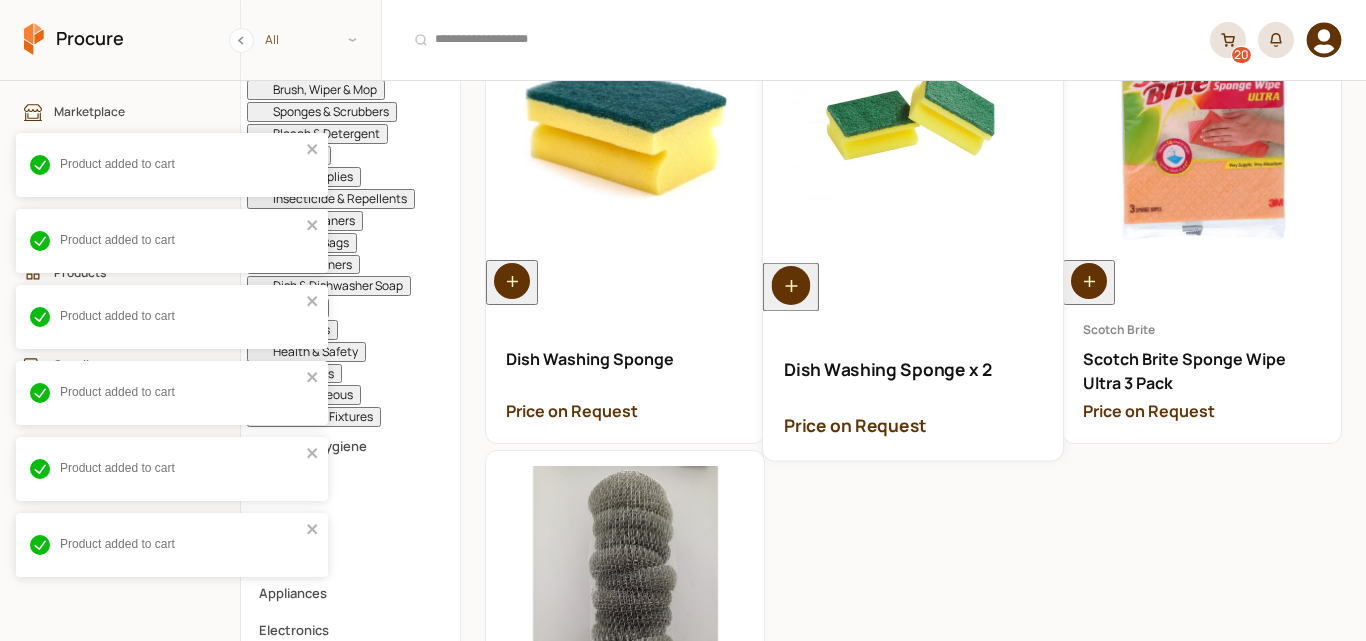 click 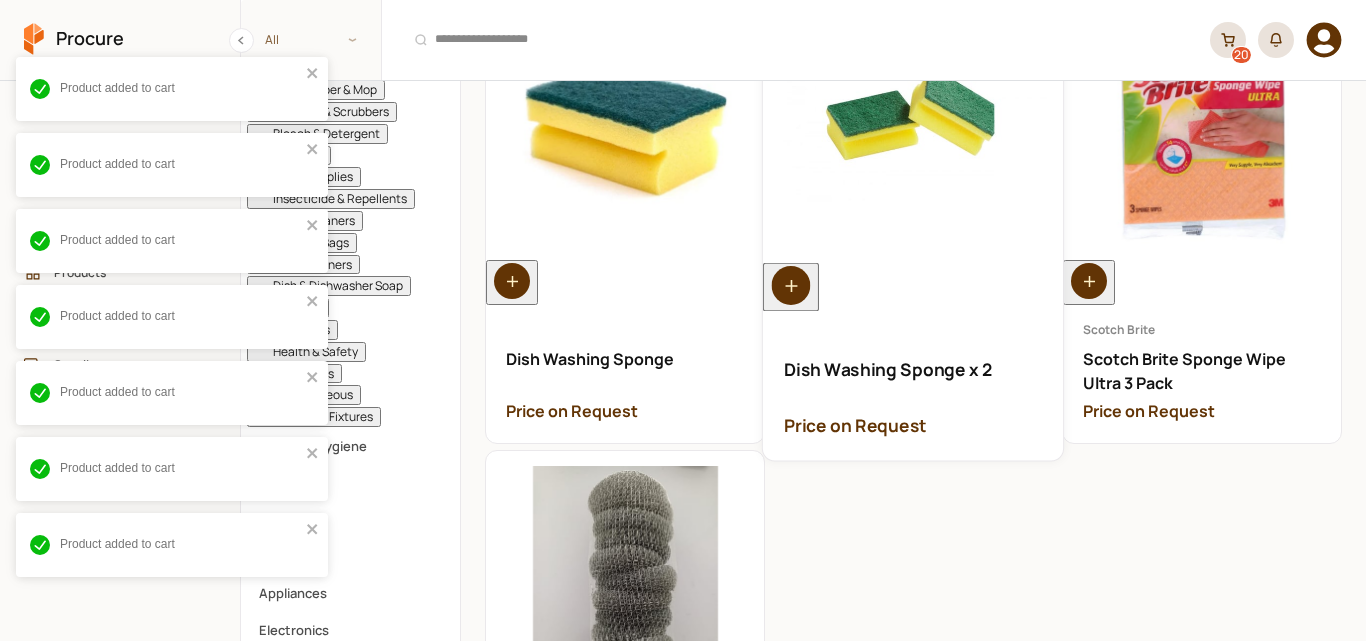 click 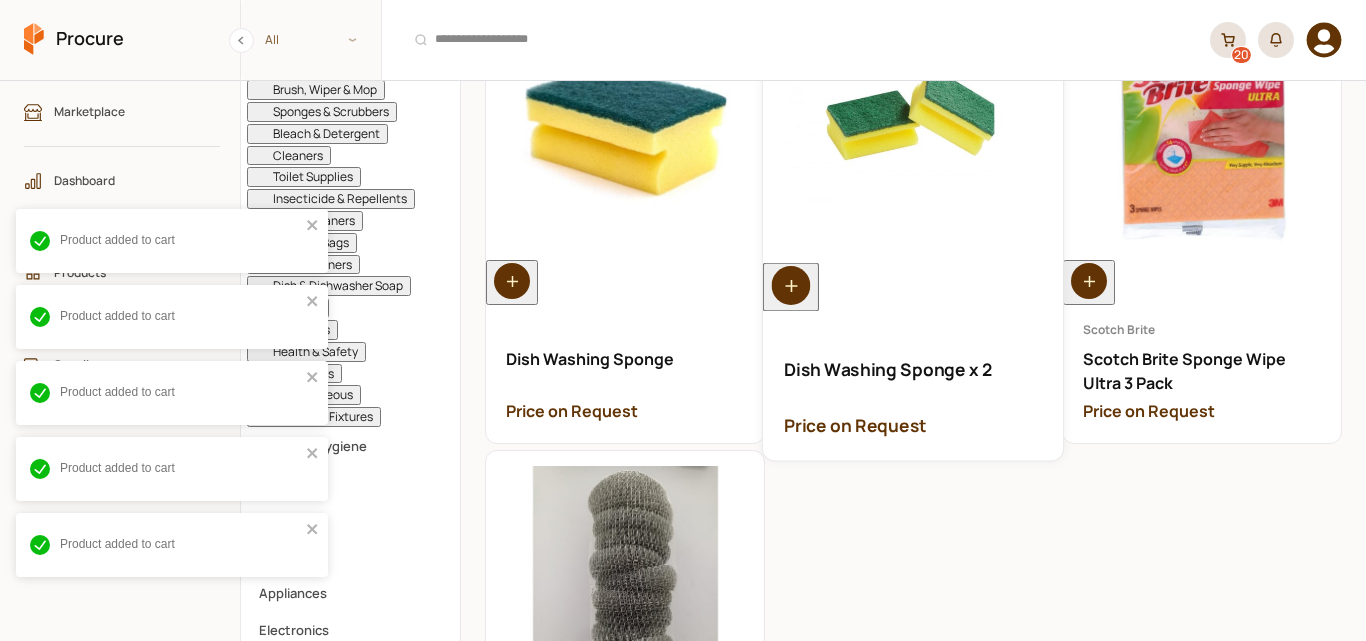 click 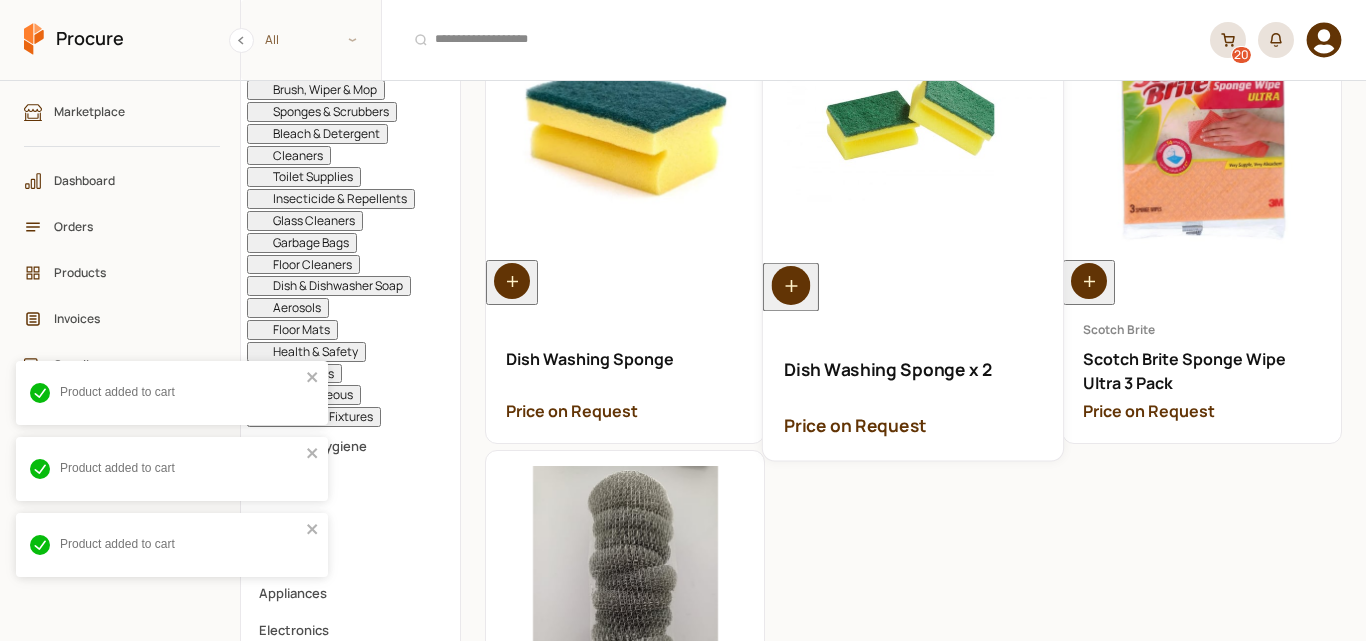 click 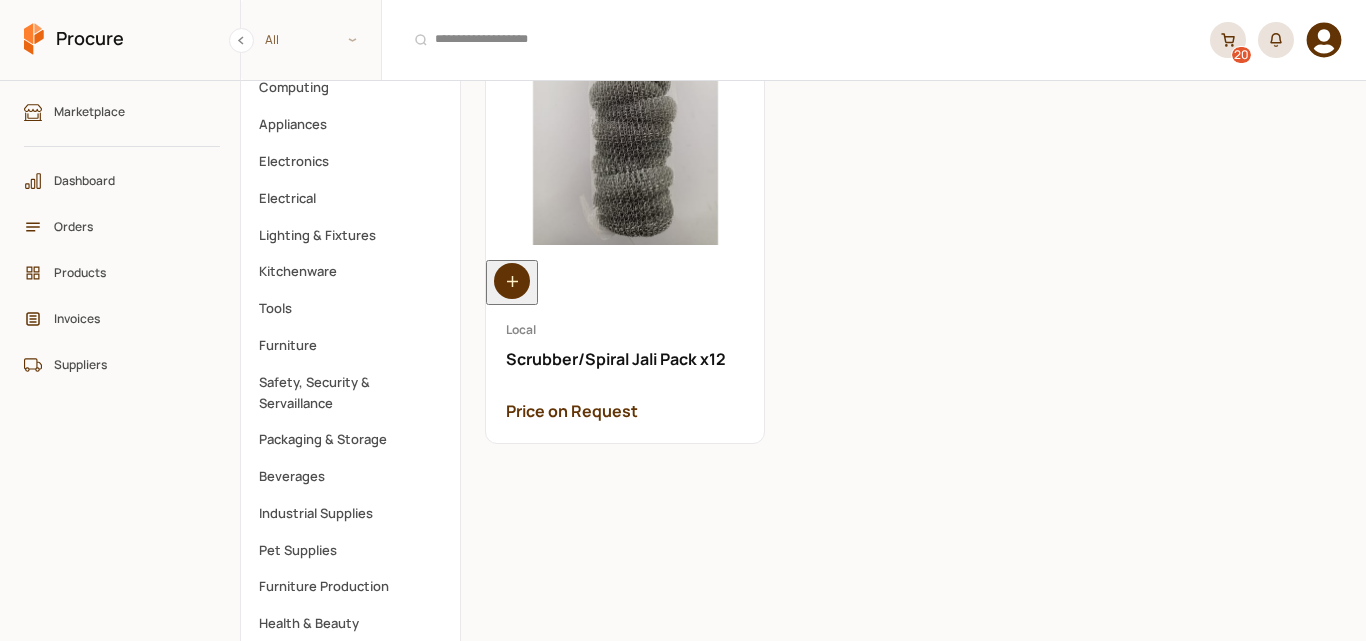 scroll, scrollTop: 431, scrollLeft: 0, axis: vertical 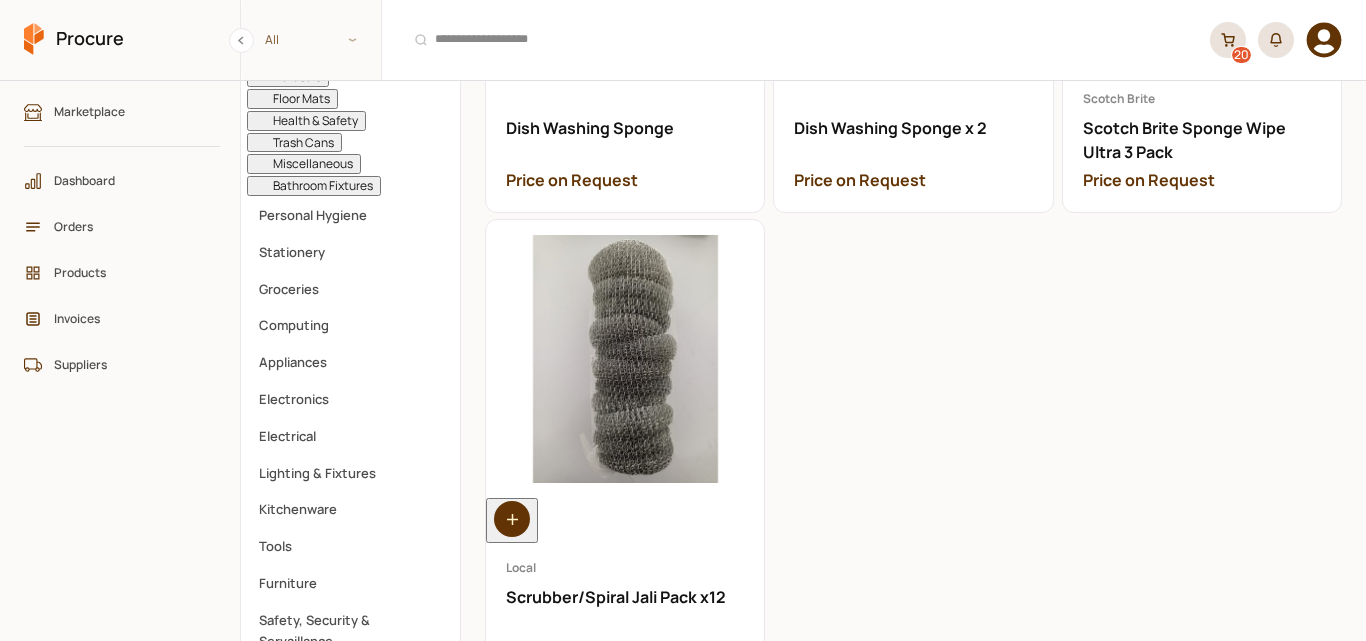click 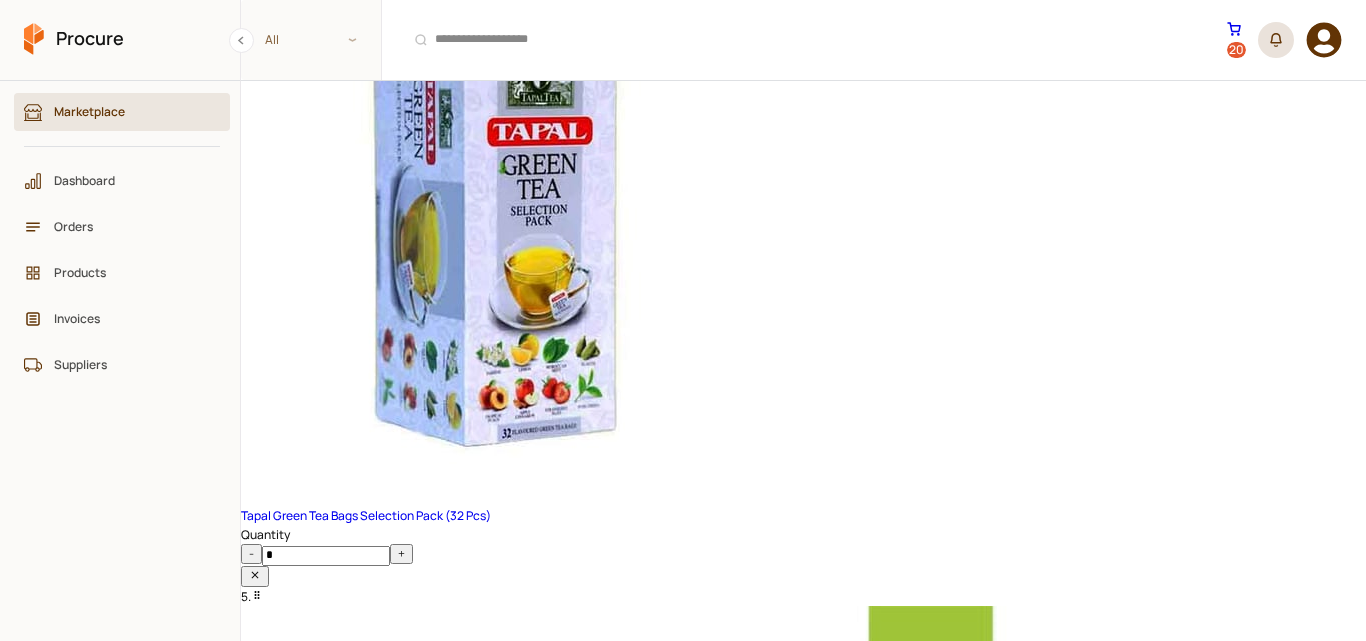 scroll, scrollTop: 1914, scrollLeft: 0, axis: vertical 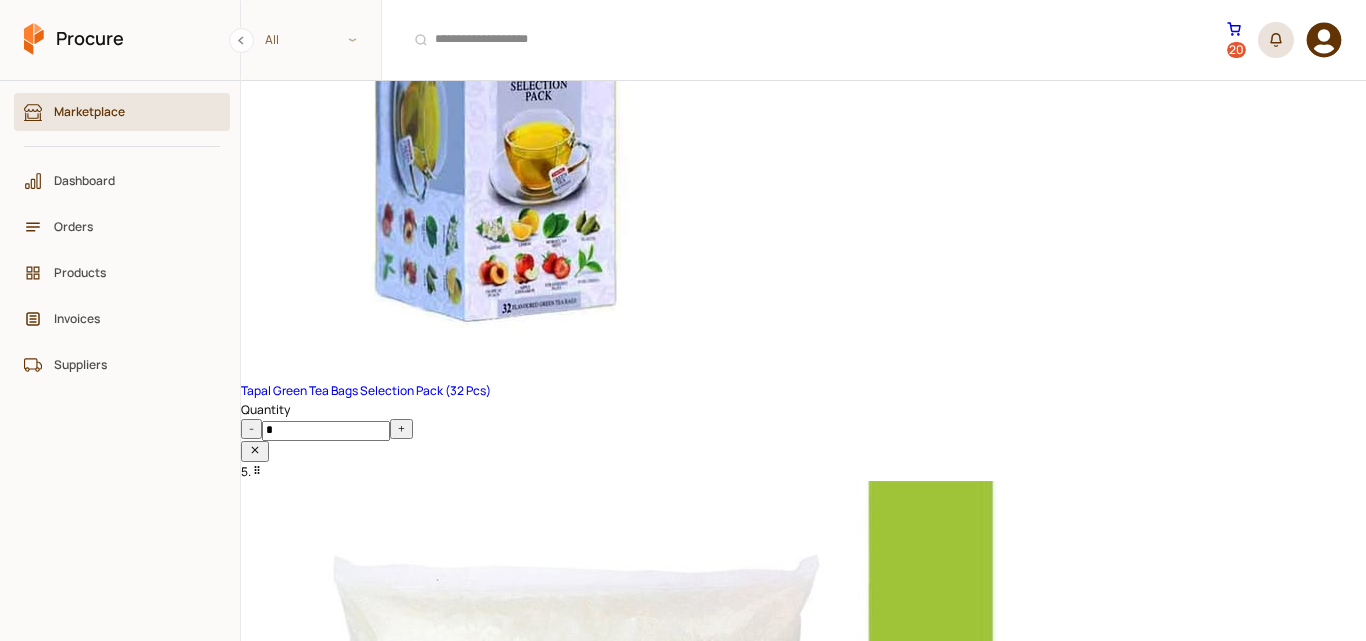 click on "Marketplace" at bounding box center (129, 111) 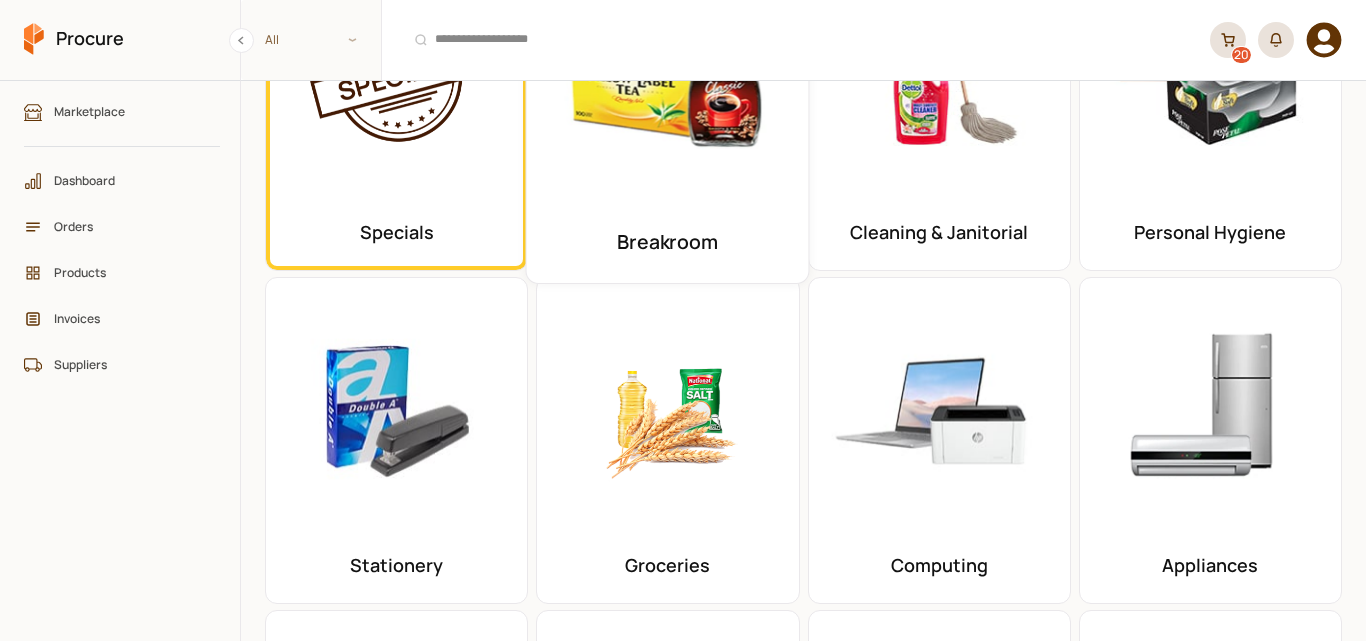 scroll, scrollTop: 200, scrollLeft: 0, axis: vertical 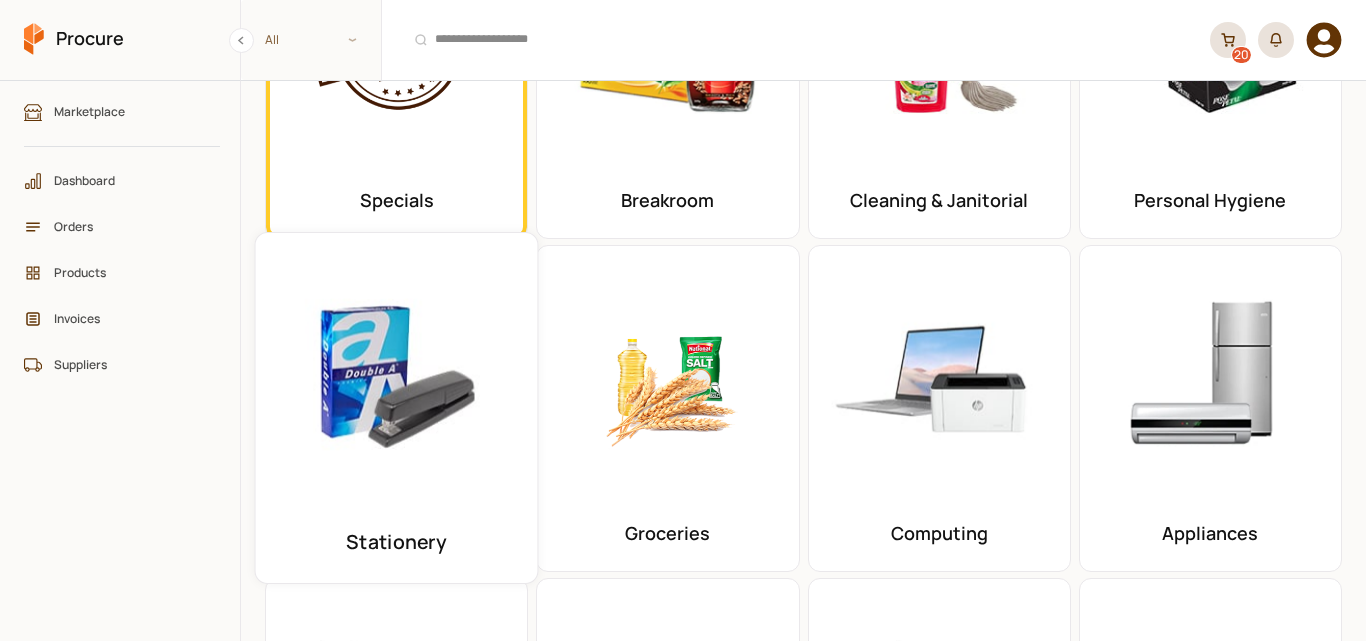 click at bounding box center [397, 375] 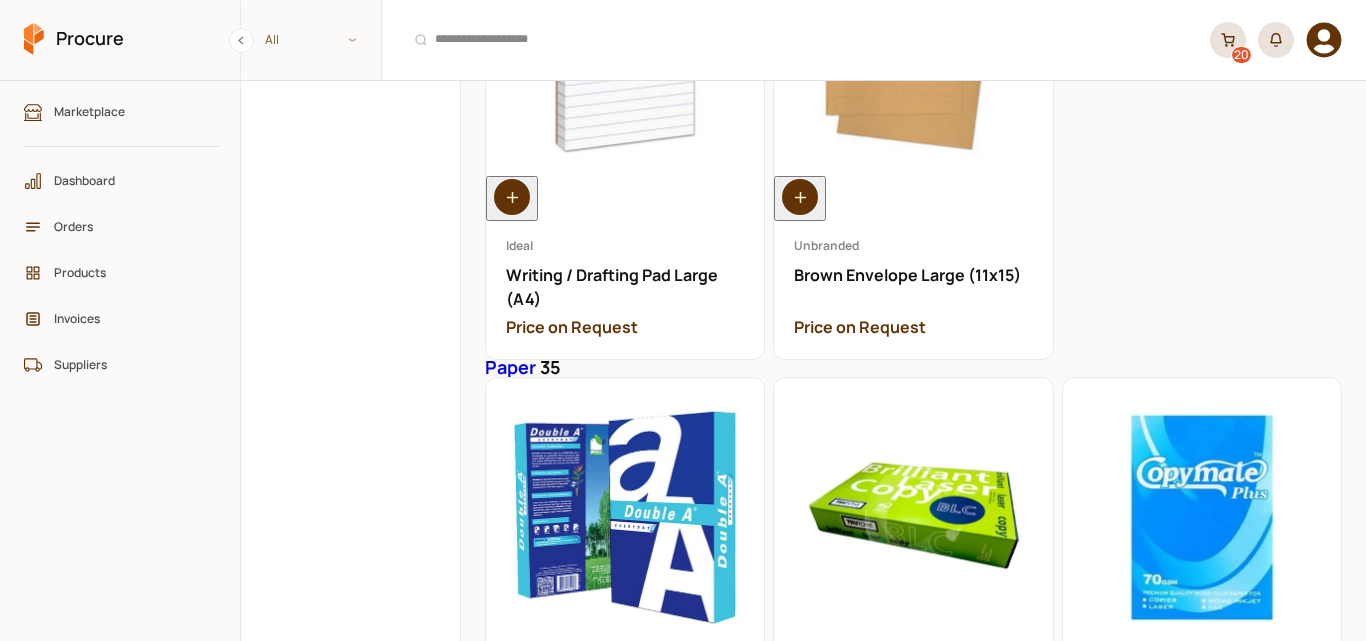 scroll, scrollTop: 5600, scrollLeft: 0, axis: vertical 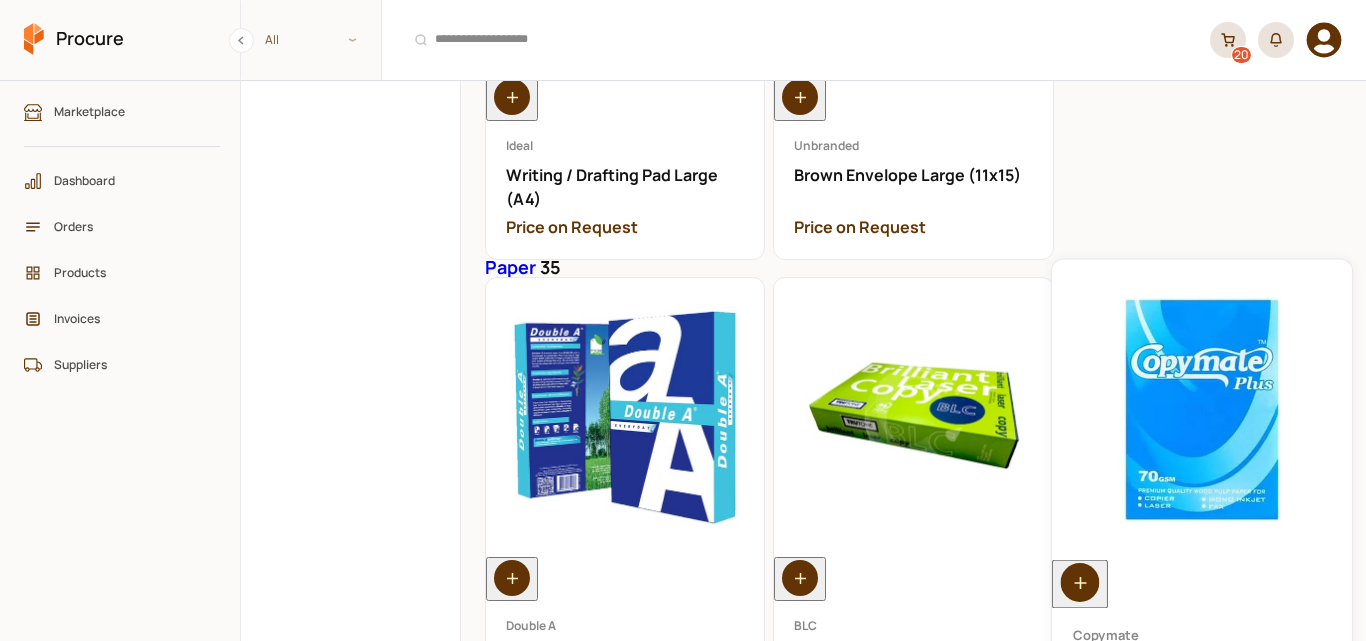 click 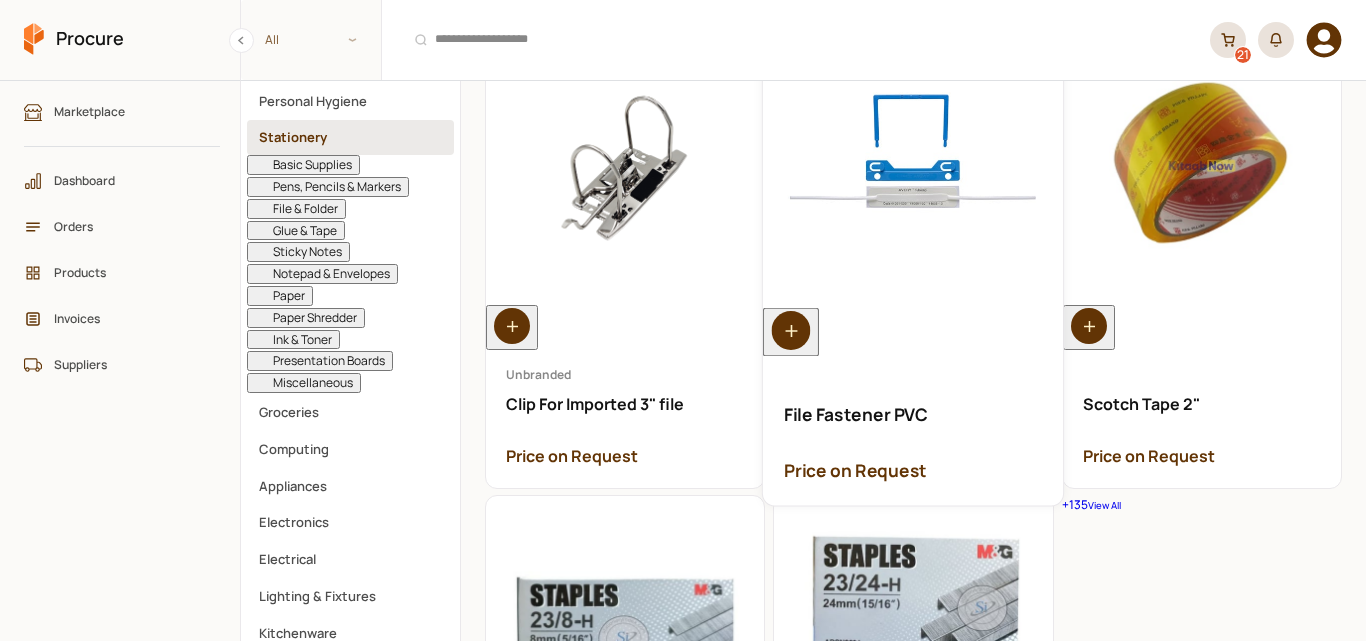 scroll, scrollTop: 300, scrollLeft: 0, axis: vertical 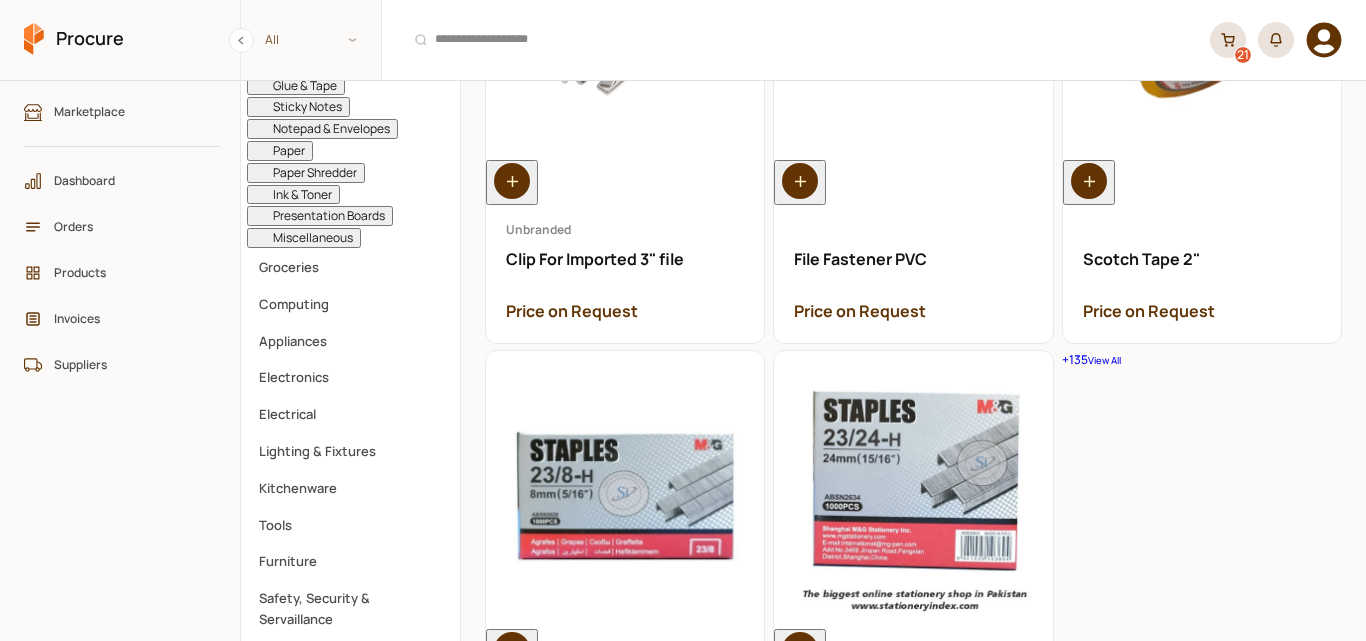 click on "+  135 View All" at bounding box center [1202, 360] 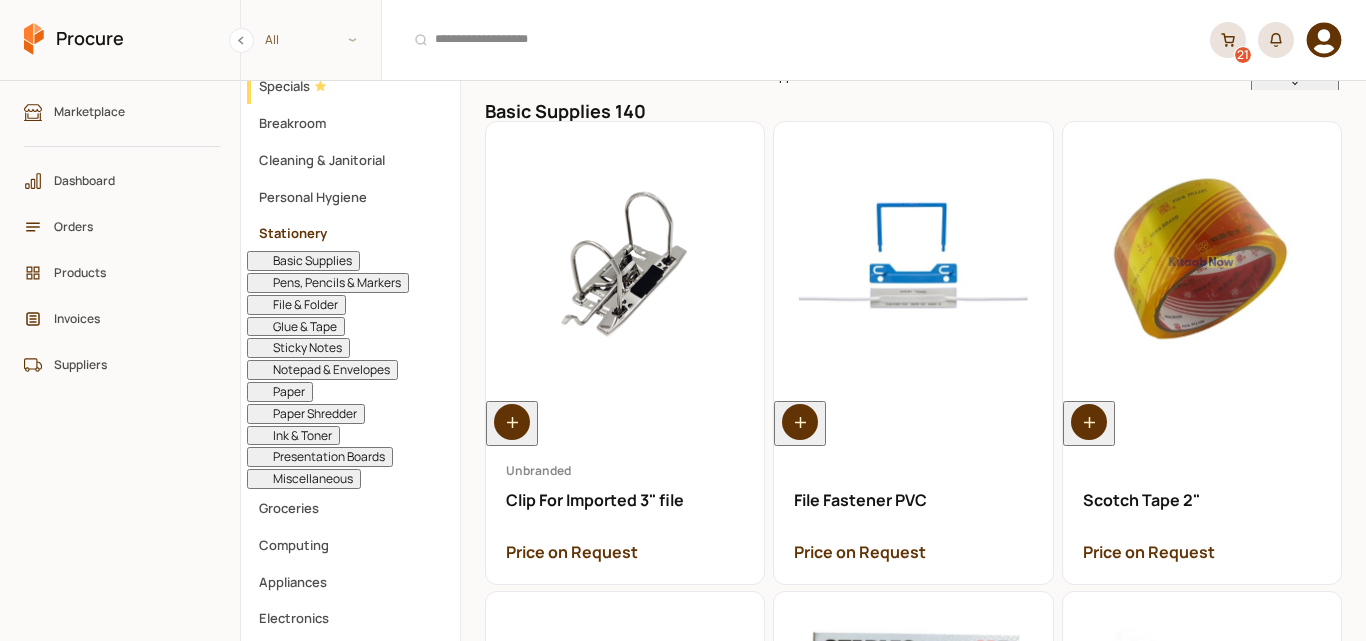 scroll, scrollTop: 0, scrollLeft: 0, axis: both 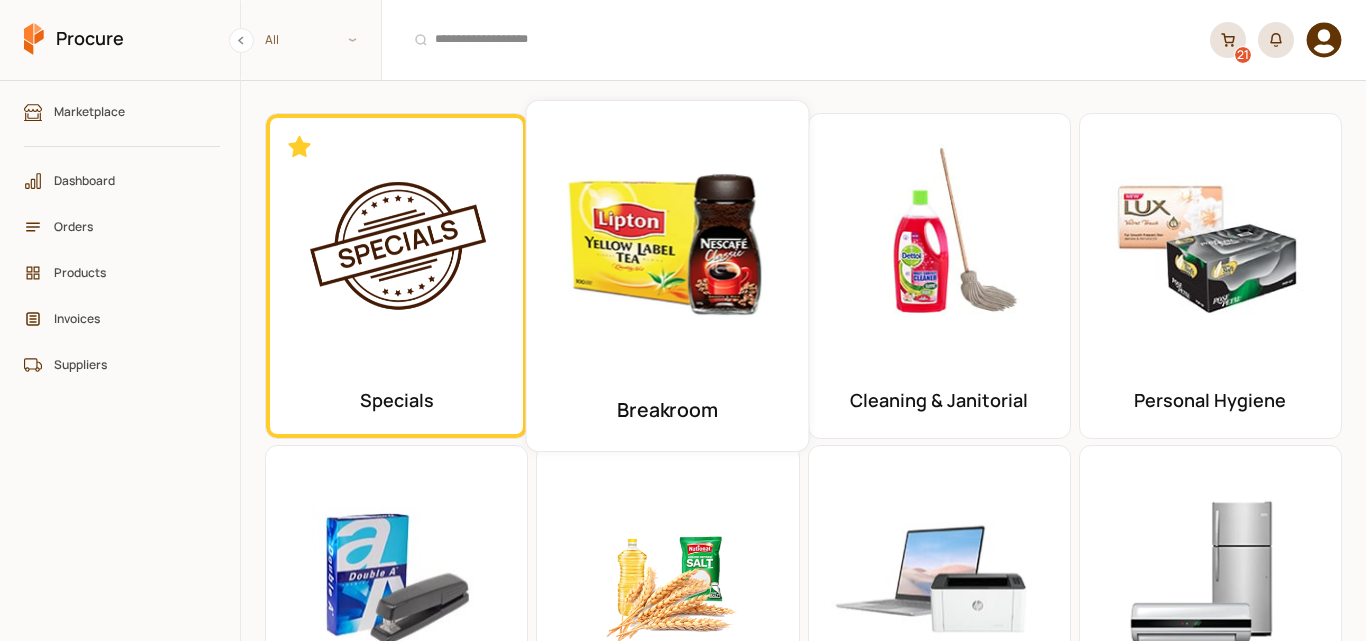 click at bounding box center [668, 242] 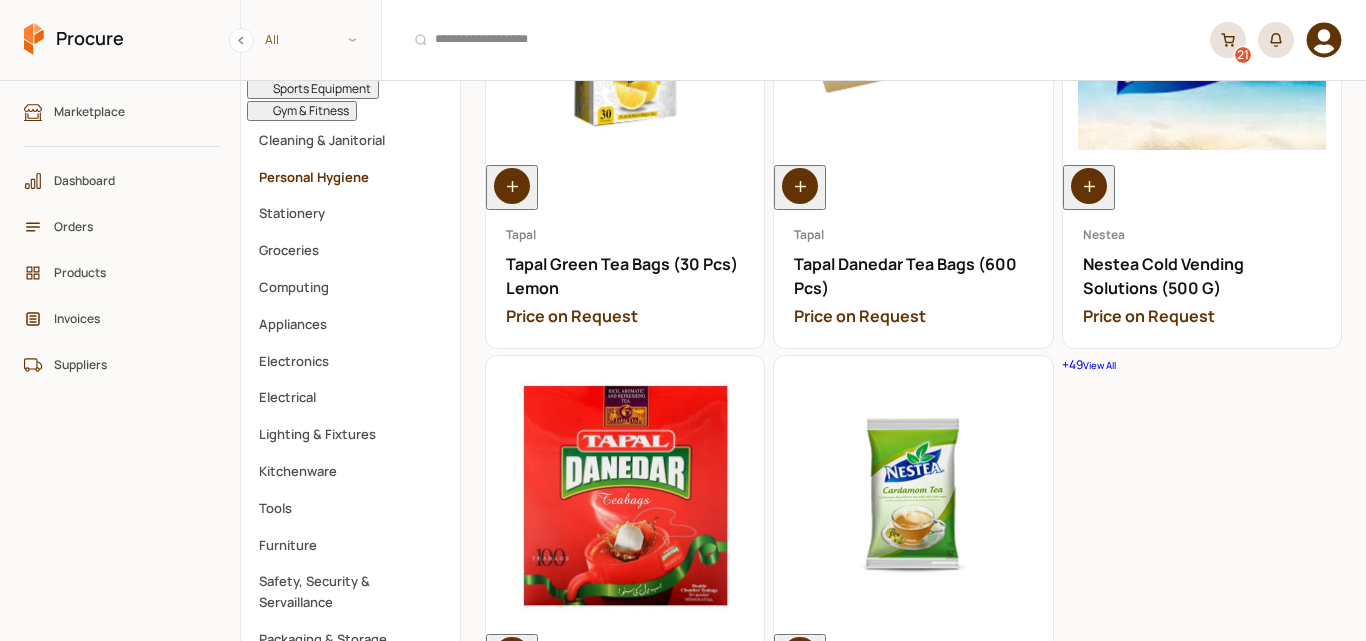 scroll, scrollTop: 300, scrollLeft: 0, axis: vertical 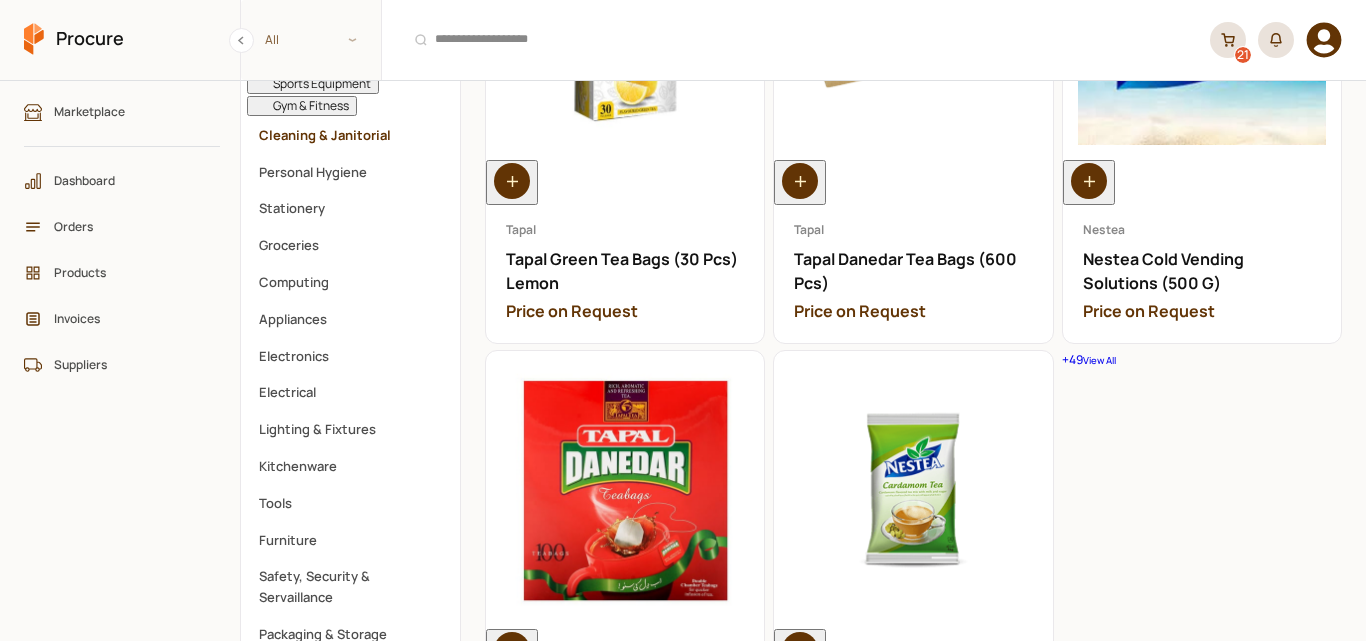 click on "Cleaning & Janitorial" at bounding box center (350, 135) 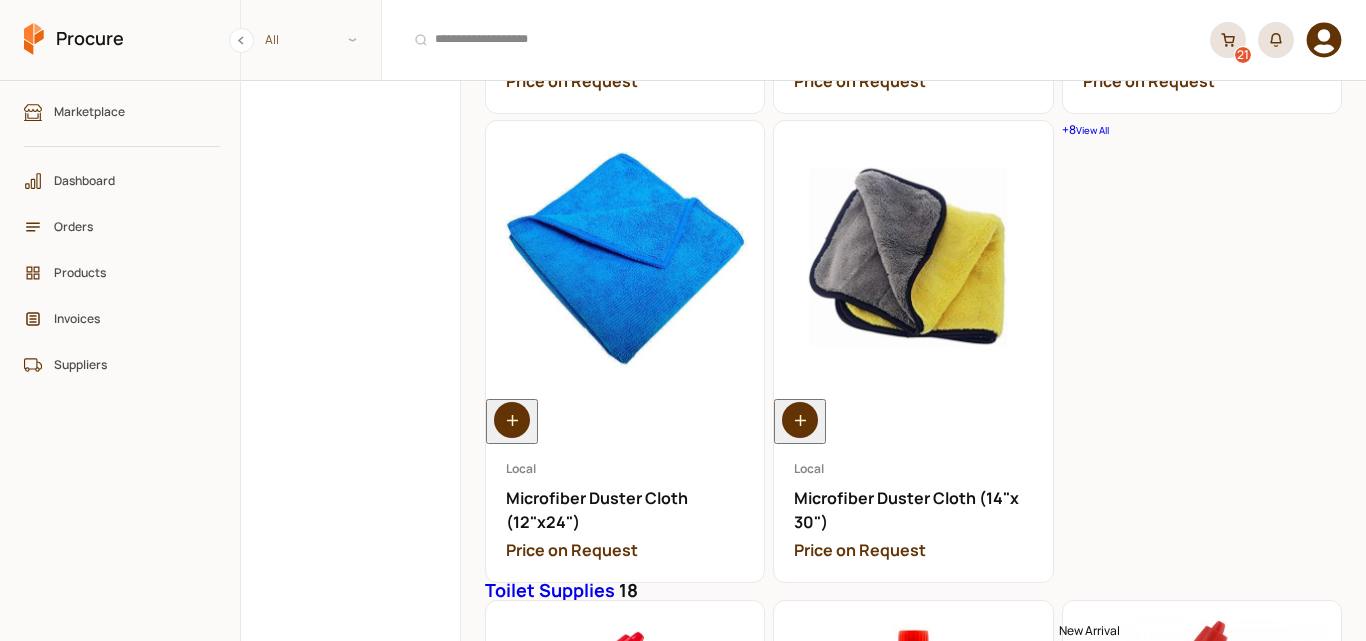 scroll, scrollTop: 4800, scrollLeft: 0, axis: vertical 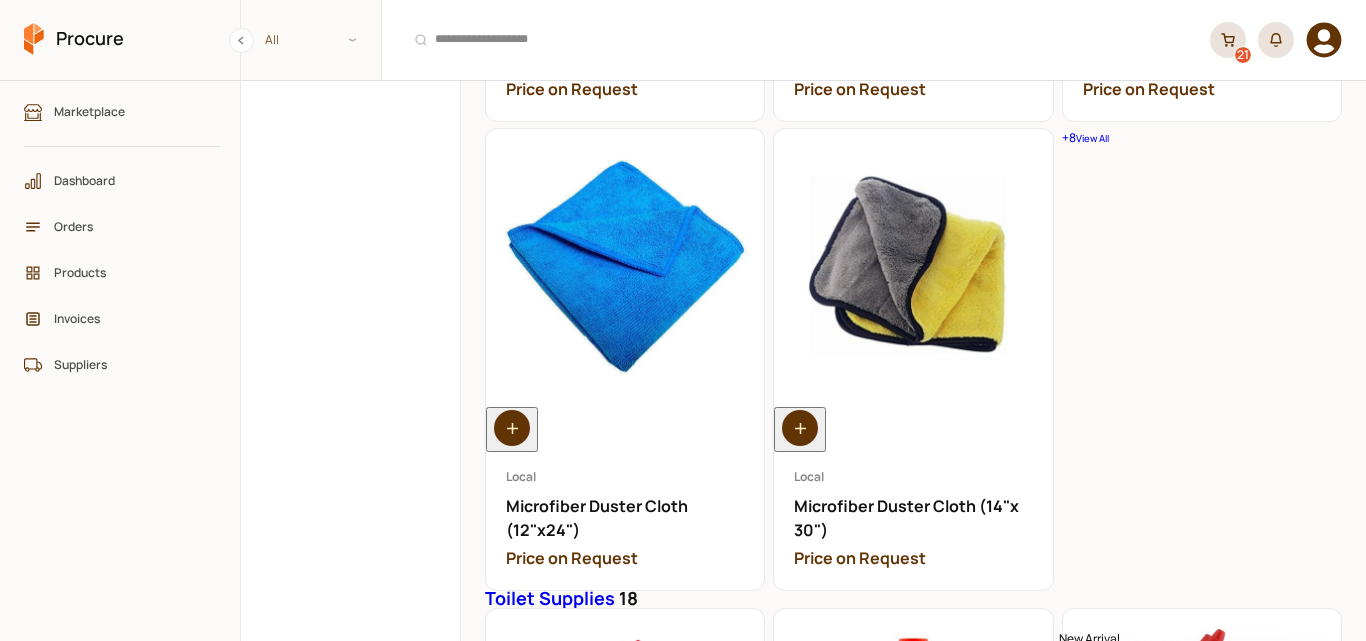 click on "+  8 View All" at bounding box center (1202, 138) 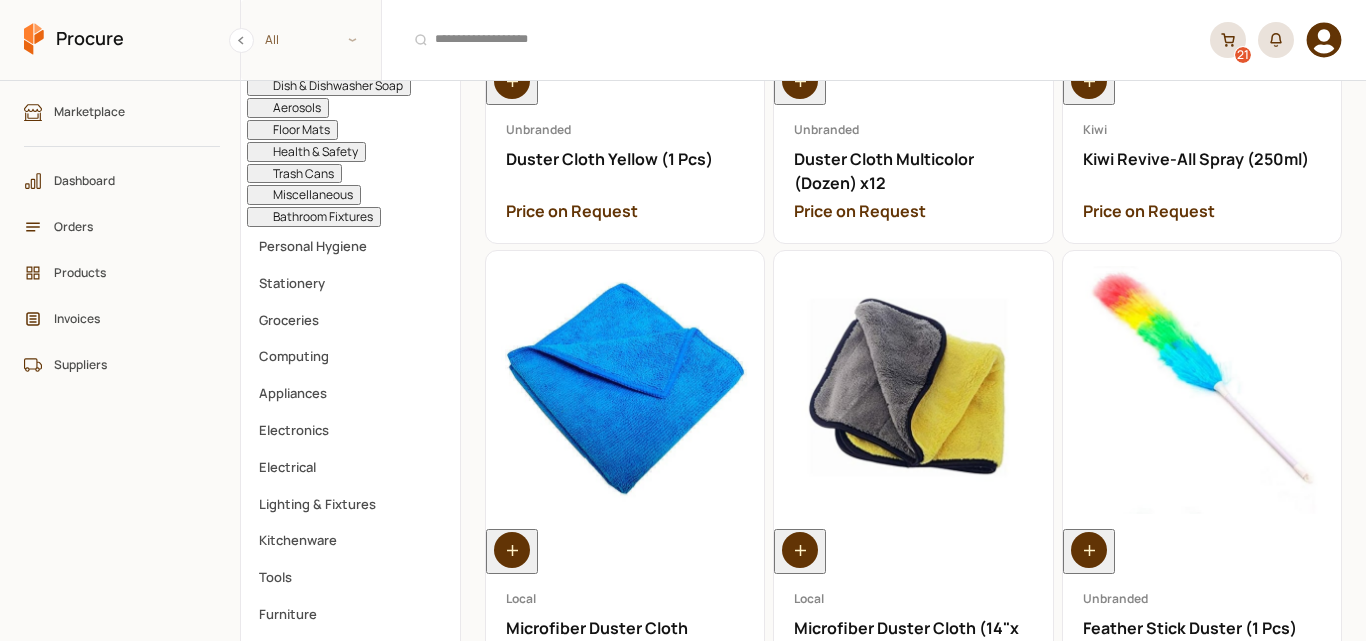 scroll, scrollTop: 321, scrollLeft: 0, axis: vertical 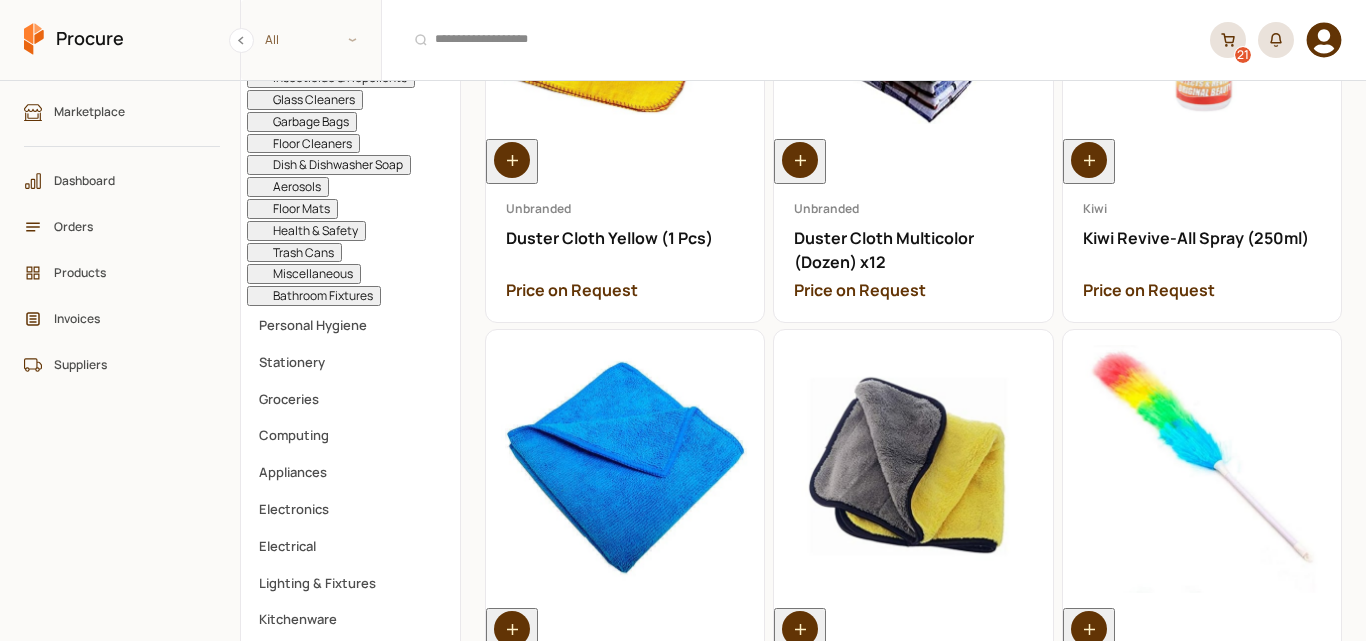 click on "Floor Mats" at bounding box center [292, 209] 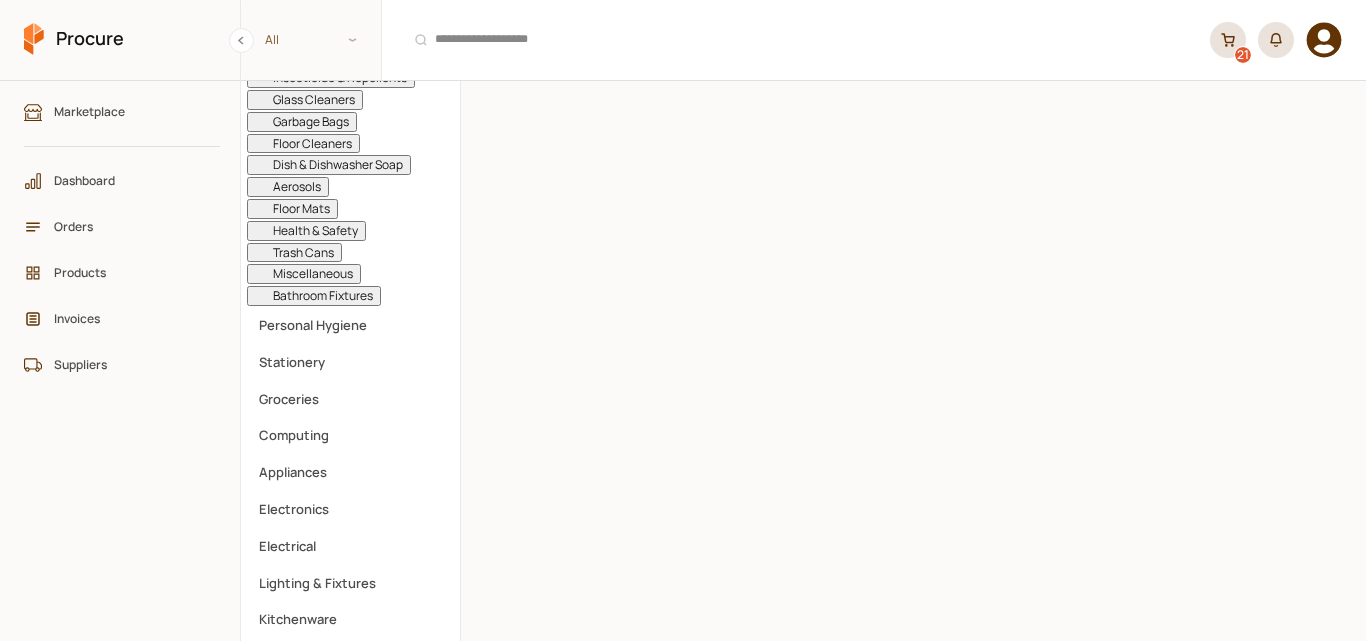 scroll, scrollTop: 0, scrollLeft: 0, axis: both 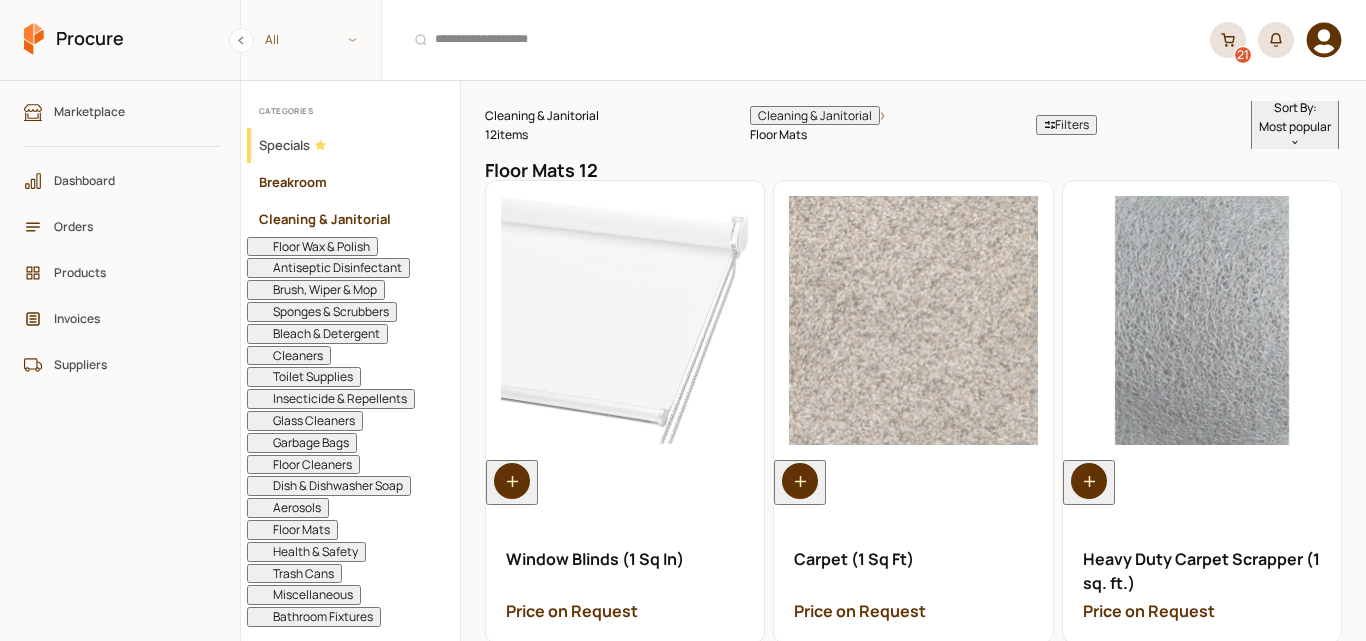 click on "Breakroom" at bounding box center (350, 182) 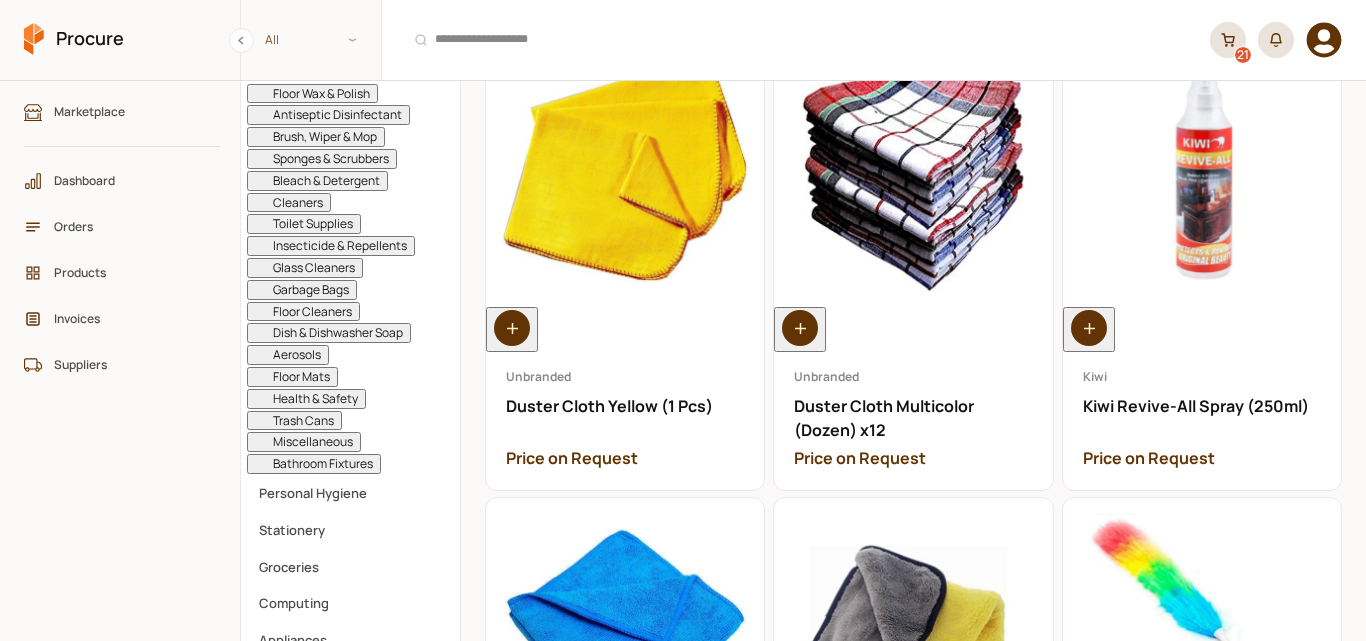 scroll, scrollTop: 0, scrollLeft: 0, axis: both 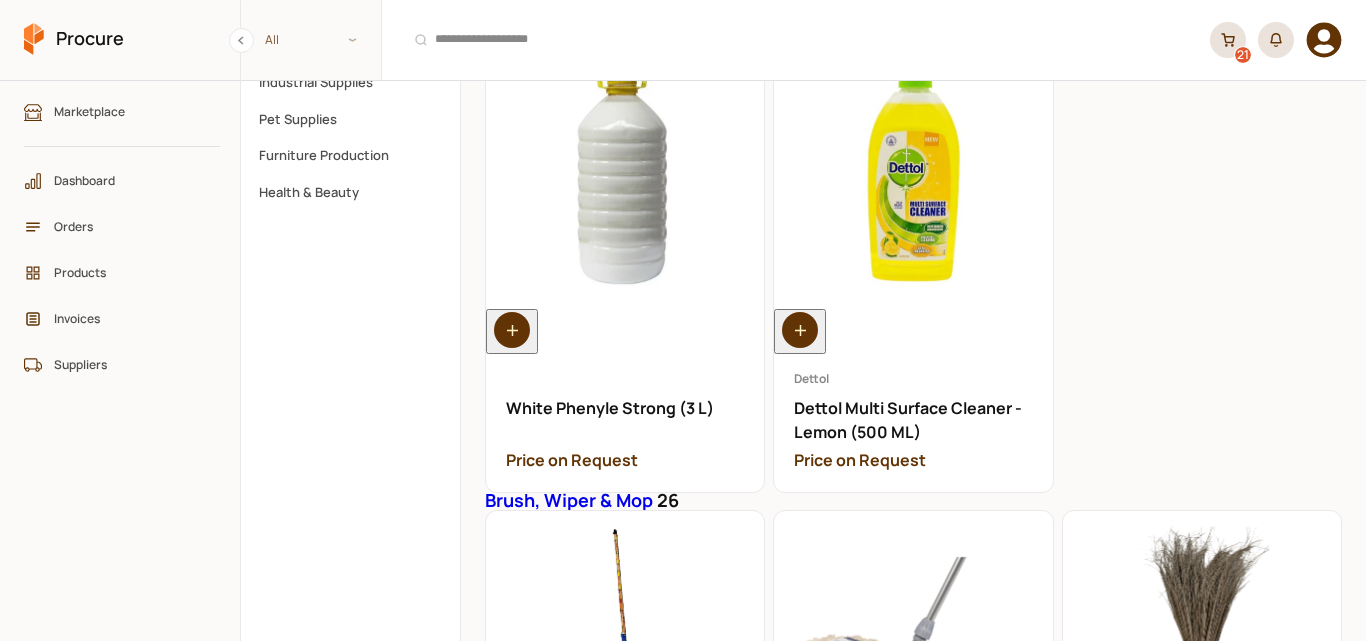 click on "View All" at bounding box center [1097, 40] 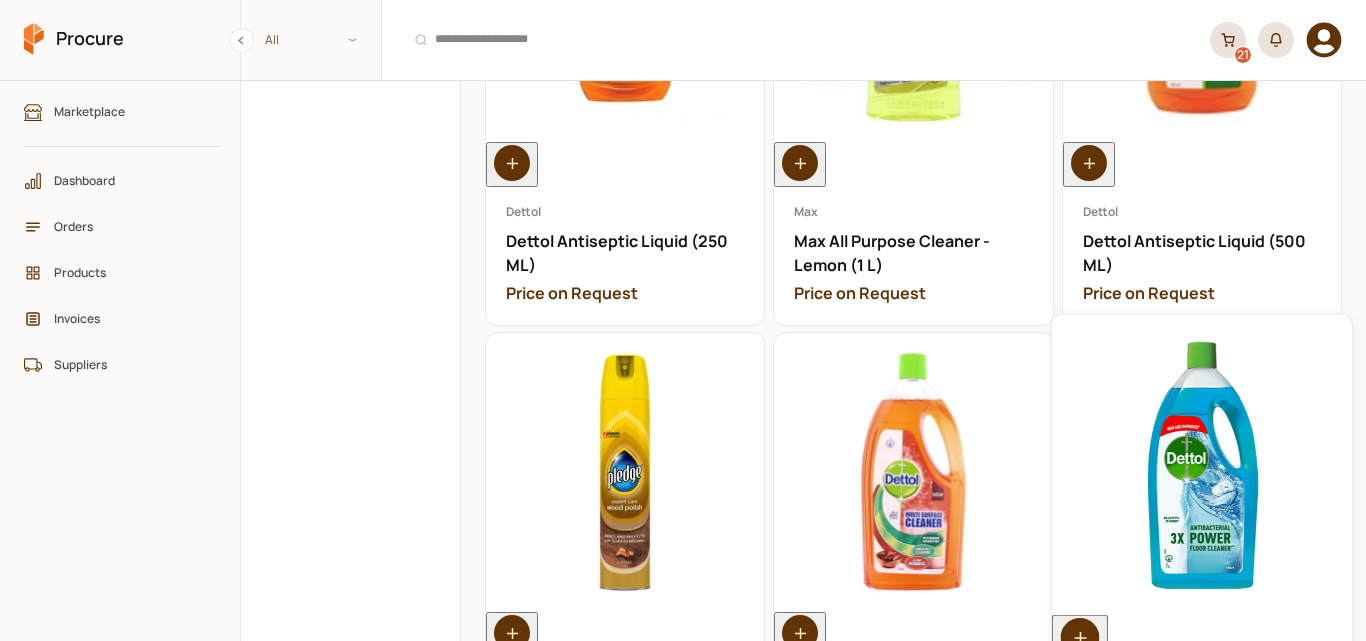 scroll, scrollTop: 2479, scrollLeft: 0, axis: vertical 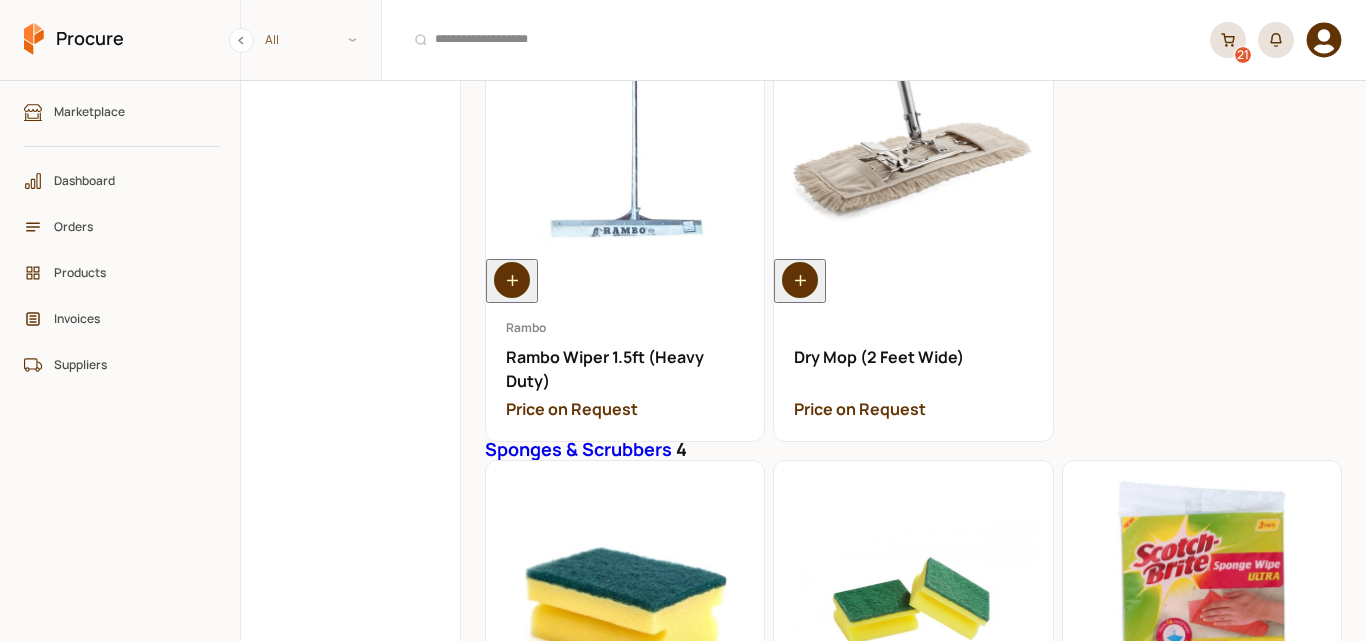 click on "+  21 View All" at bounding box center [1202, -11] 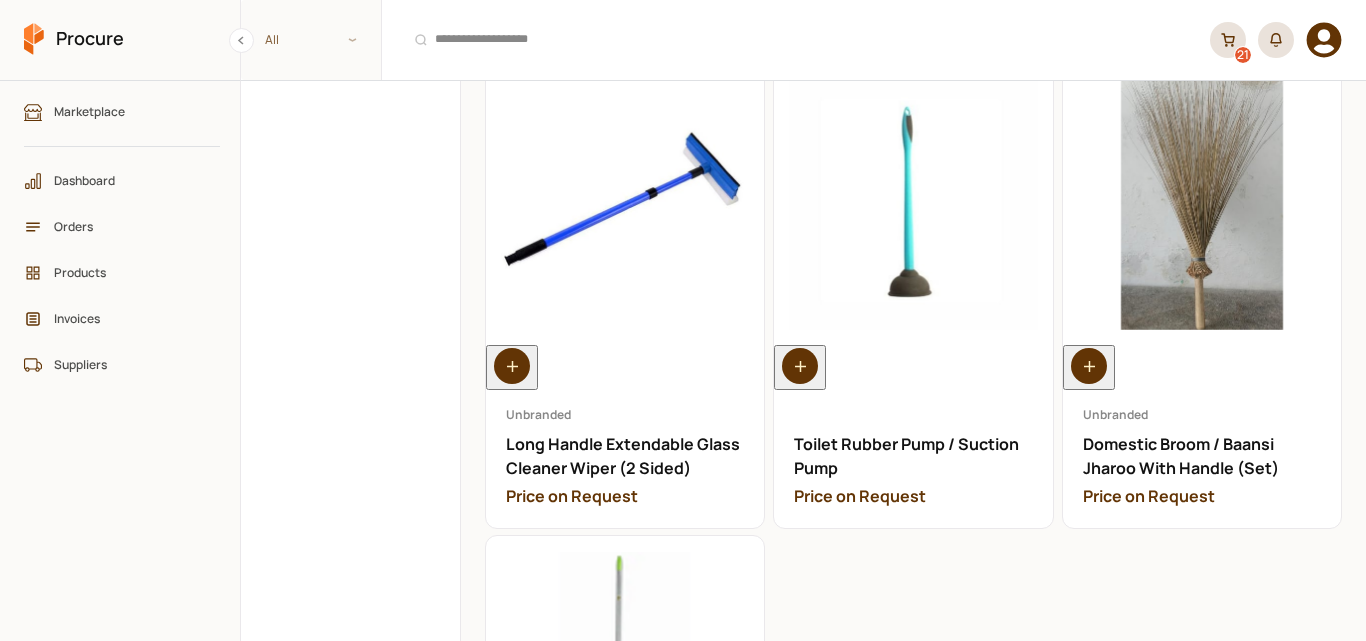 scroll, scrollTop: 3430, scrollLeft: 0, axis: vertical 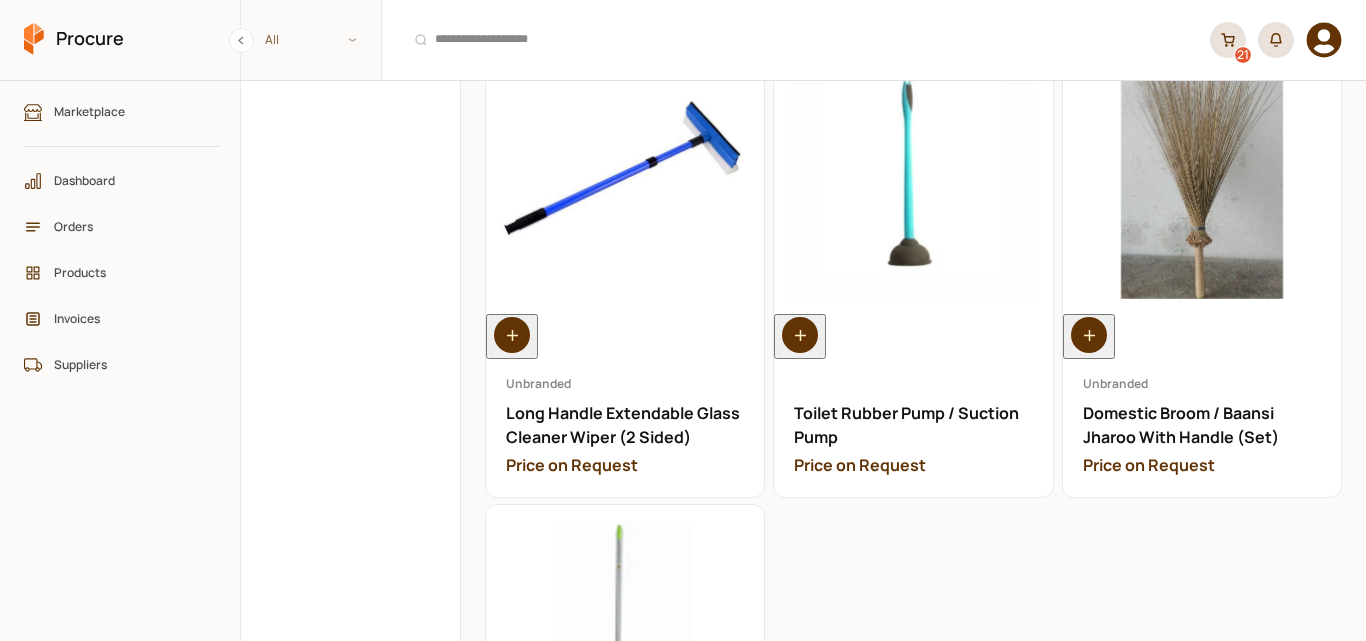 click on "2" at bounding box center (540, 994) 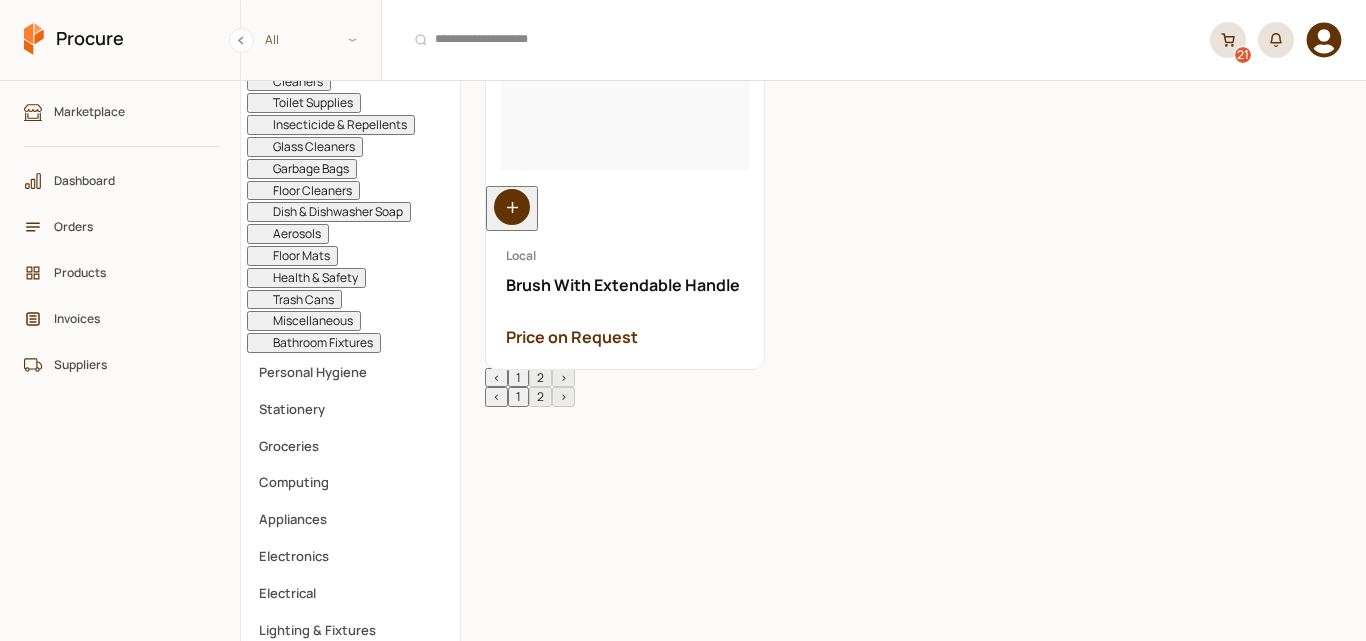 scroll, scrollTop: 0, scrollLeft: 0, axis: both 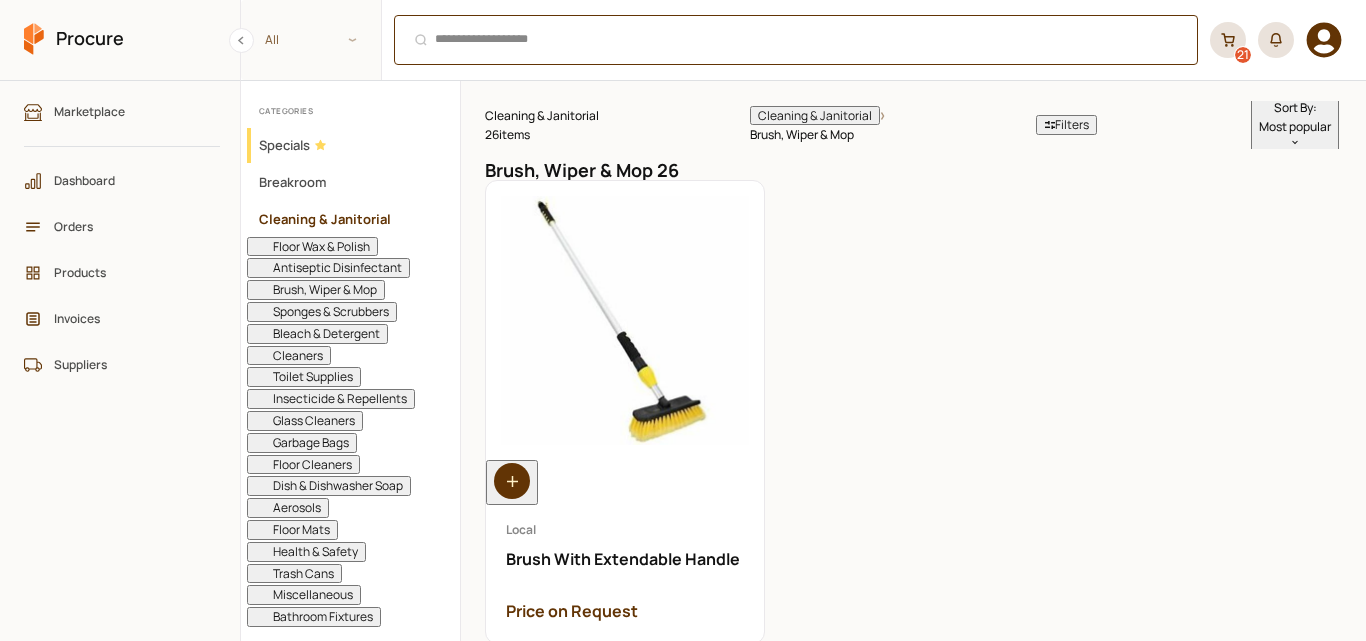 click on "Ctrl  + K" at bounding box center (796, 40) 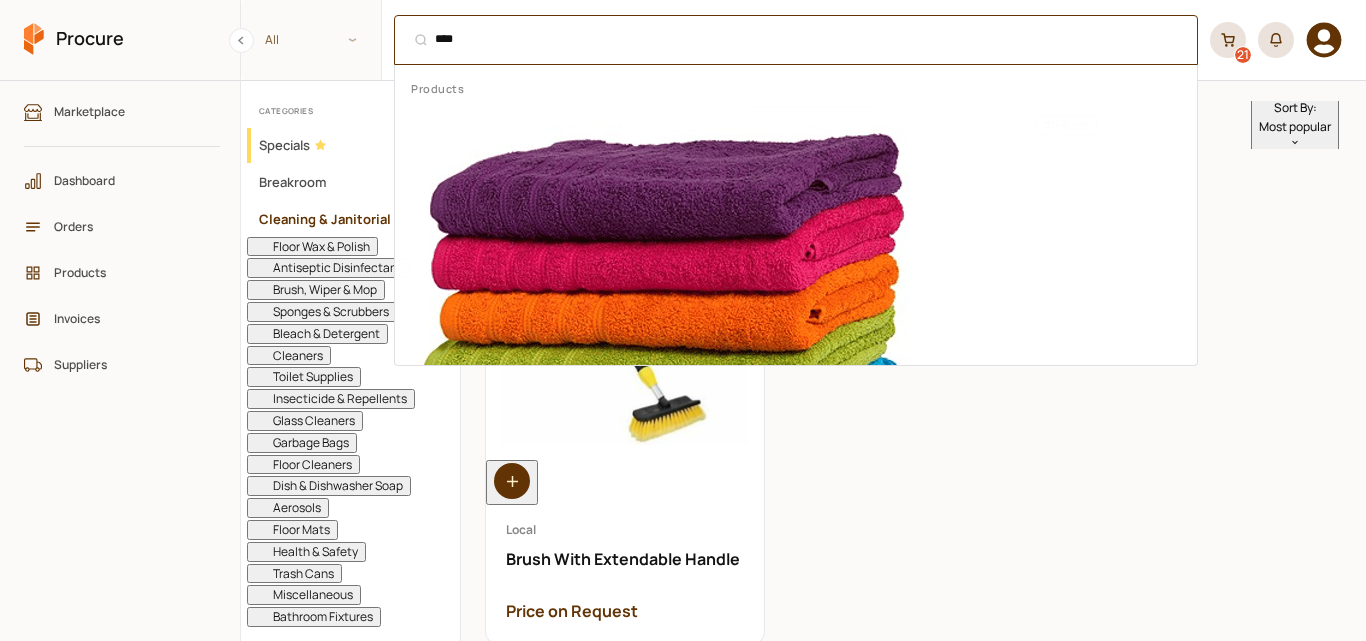 type on "****" 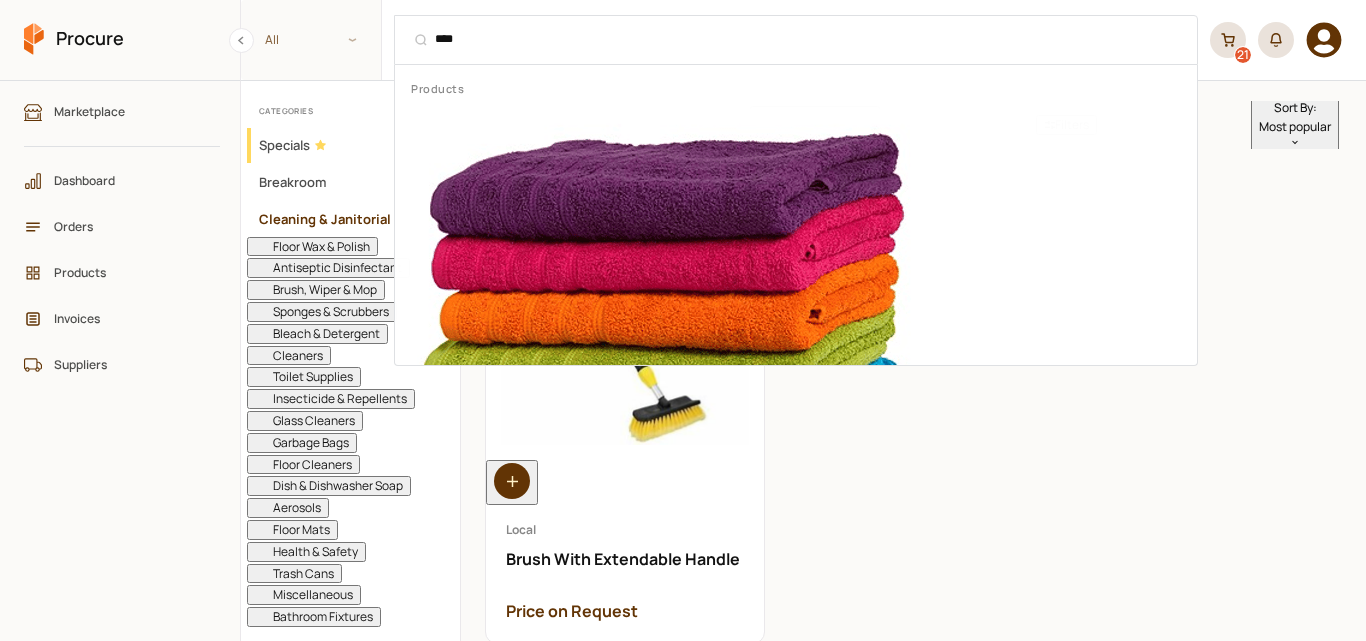 click on "Rough Cleaning Towels High Quality /  Tapr i (1 KG) Price on Request" at bounding box center (804, 715) 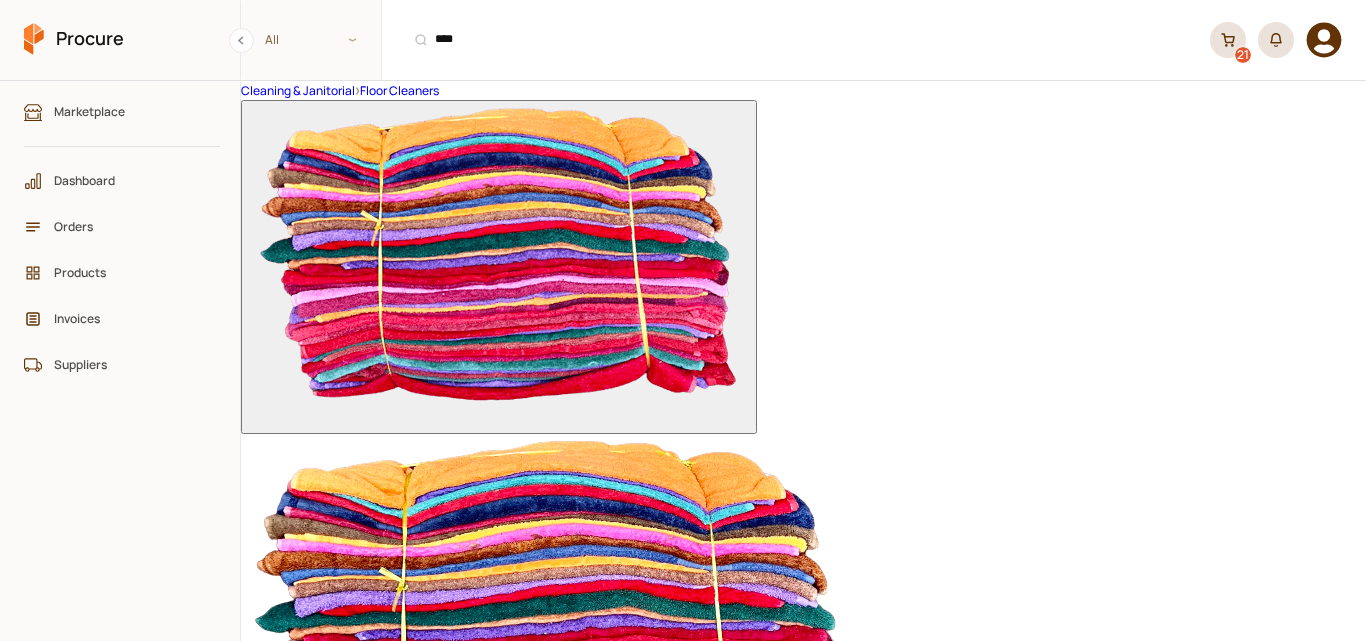 click on "+" at bounding box center [401, 1052] 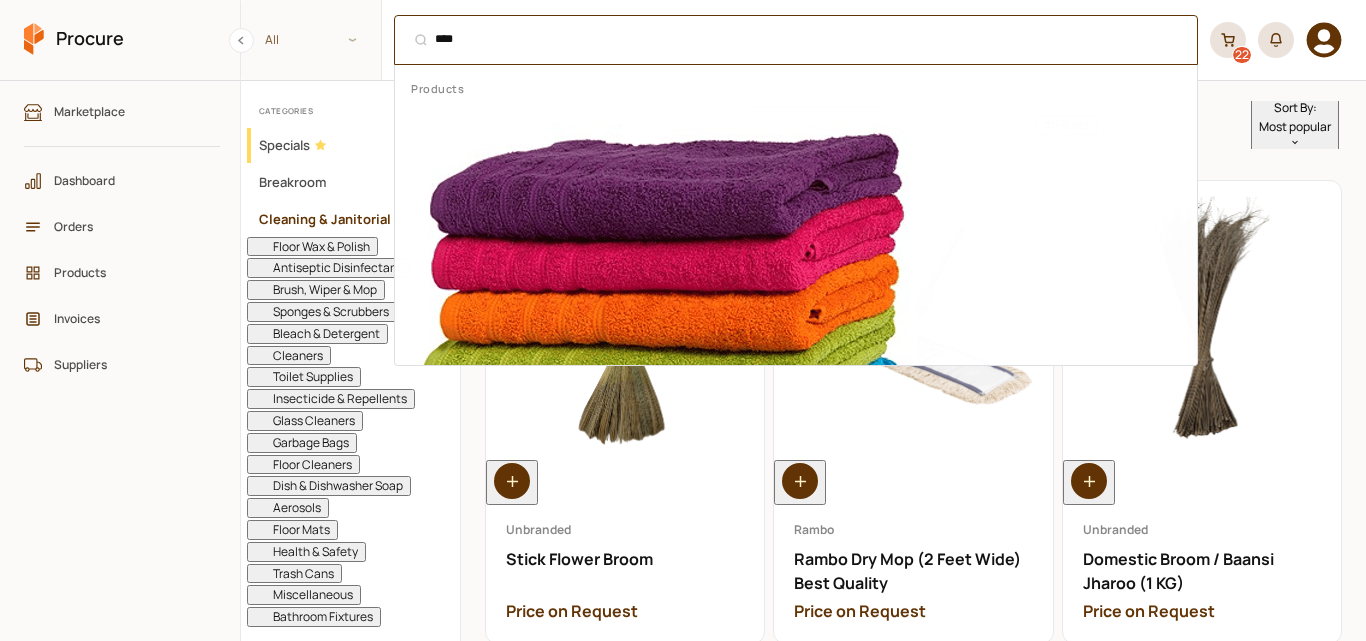 drag, startPoint x: 560, startPoint y: 28, endPoint x: 435, endPoint y: 30, distance: 125.016 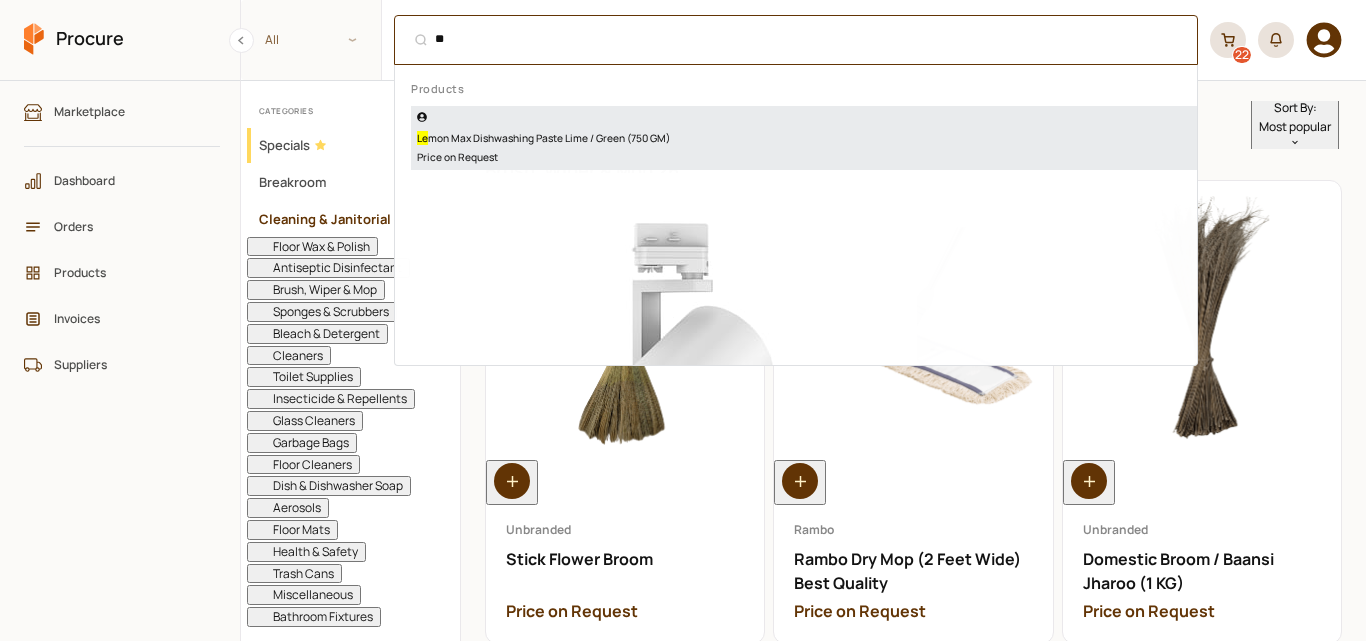 type on "**" 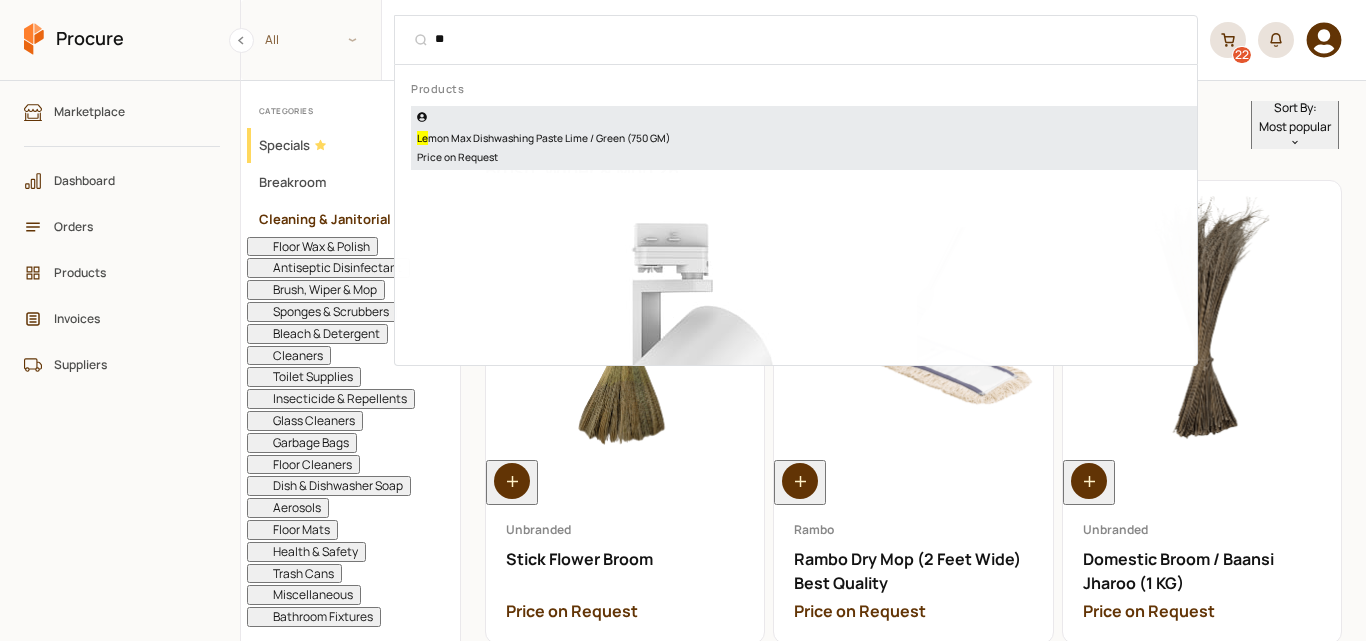 click on "Price on Request" at bounding box center [804, 157] 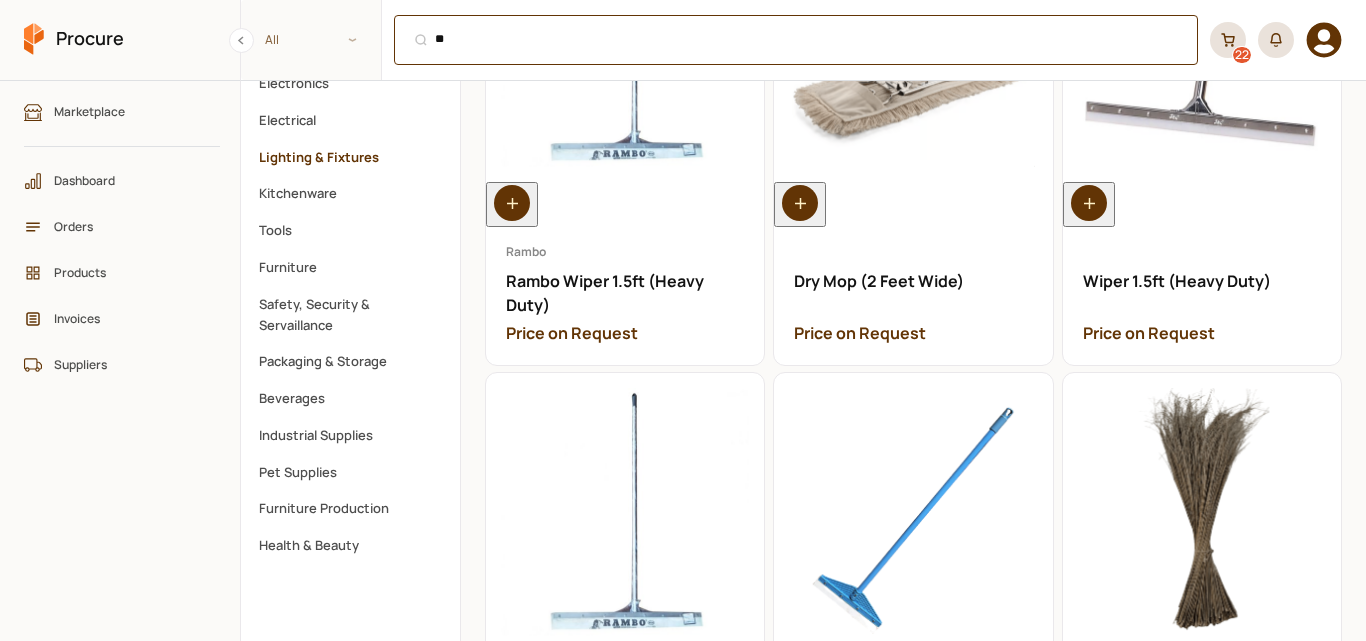 scroll, scrollTop: 700, scrollLeft: 0, axis: vertical 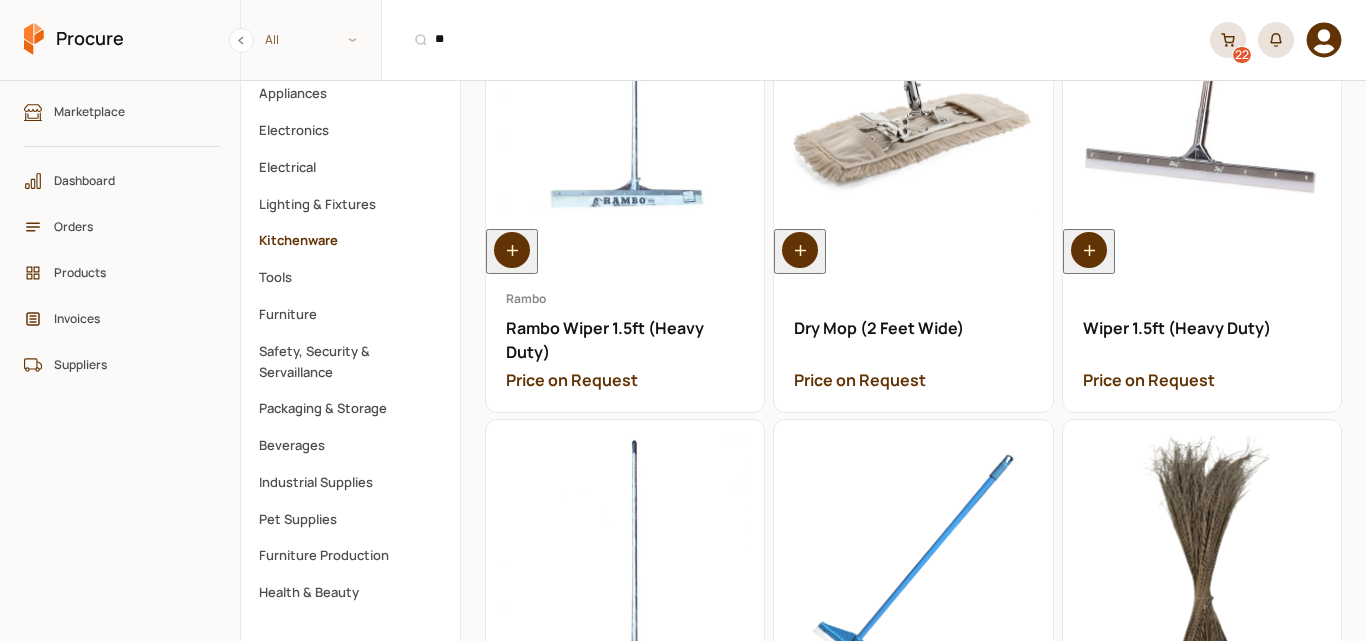 click on "Kitchenware" at bounding box center [350, 240] 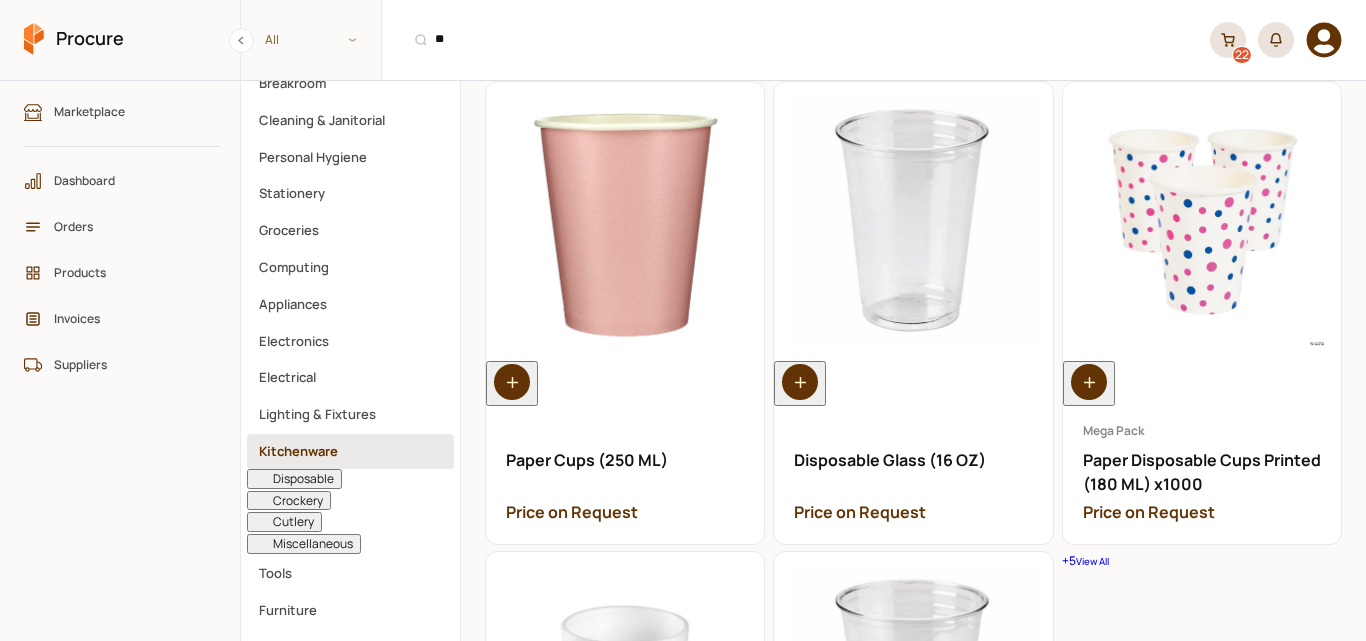 scroll, scrollTop: 0, scrollLeft: 0, axis: both 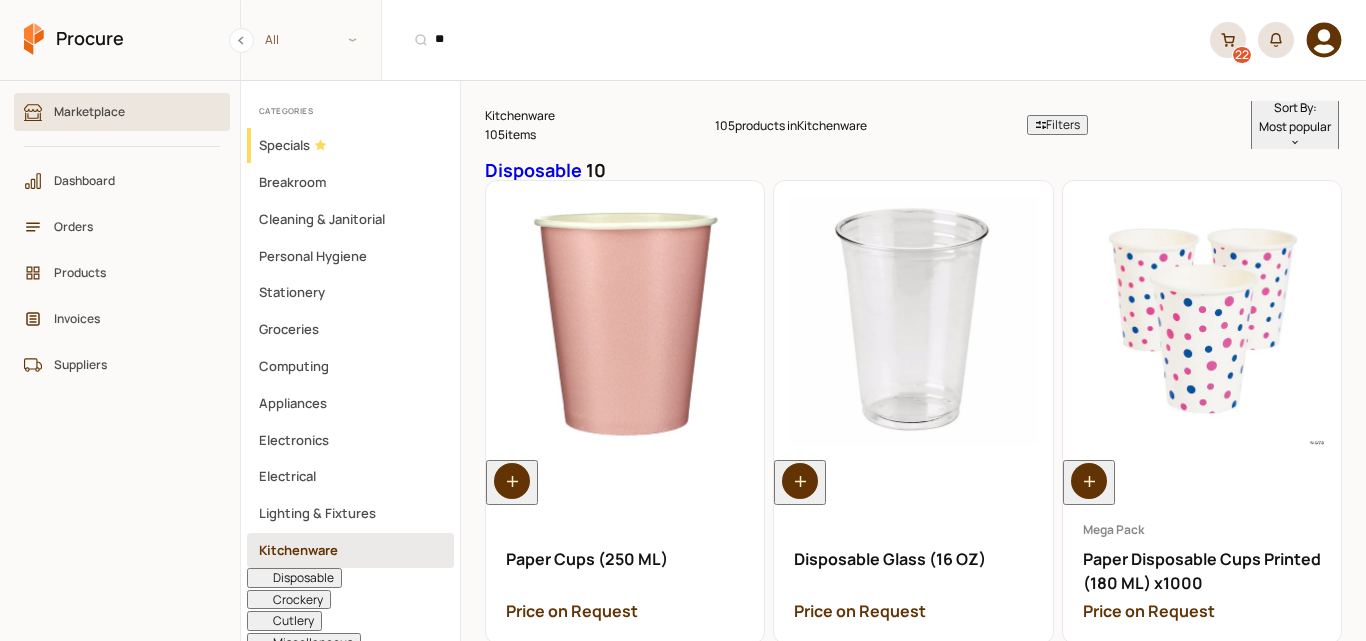 click on "Marketplace" at bounding box center [129, 111] 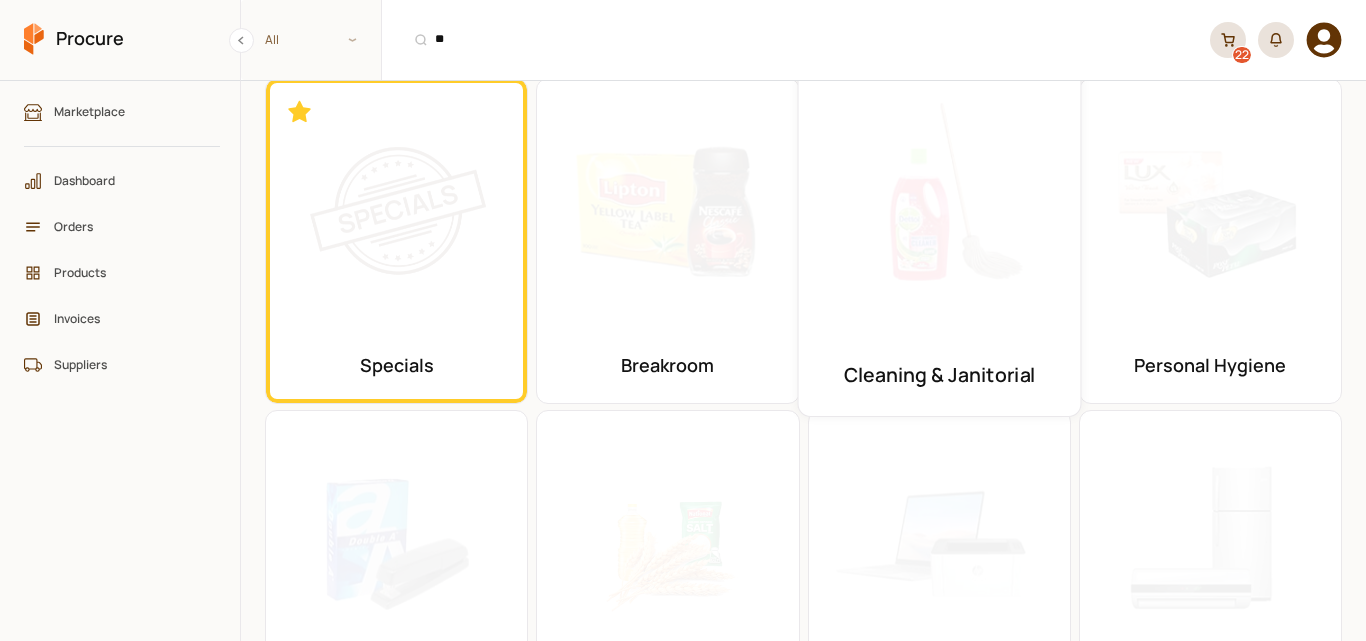 scroll, scrollTop: 0, scrollLeft: 0, axis: both 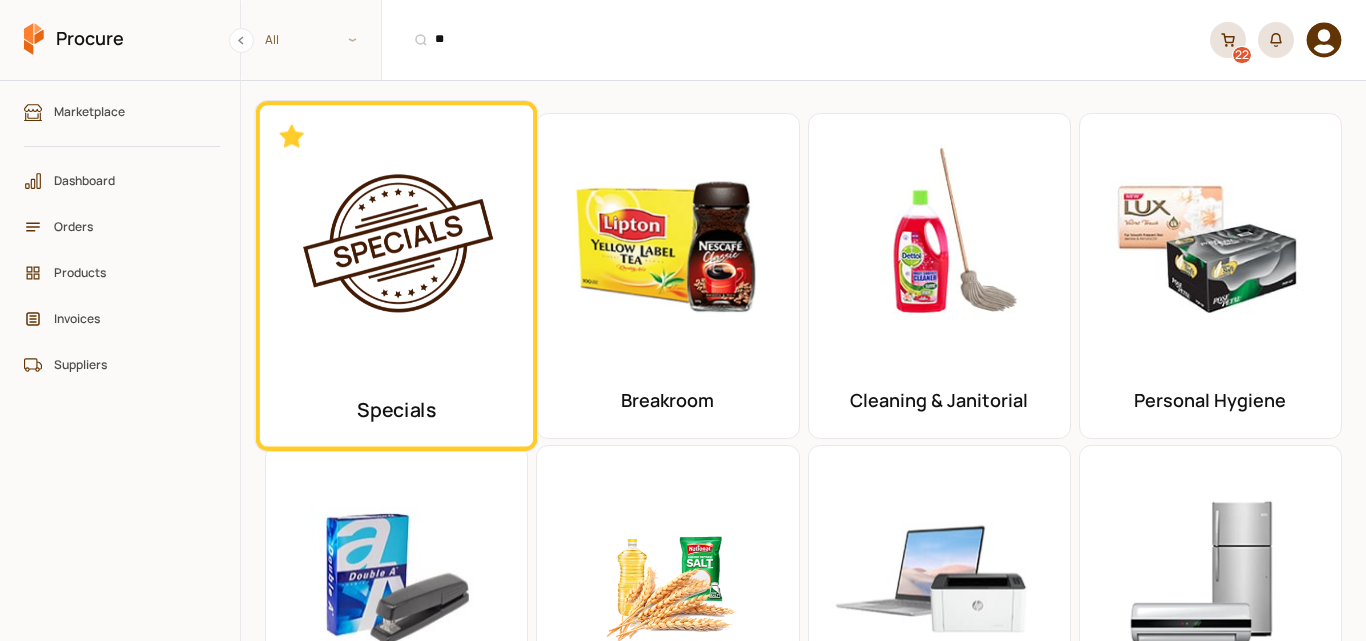 click at bounding box center (397, 242) 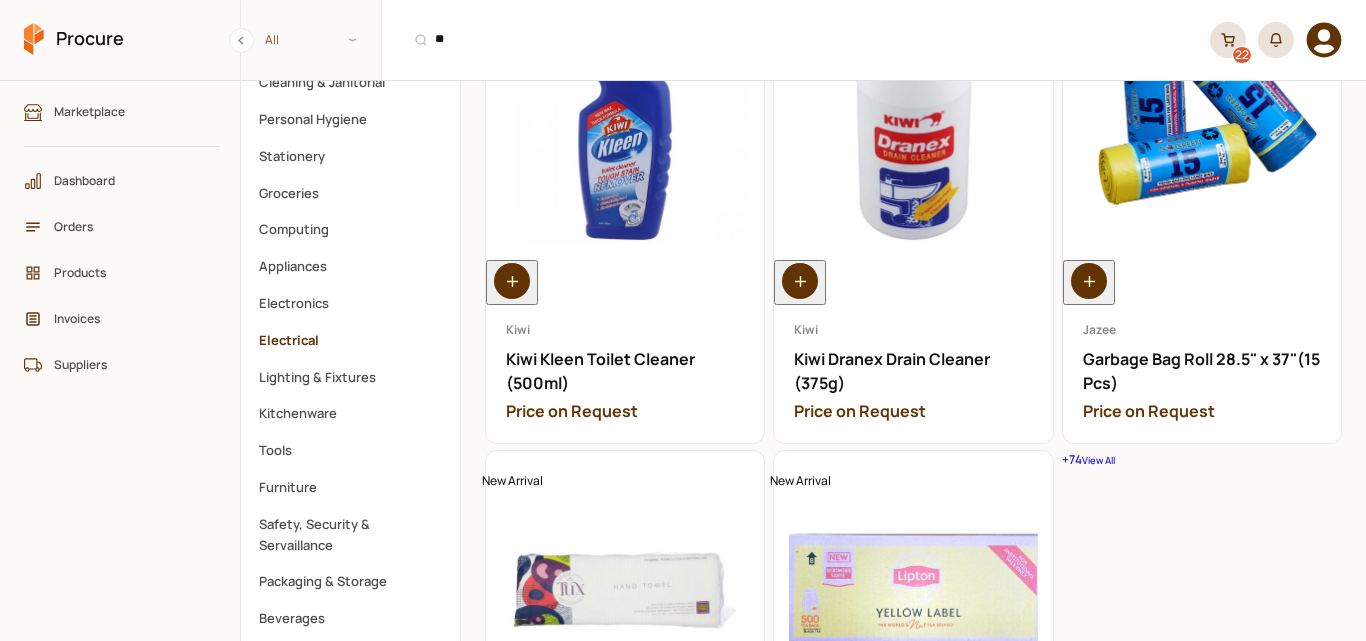 scroll, scrollTop: 0, scrollLeft: 0, axis: both 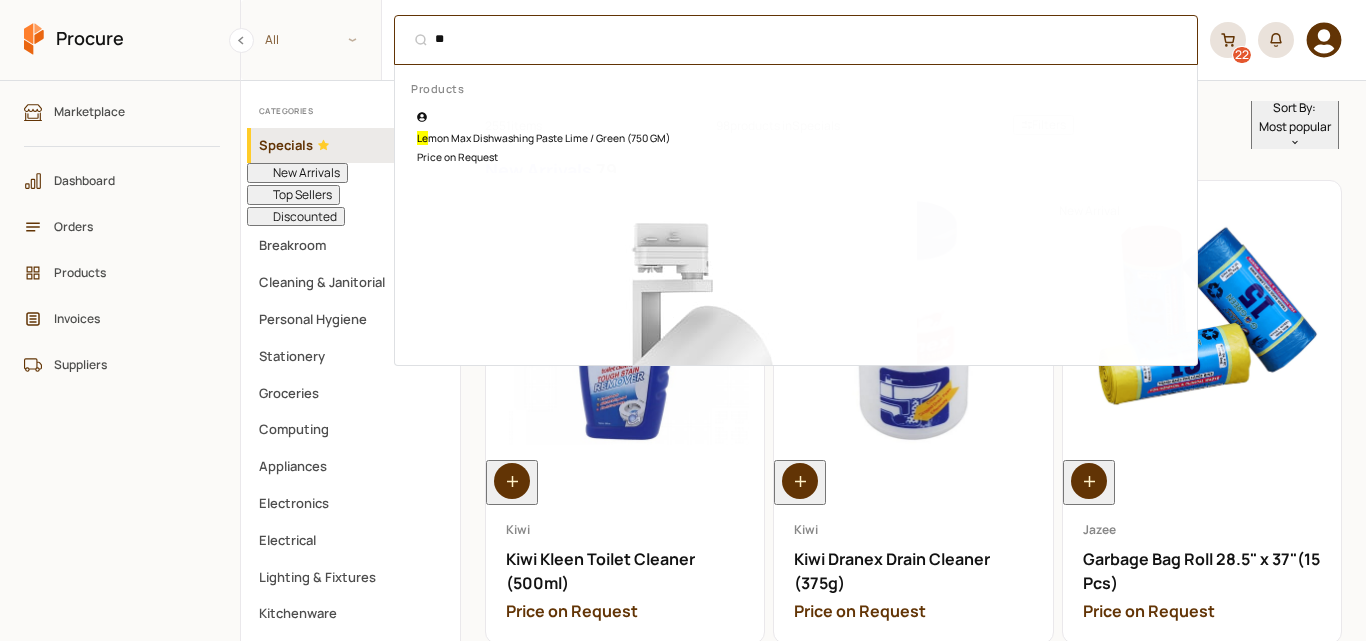 click on "** Ctrl  + K" at bounding box center [796, 40] 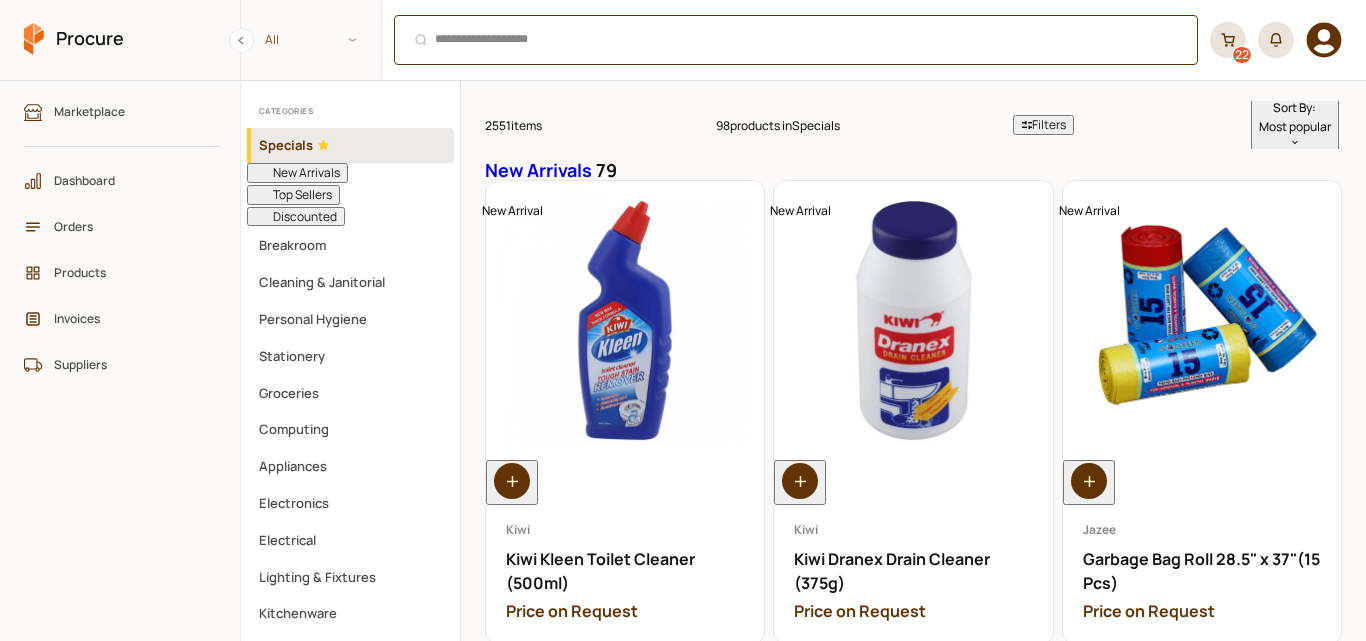 type 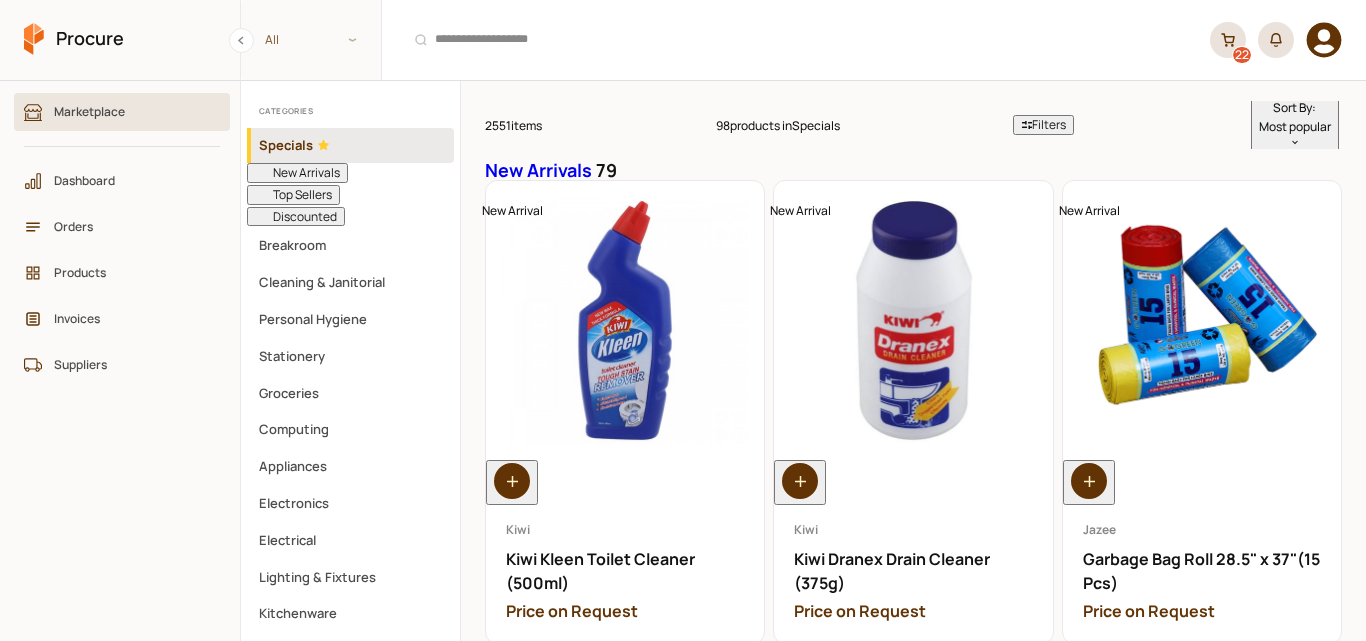 click on "Marketplace" at bounding box center [129, 111] 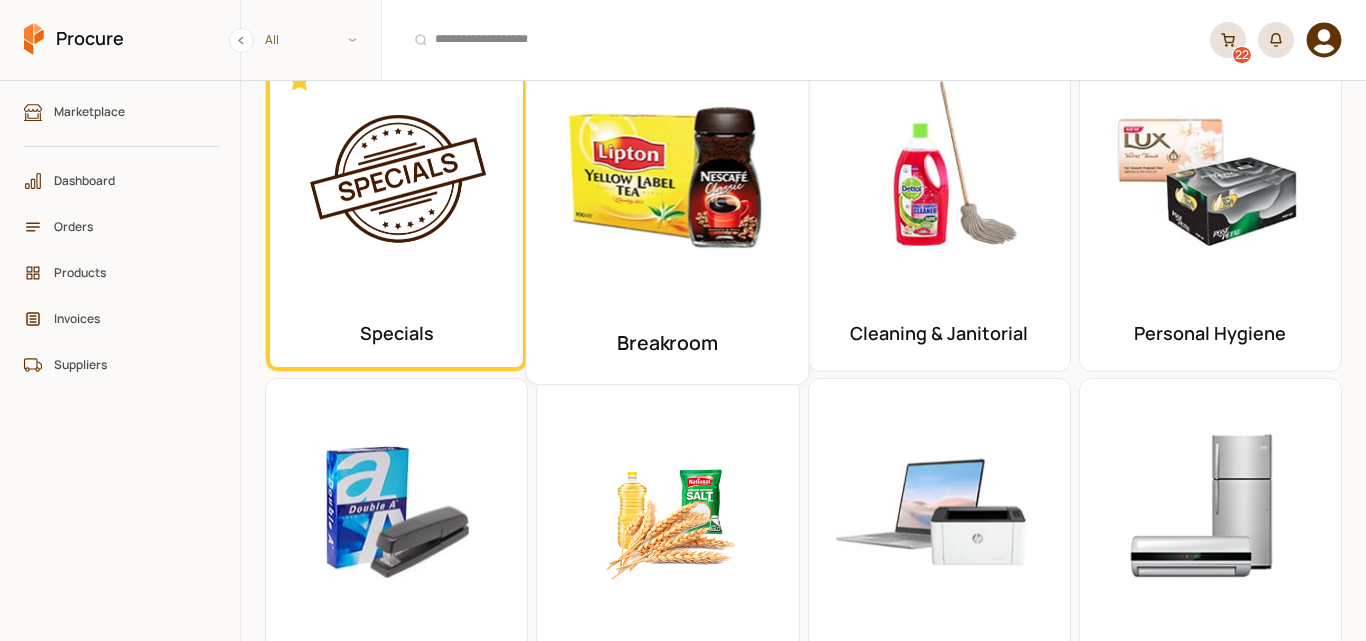 scroll, scrollTop: 100, scrollLeft: 0, axis: vertical 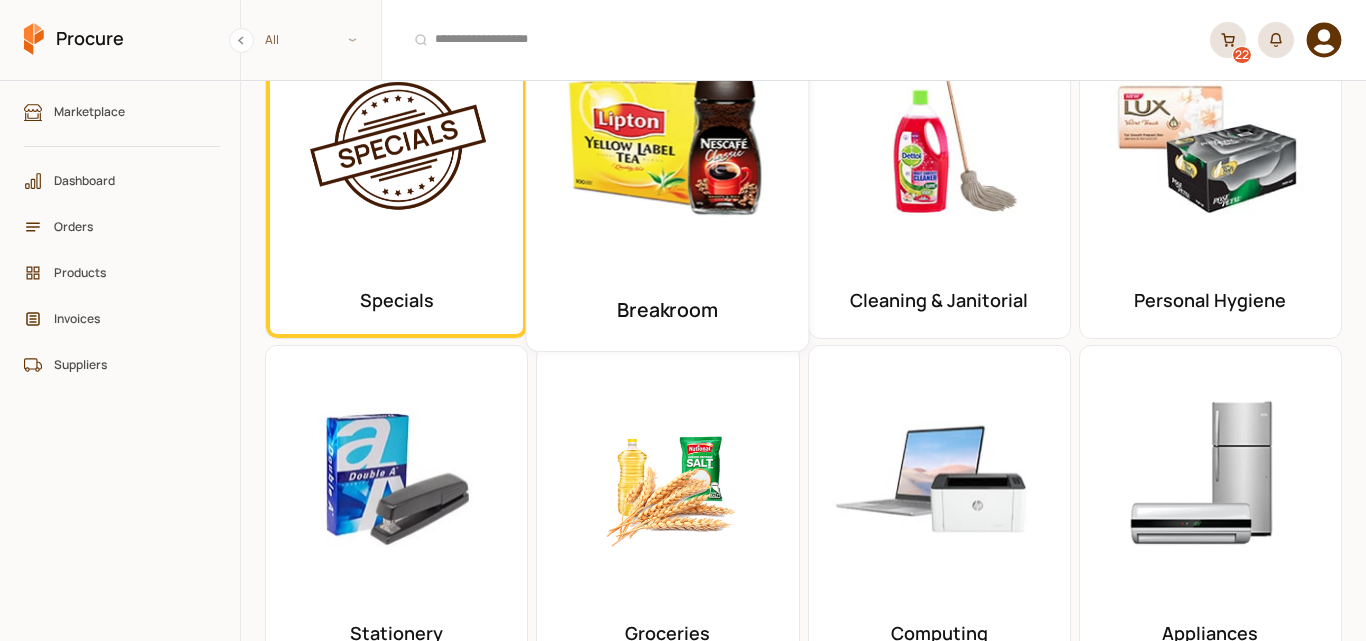 click at bounding box center [668, 142] 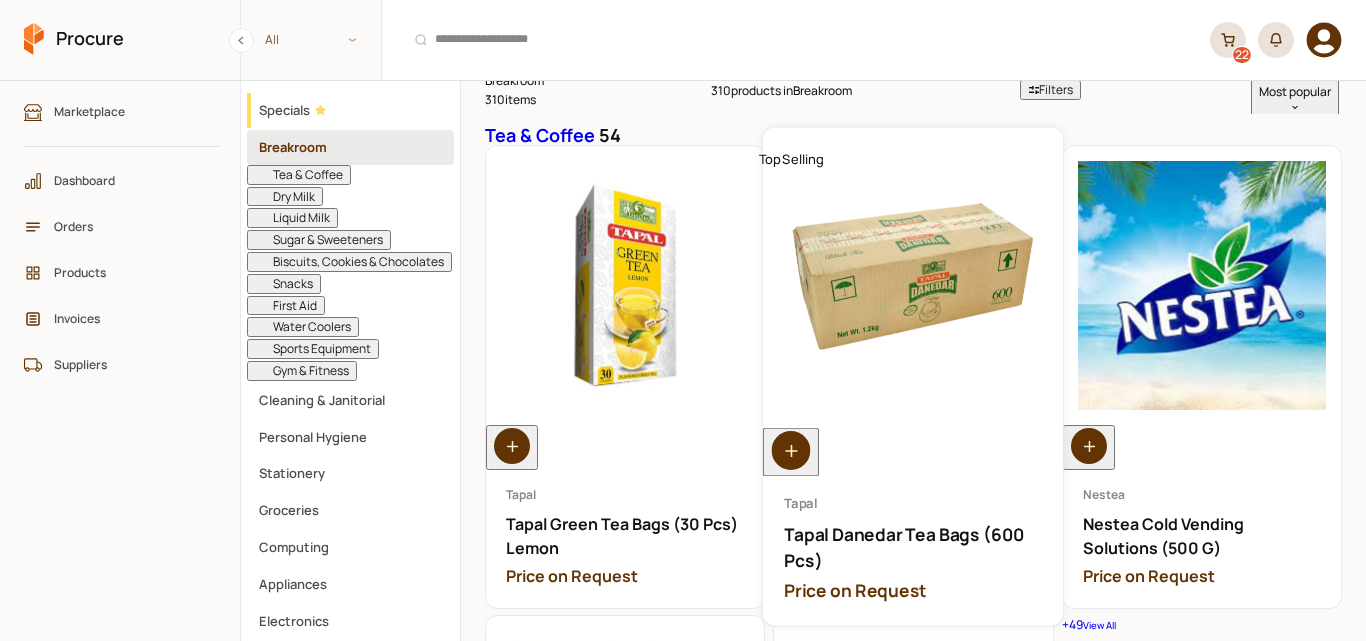 scroll, scrollTop: 0, scrollLeft: 0, axis: both 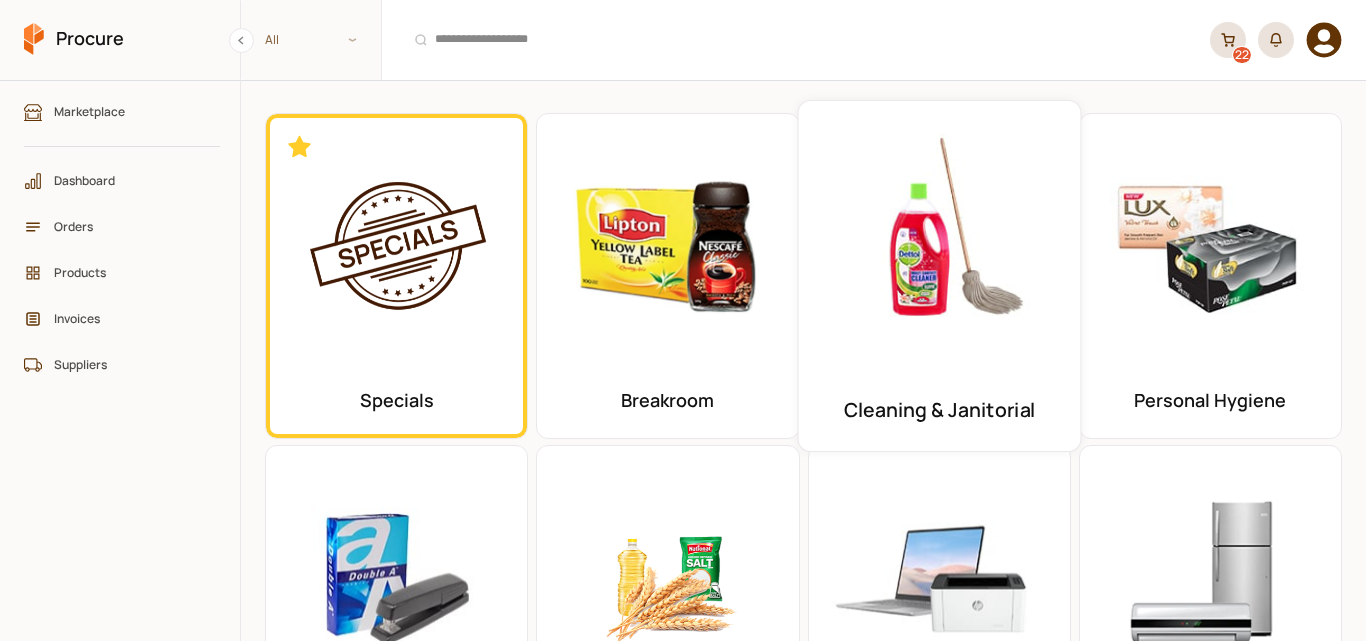 click at bounding box center (939, 242) 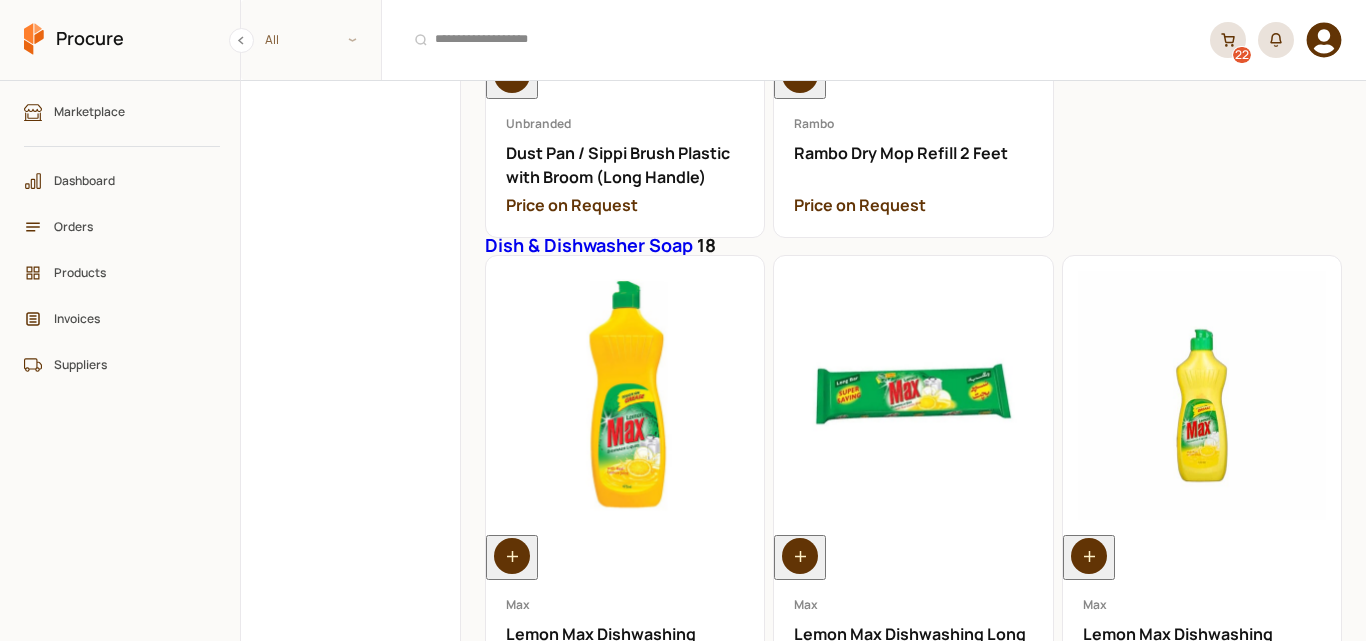 scroll, scrollTop: 10200, scrollLeft: 0, axis: vertical 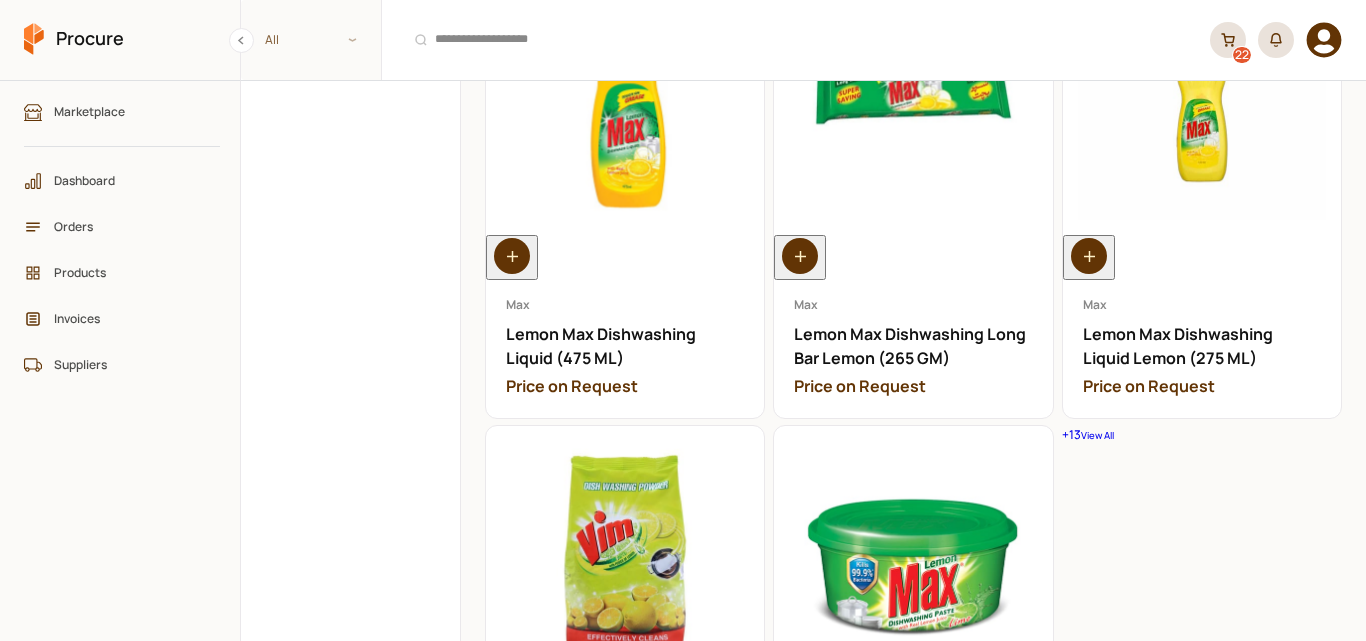 click on "+  13" at bounding box center (1071, 434) 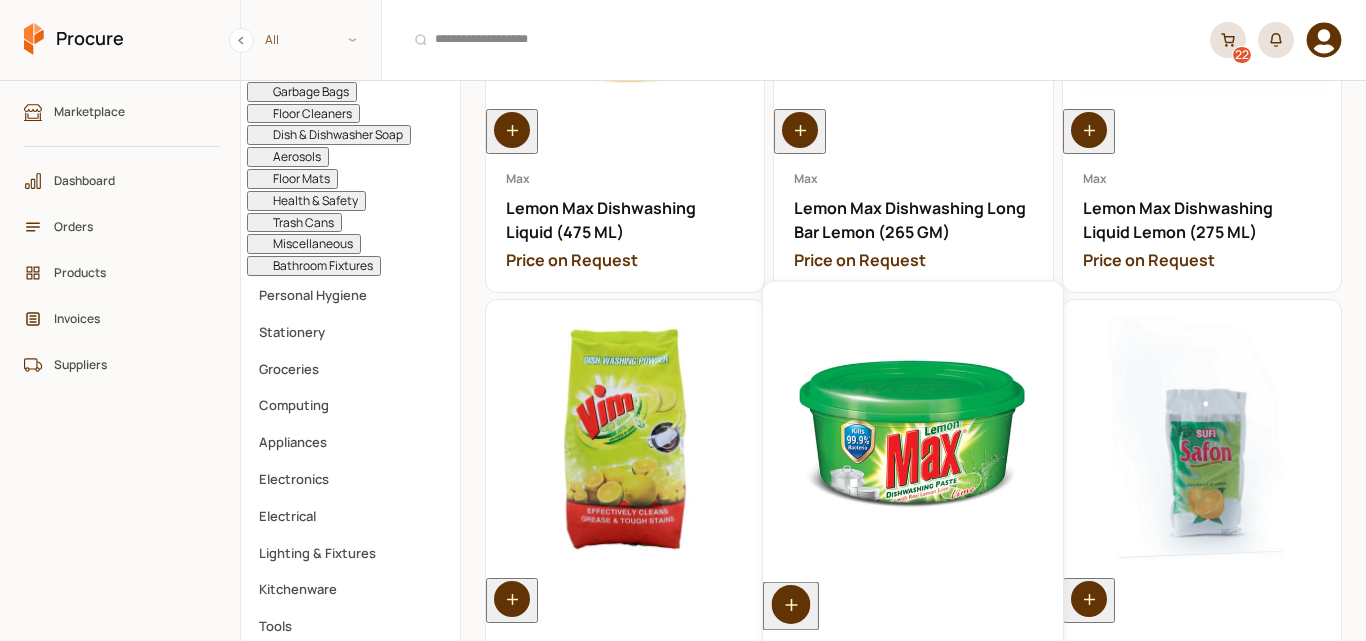 scroll, scrollTop: 400, scrollLeft: 0, axis: vertical 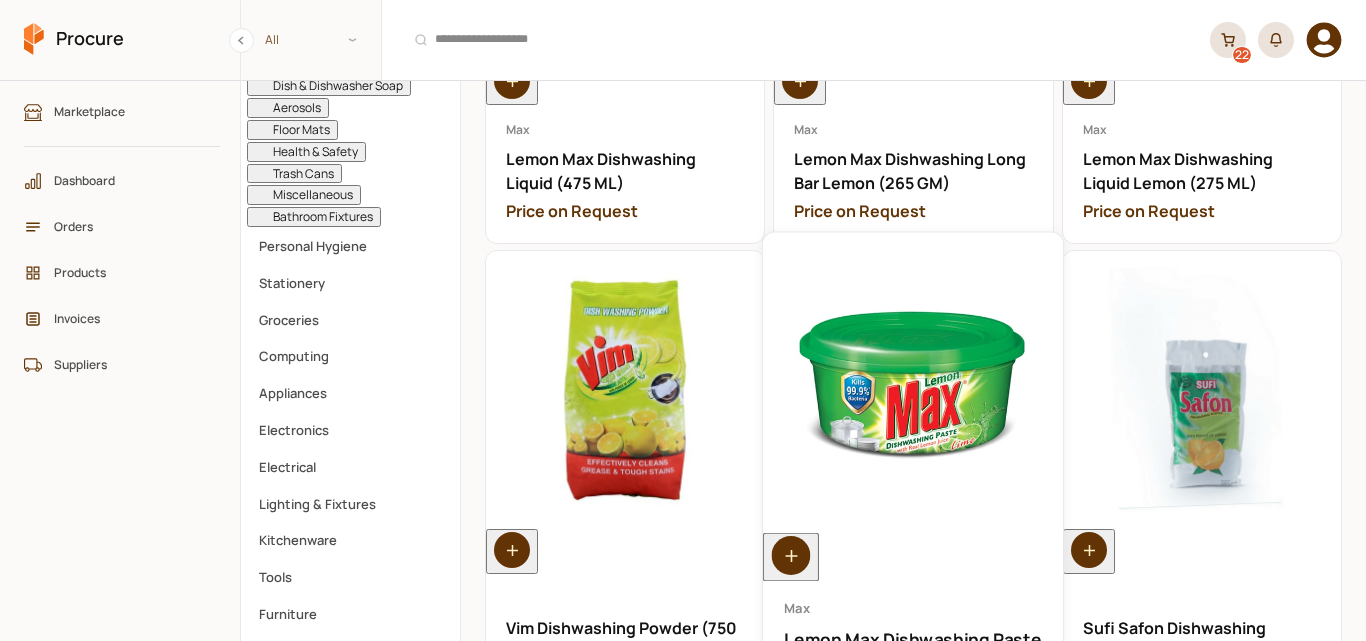click 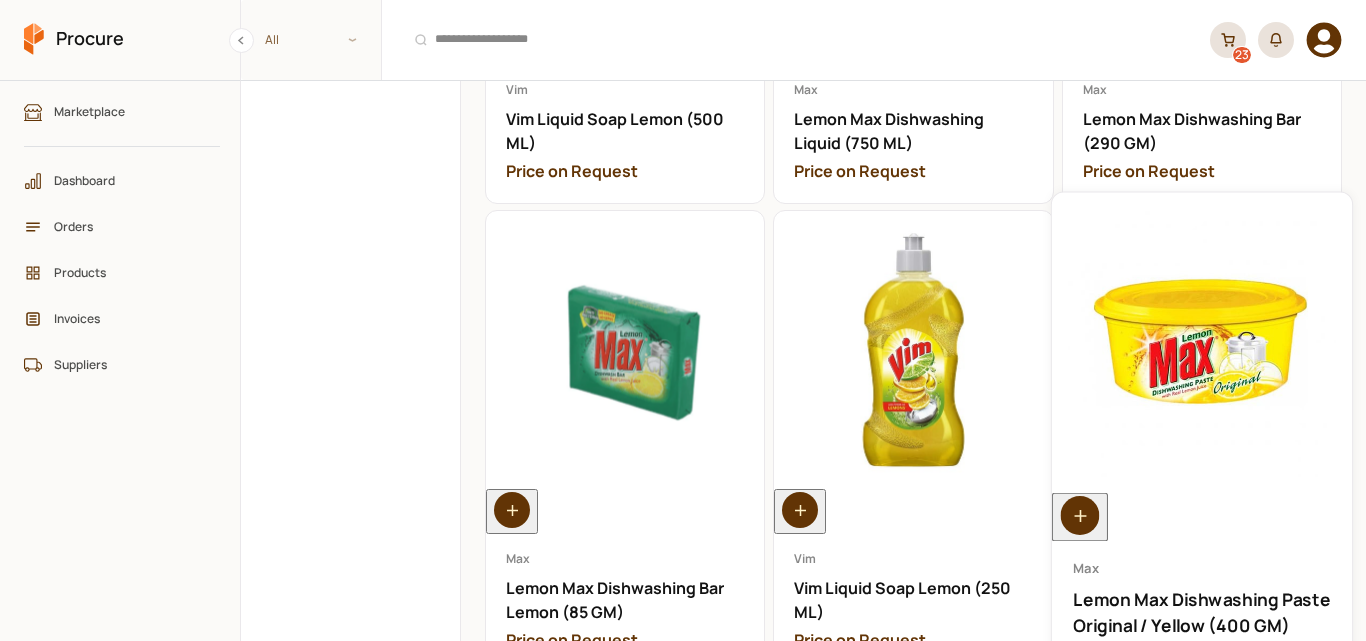 scroll, scrollTop: 1400, scrollLeft: 0, axis: vertical 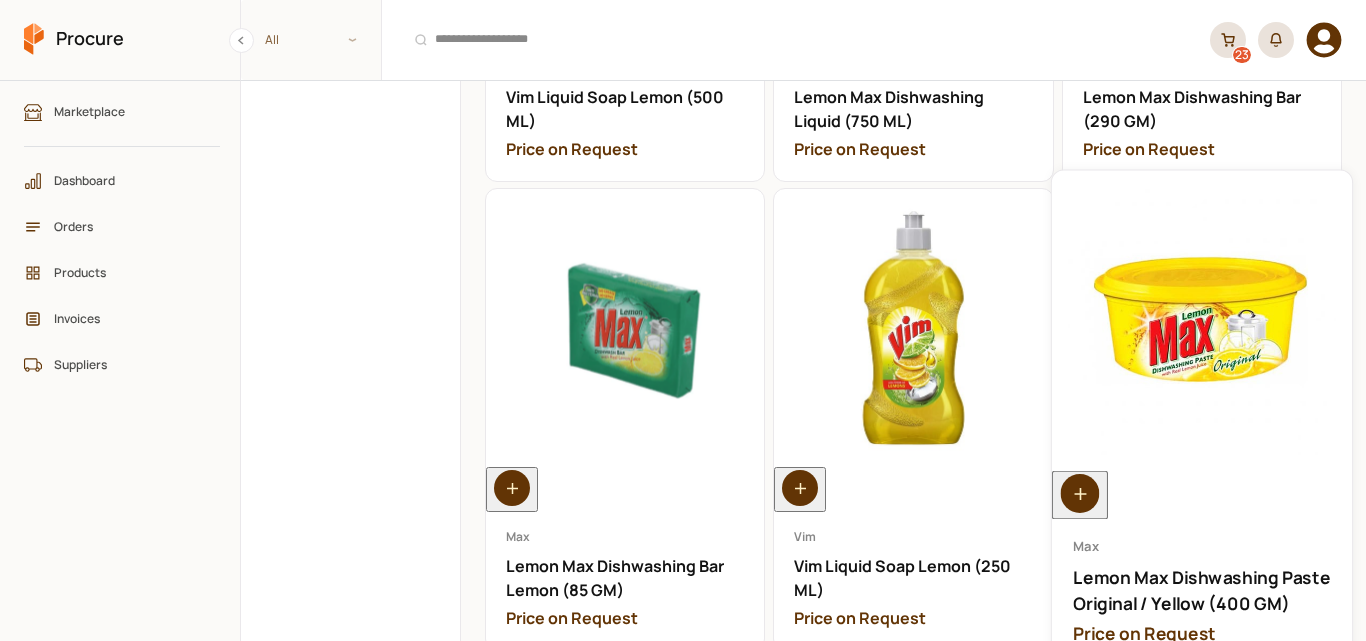 click 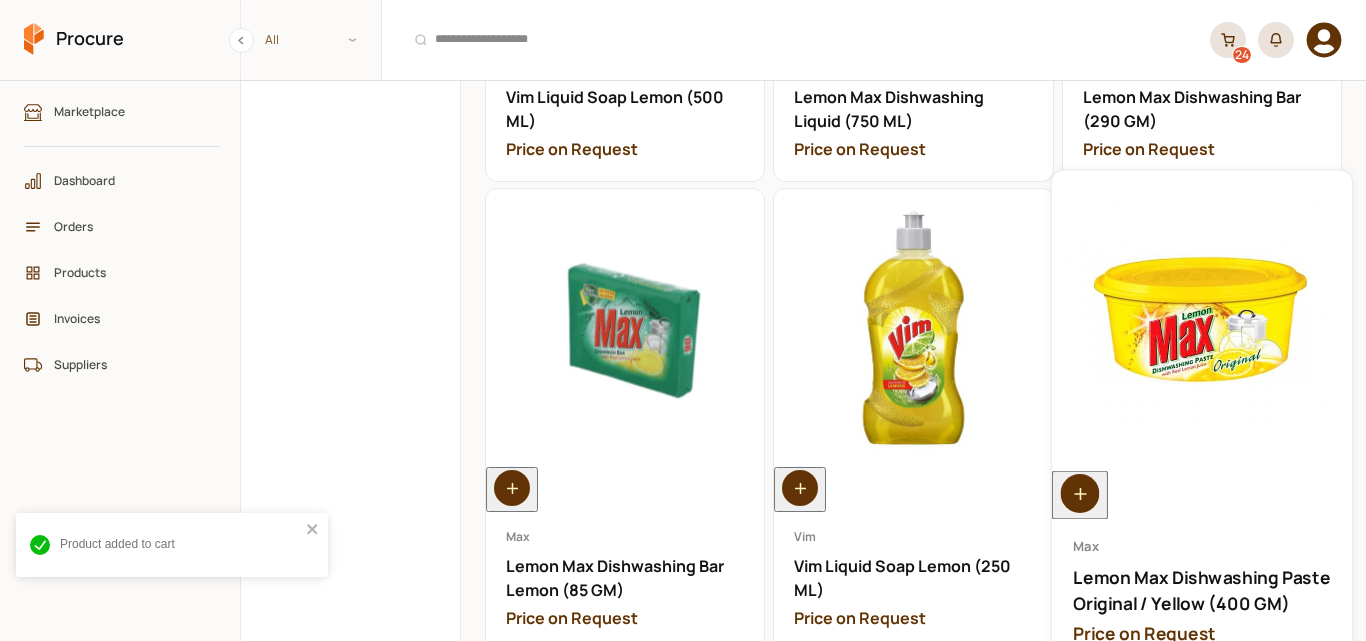 click 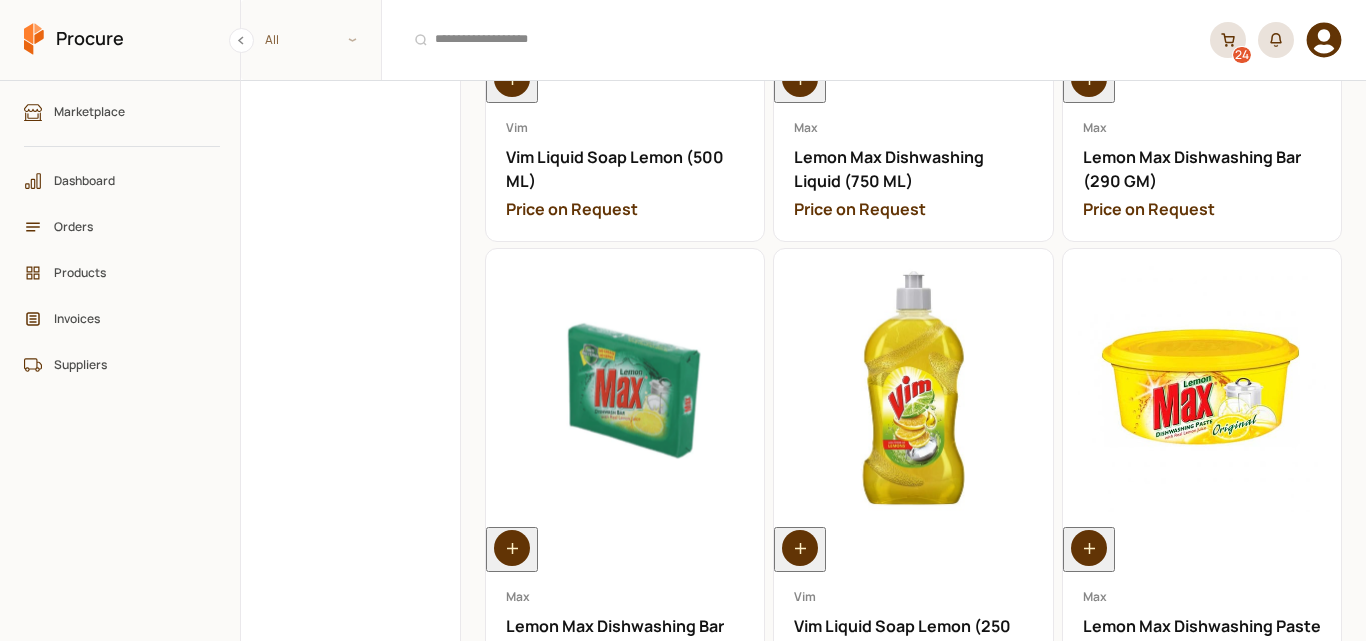 scroll, scrollTop: 1040, scrollLeft: 0, axis: vertical 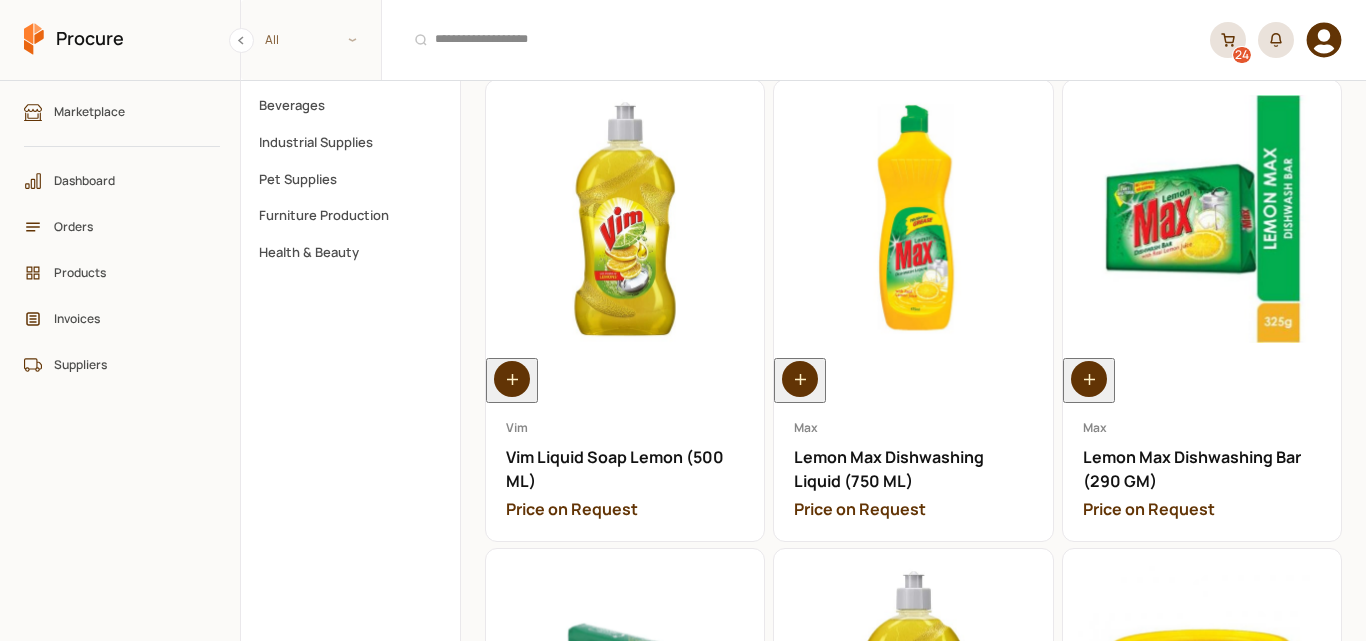 click on "24" at bounding box center [1228, 40] 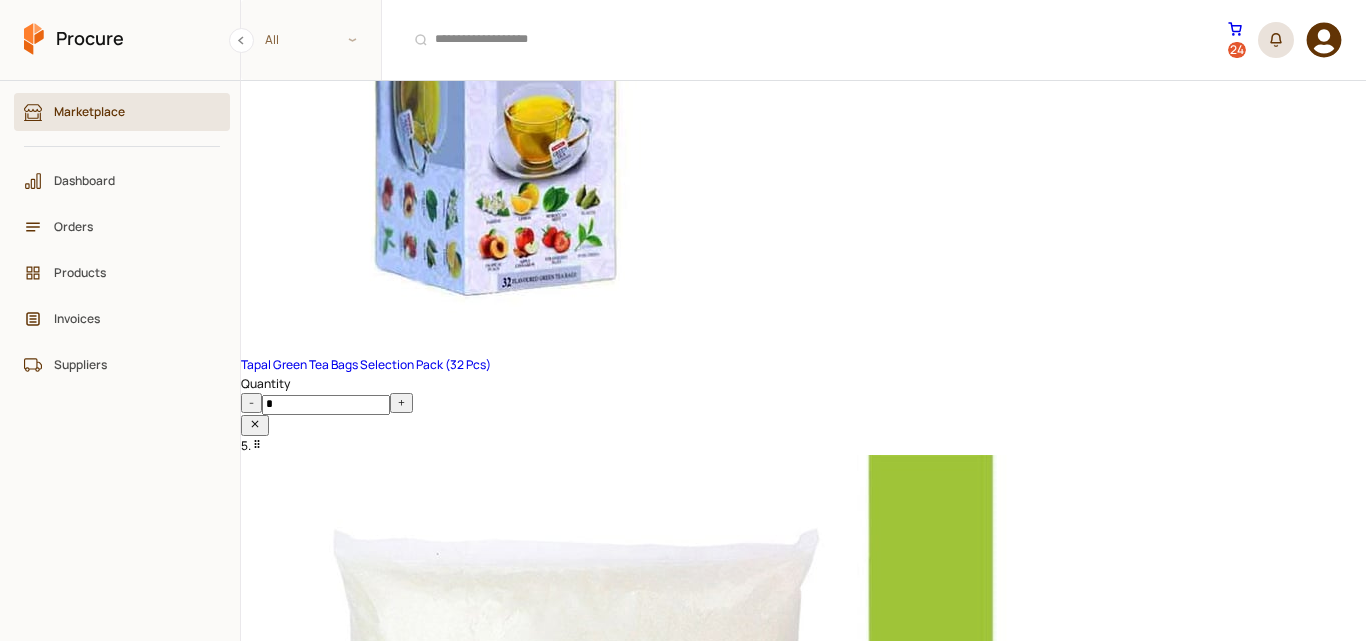 scroll, scrollTop: 1840, scrollLeft: 0, axis: vertical 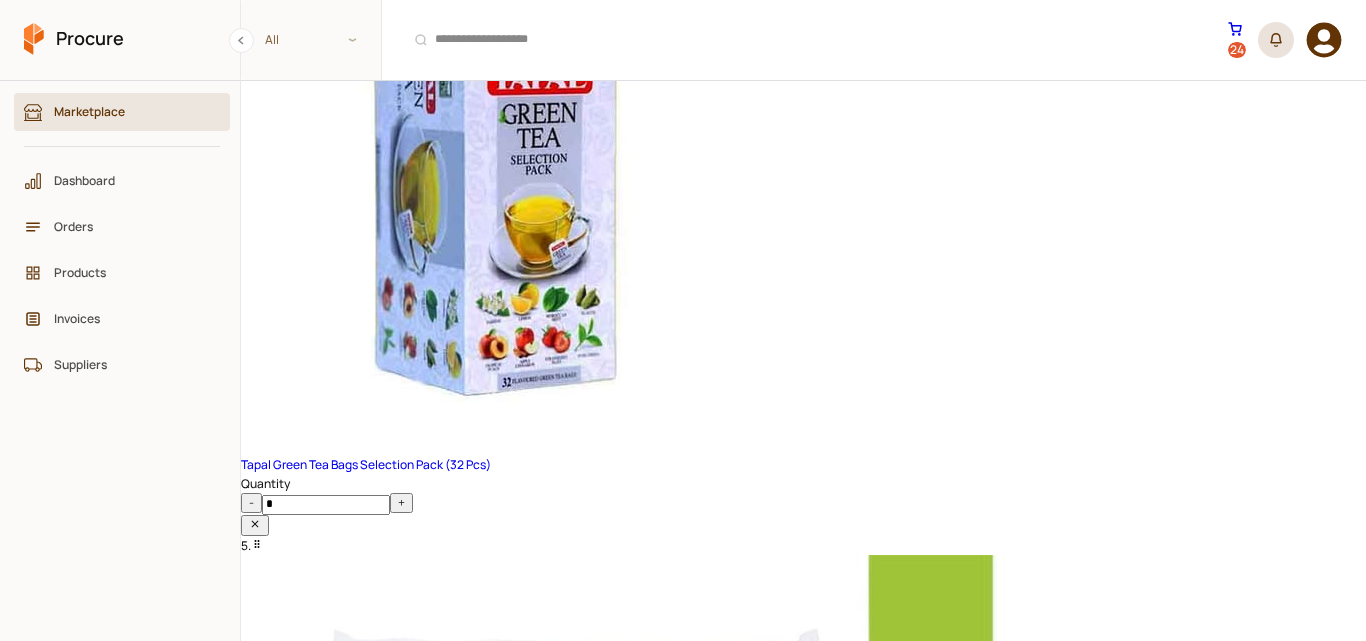 click on "-" at bounding box center [251, 10157] 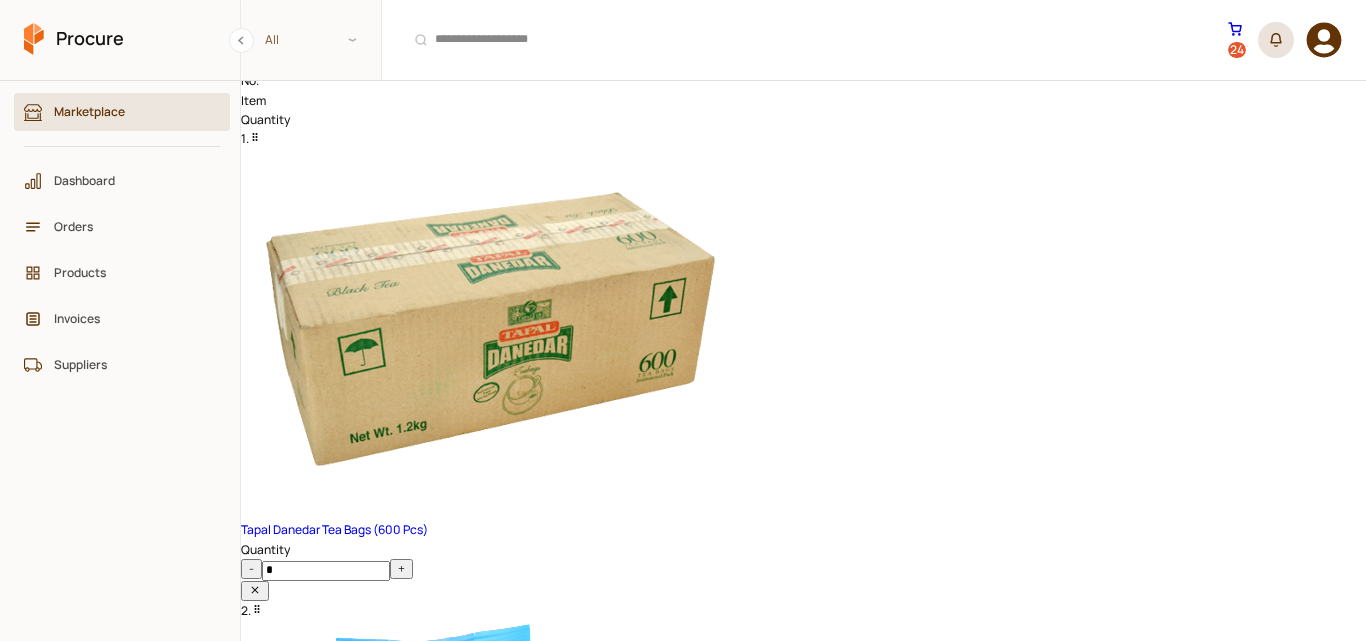 scroll, scrollTop: 0, scrollLeft: 0, axis: both 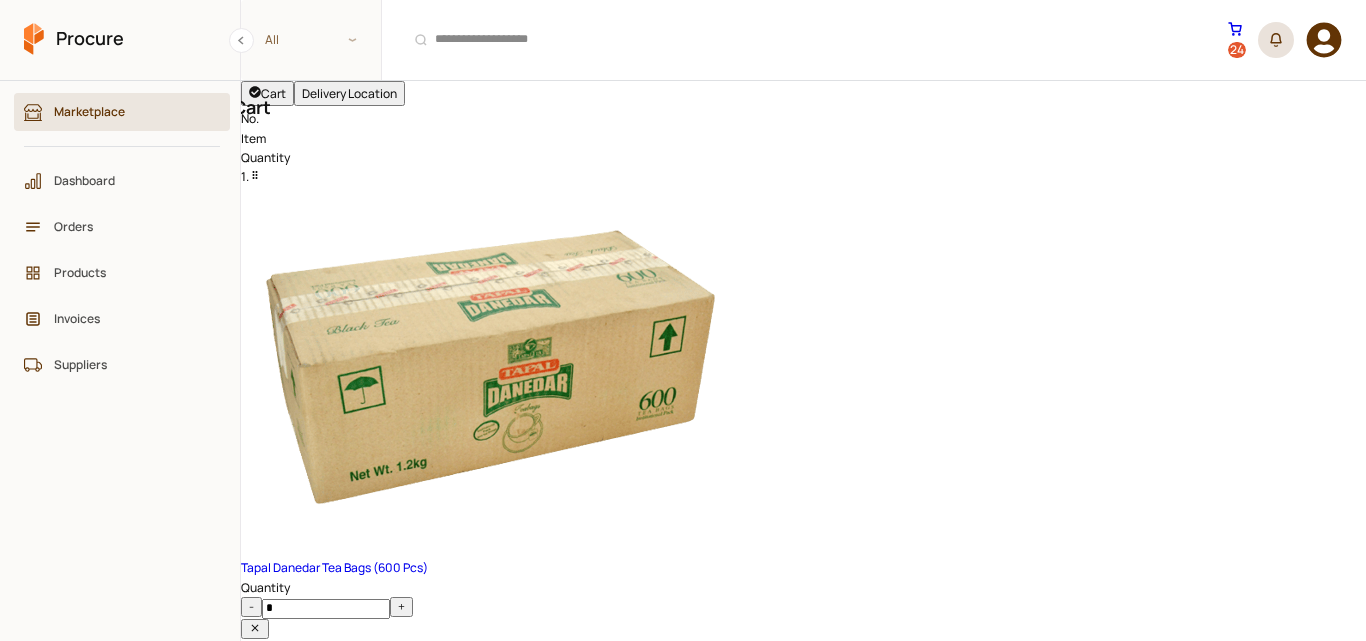 click on "Marketplace" at bounding box center [129, 111] 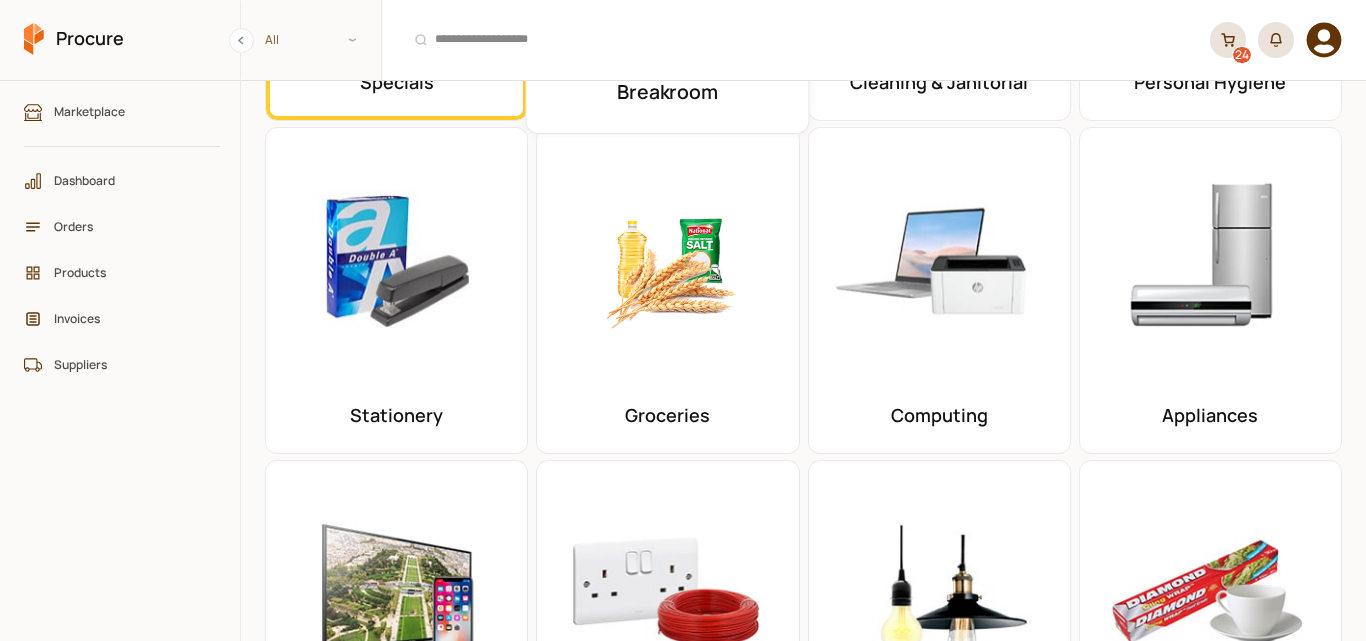 scroll, scrollTop: 300, scrollLeft: 0, axis: vertical 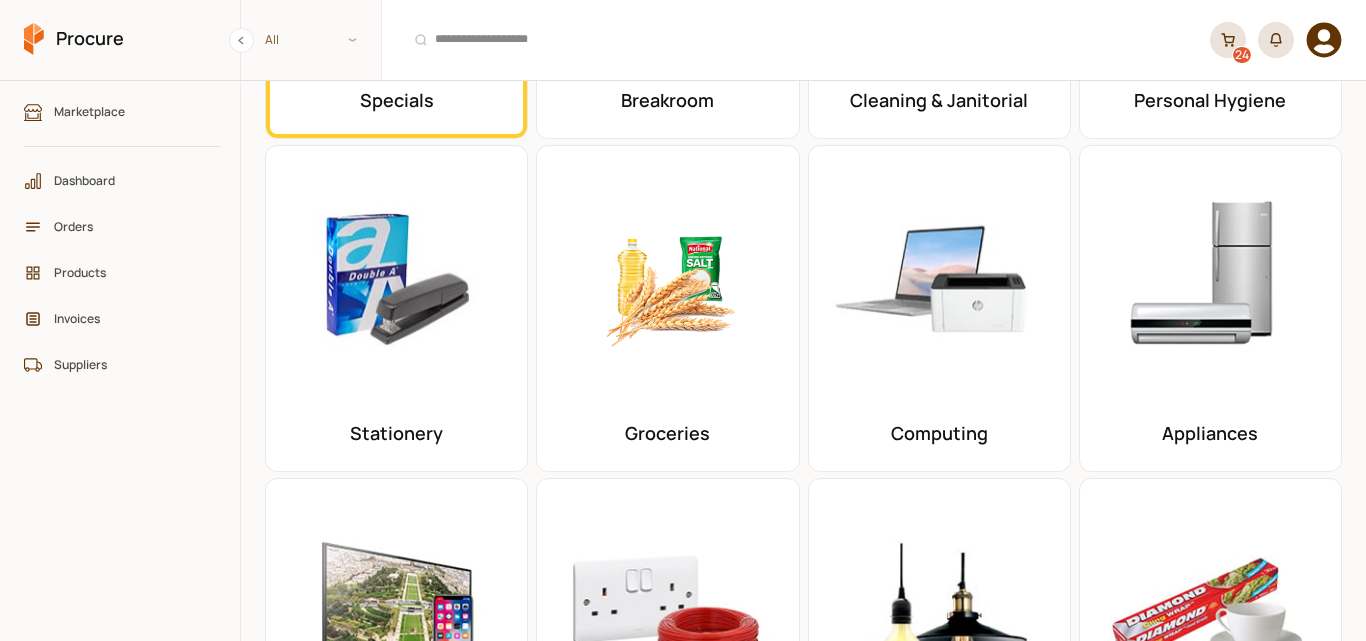 click on "24" at bounding box center [1228, 40] 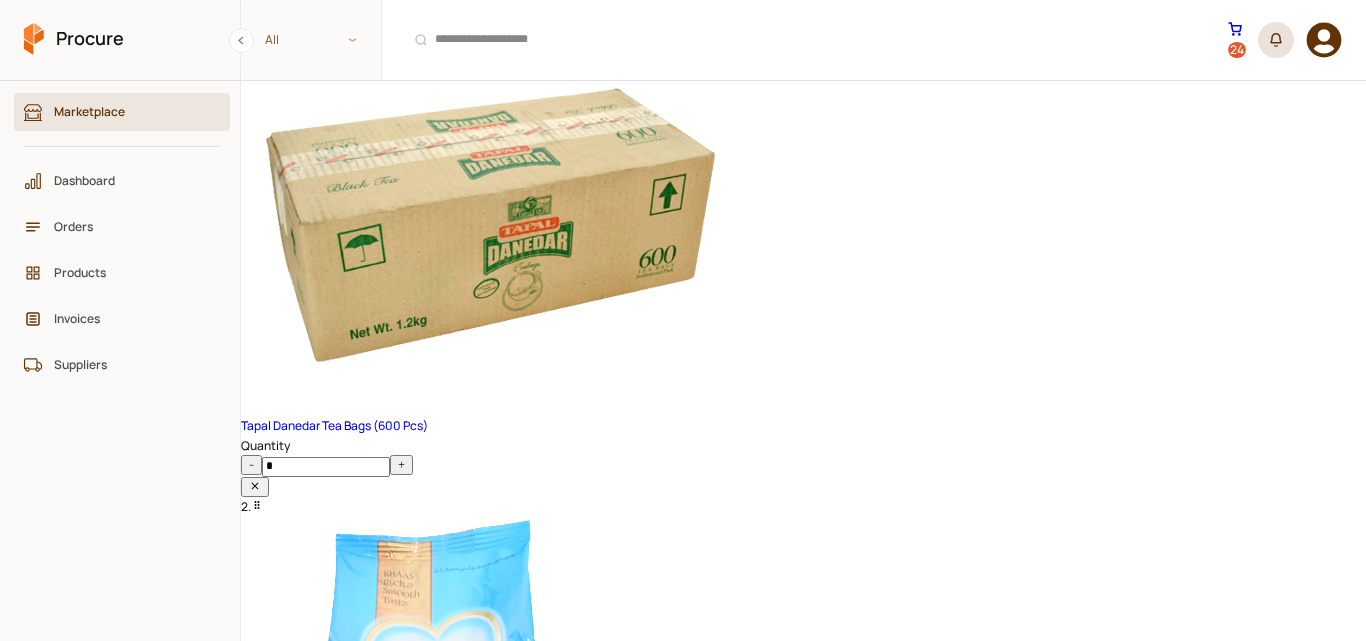 scroll, scrollTop: 110, scrollLeft: 0, axis: vertical 